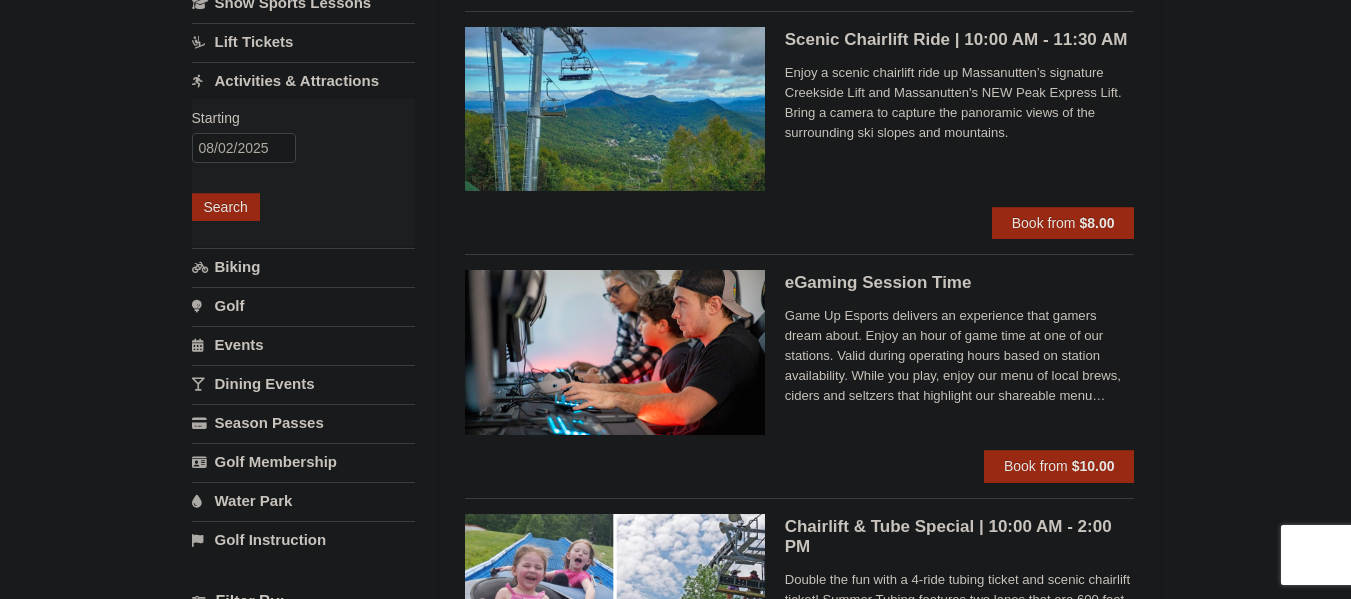 scroll, scrollTop: 193, scrollLeft: 0, axis: vertical 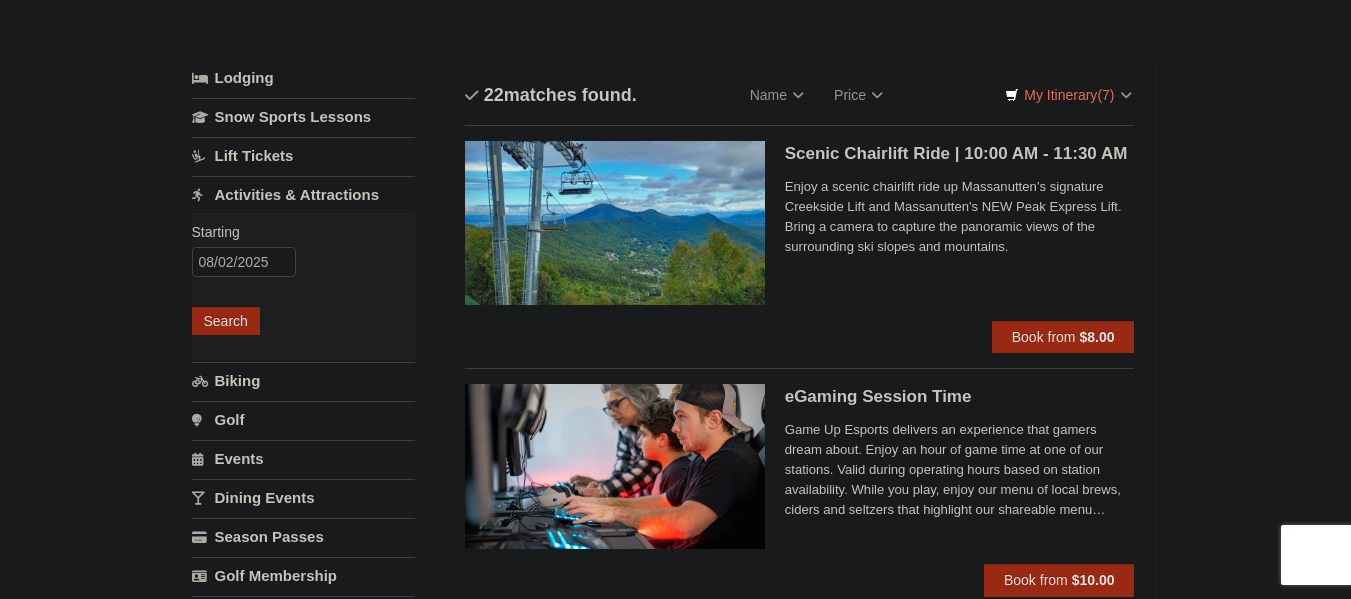 click on "Enjoy a scenic chairlift ride up Massanutten’s signature Creekside Lift and Massanutten's NEW Peak Express Lift. Bring a camera to capture the panoramic views of the surrounding ski slopes and mountains." at bounding box center [960, 217] 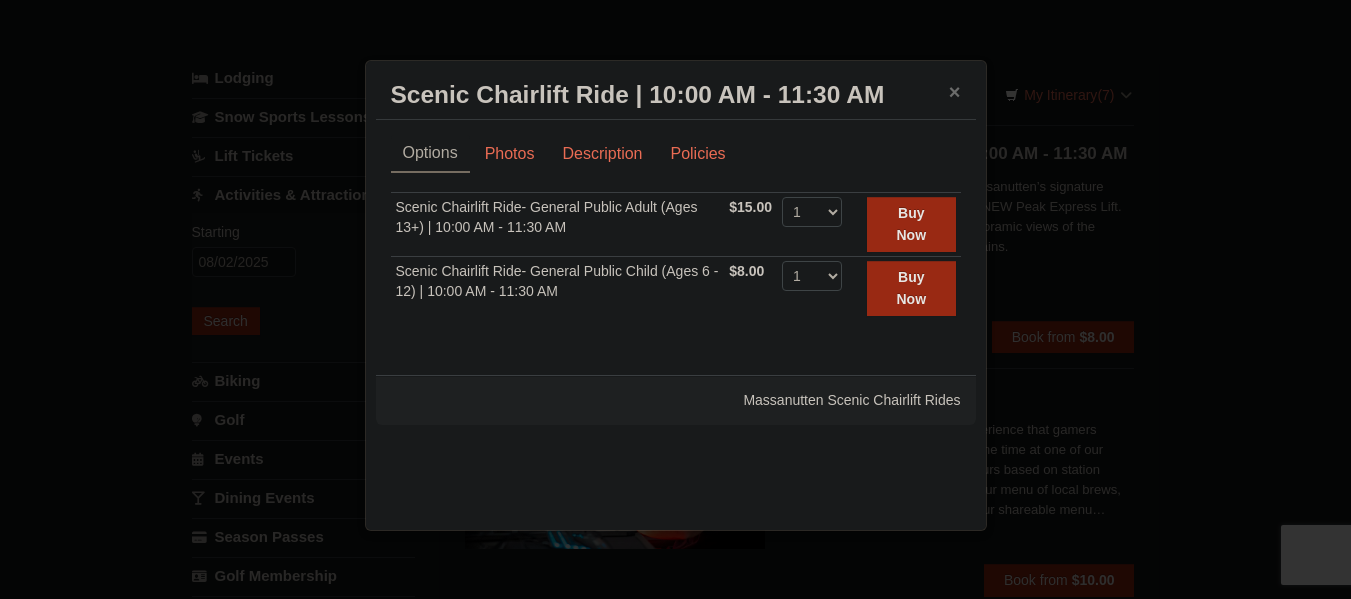 click on "×" at bounding box center (955, 92) 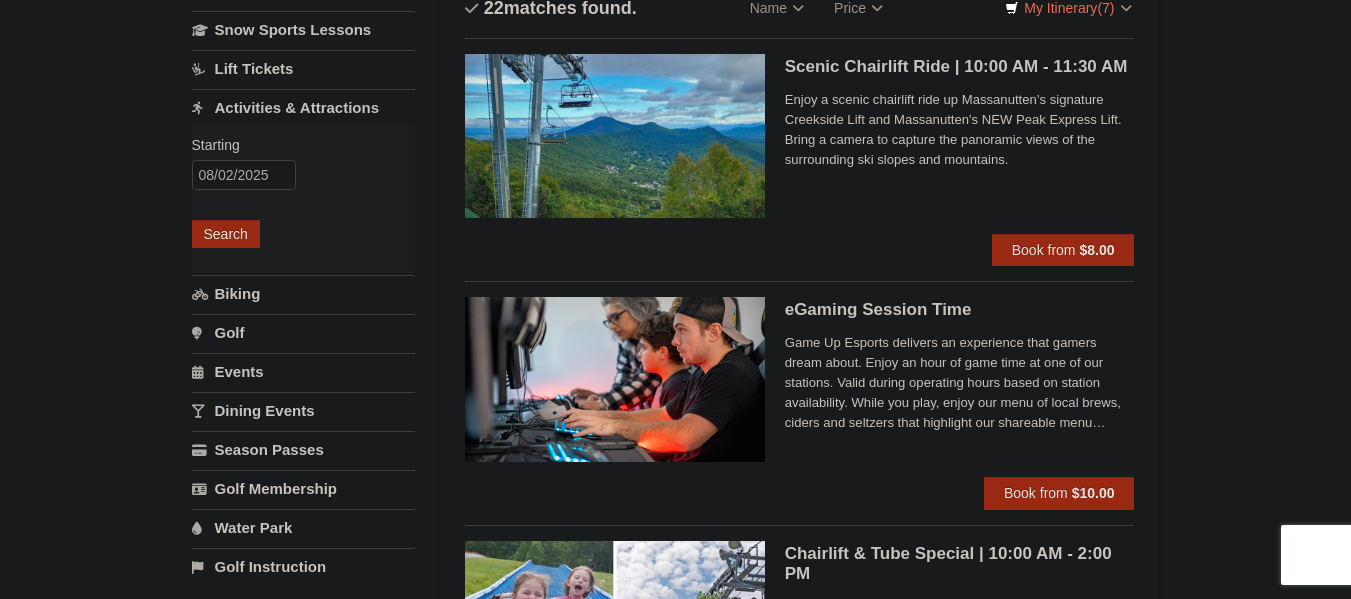 scroll, scrollTop: 167, scrollLeft: 0, axis: vertical 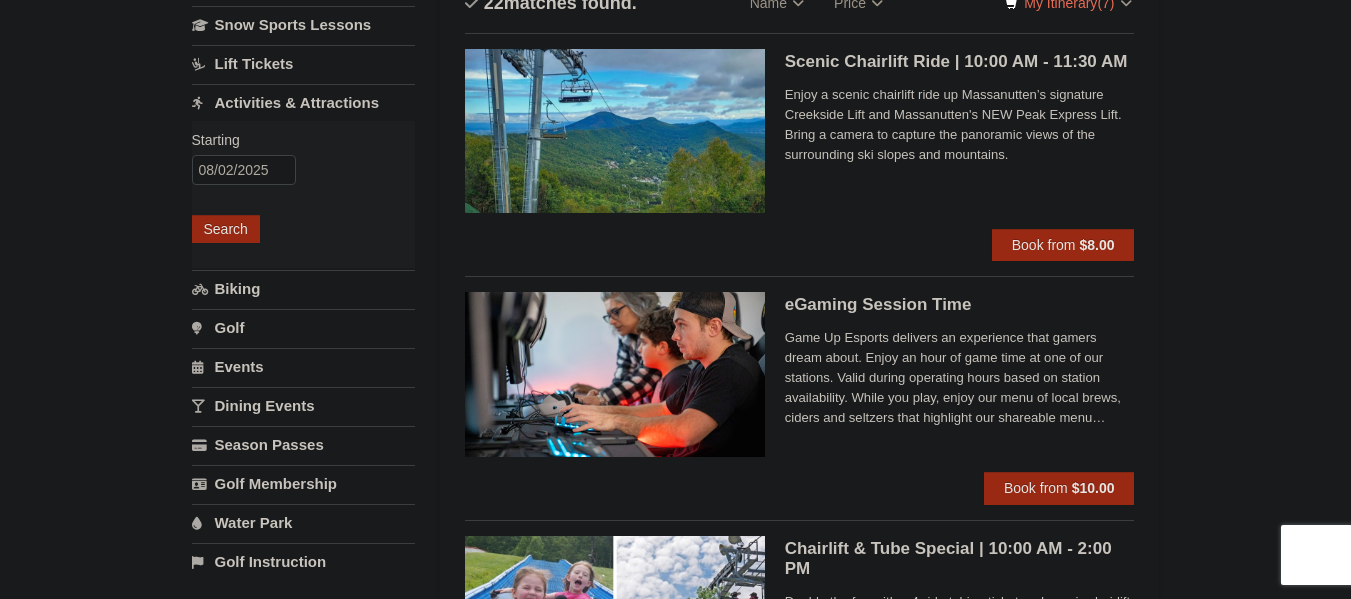 click on "Game Up Esports delivers an experience that gamers dream about. Enjoy an hour of game time at one of our stations. Valid during operating hours based on station availability. While you play, enjoy our menu of local brews, ciders and seltzers that highlight our shareable menu options for all tastes and appetites!" at bounding box center (960, 378) 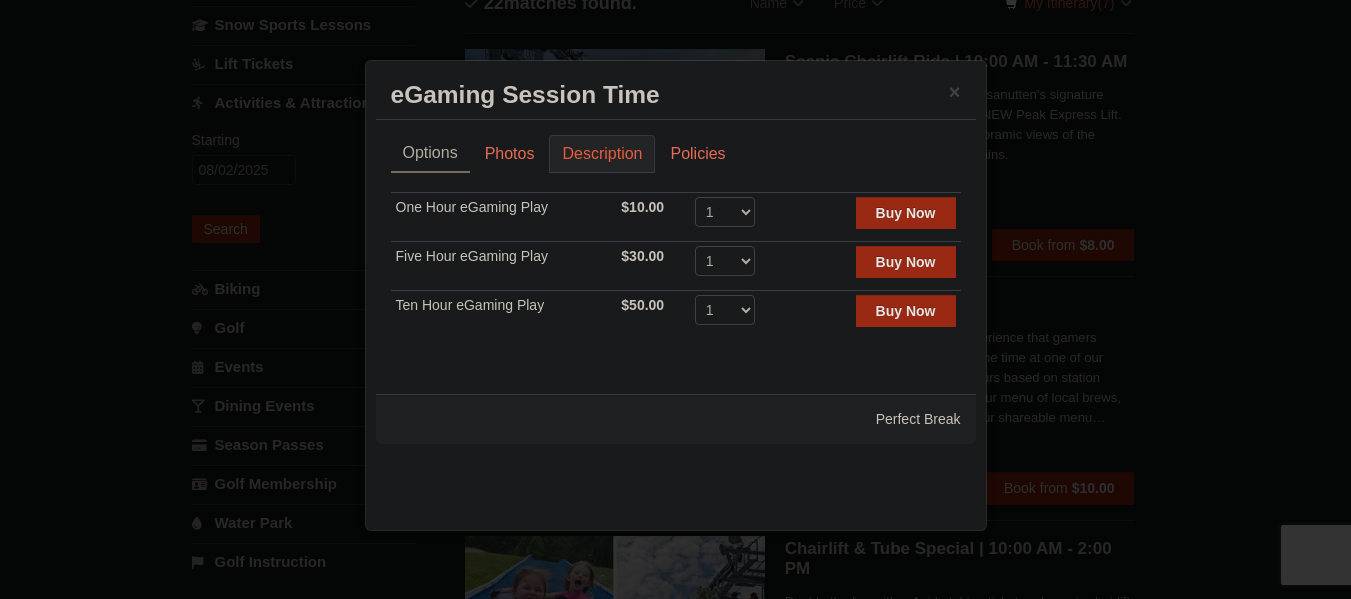 click on "Description" at bounding box center (602, 154) 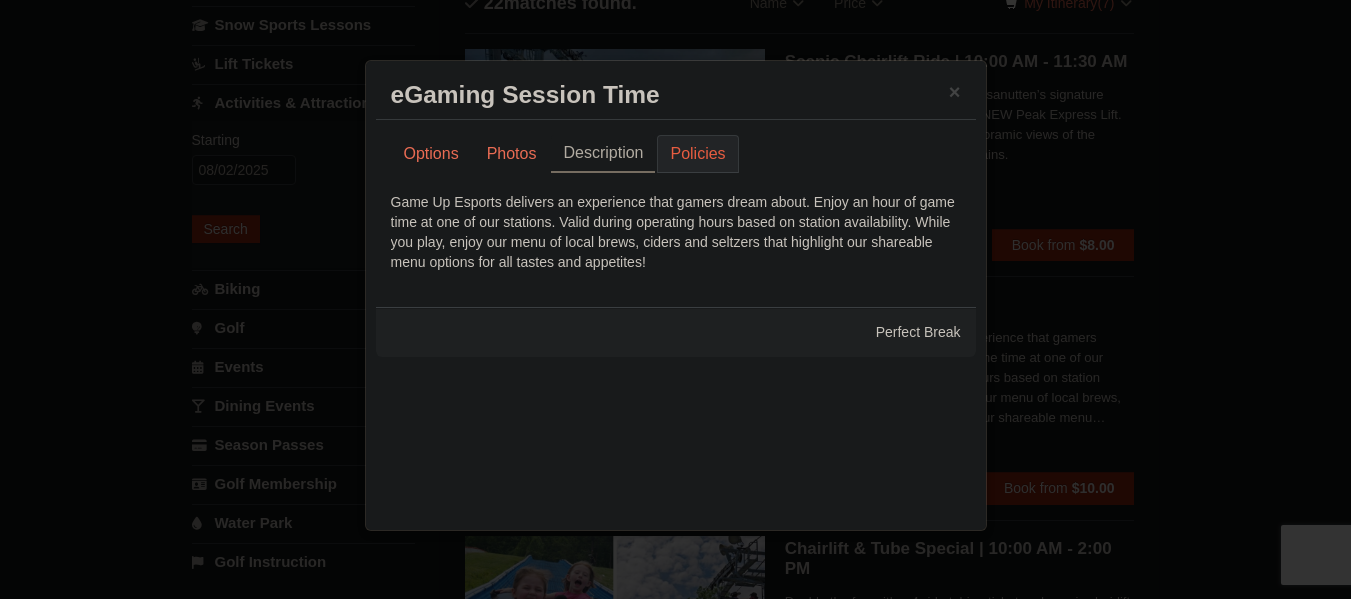 click on "Policies" at bounding box center [697, 154] 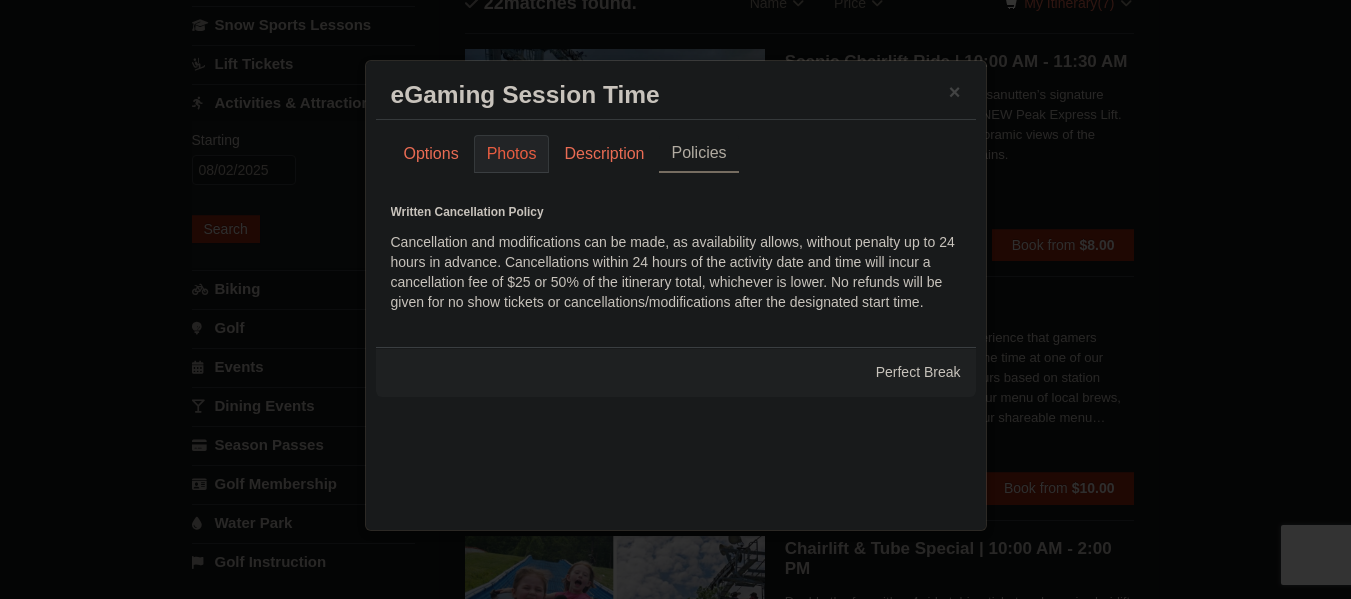 click on "Photos" at bounding box center (512, 154) 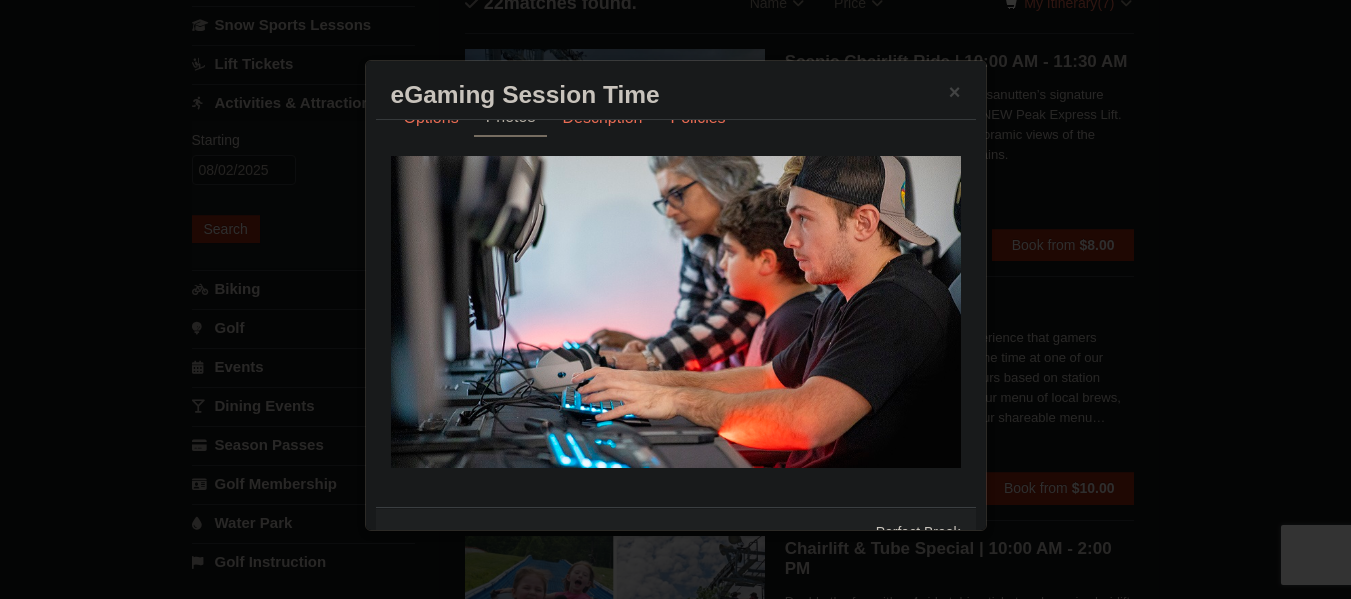 scroll, scrollTop: 0, scrollLeft: 0, axis: both 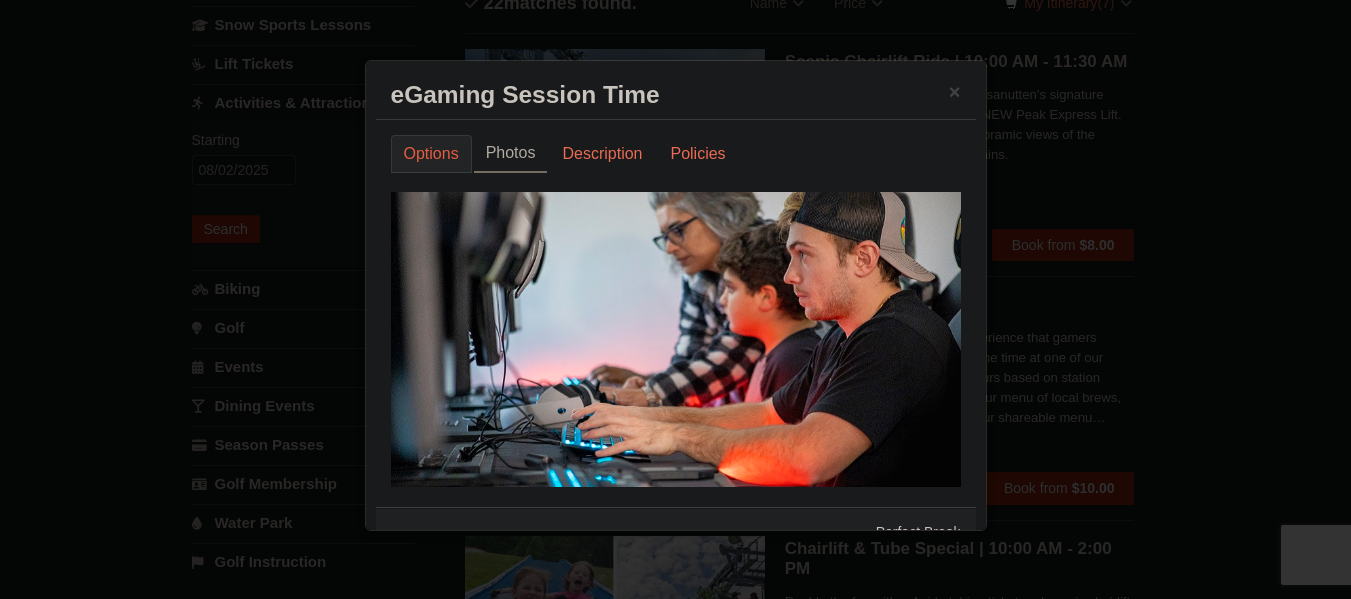 click on "Options" at bounding box center [431, 154] 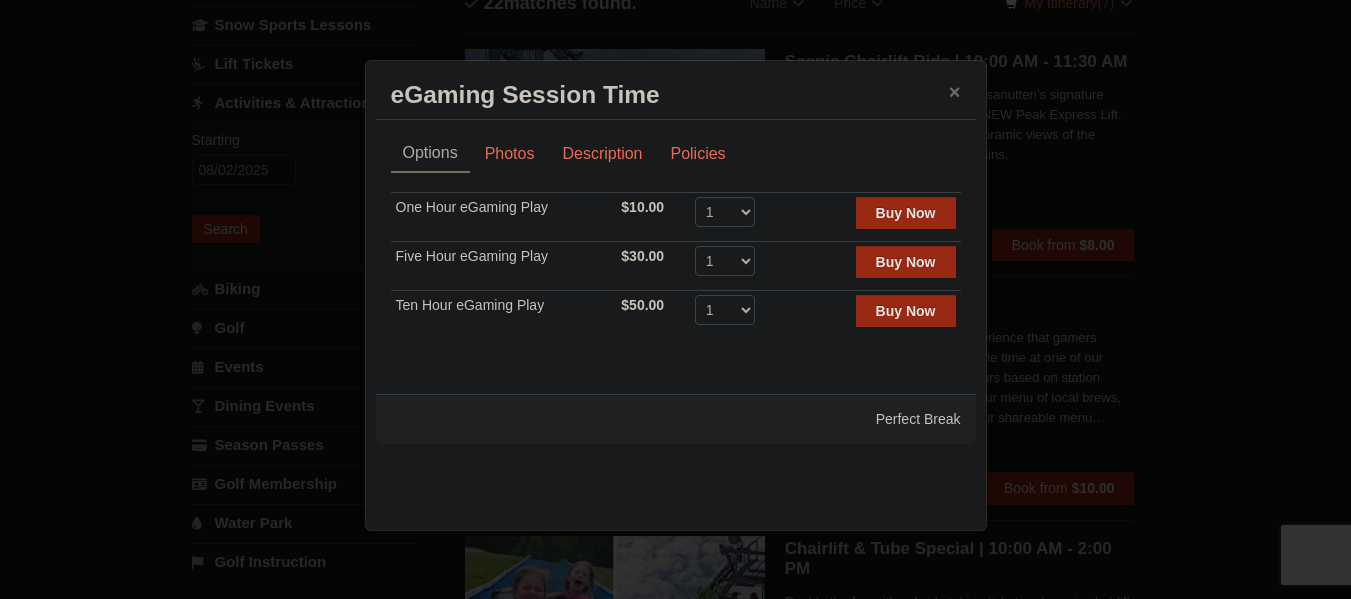 click on "×" at bounding box center (955, 92) 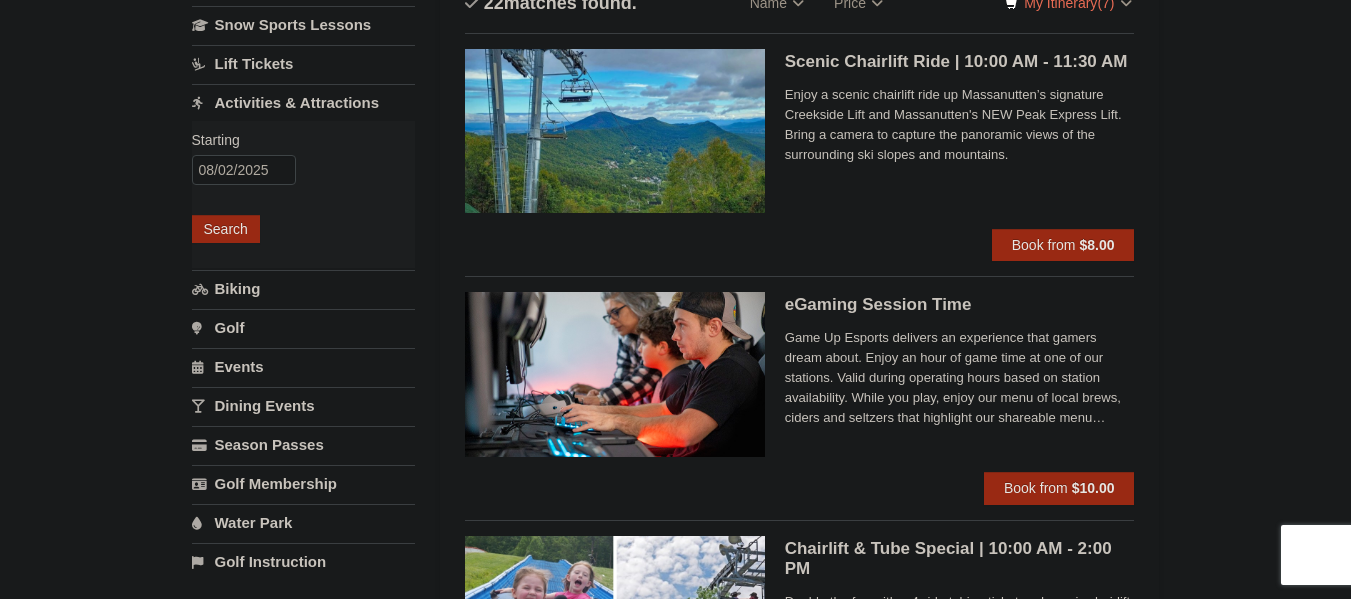 click on "Game Up Esports delivers an experience that gamers dream about. Enjoy an hour of game time at one of our stations. Valid during operating hours based on station availability. While you play, enjoy our menu of local brews, ciders and seltzers that highlight our shareable menu options for all tastes and appetites!" at bounding box center [960, 378] 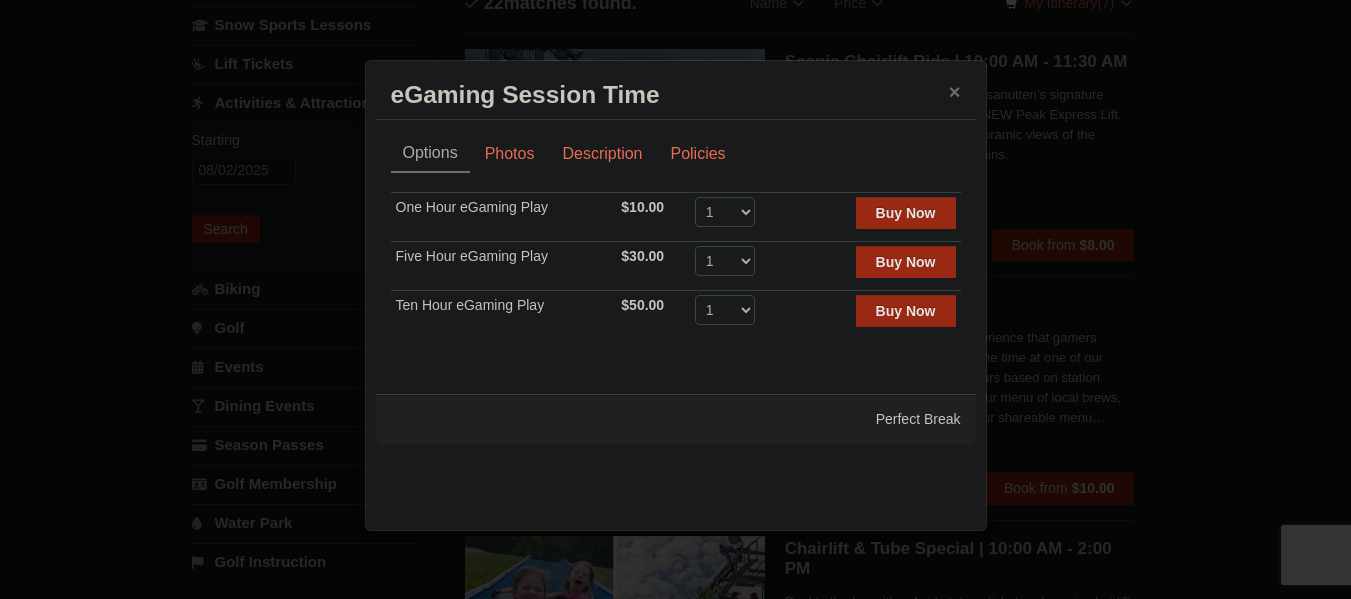 click on "×" at bounding box center (955, 92) 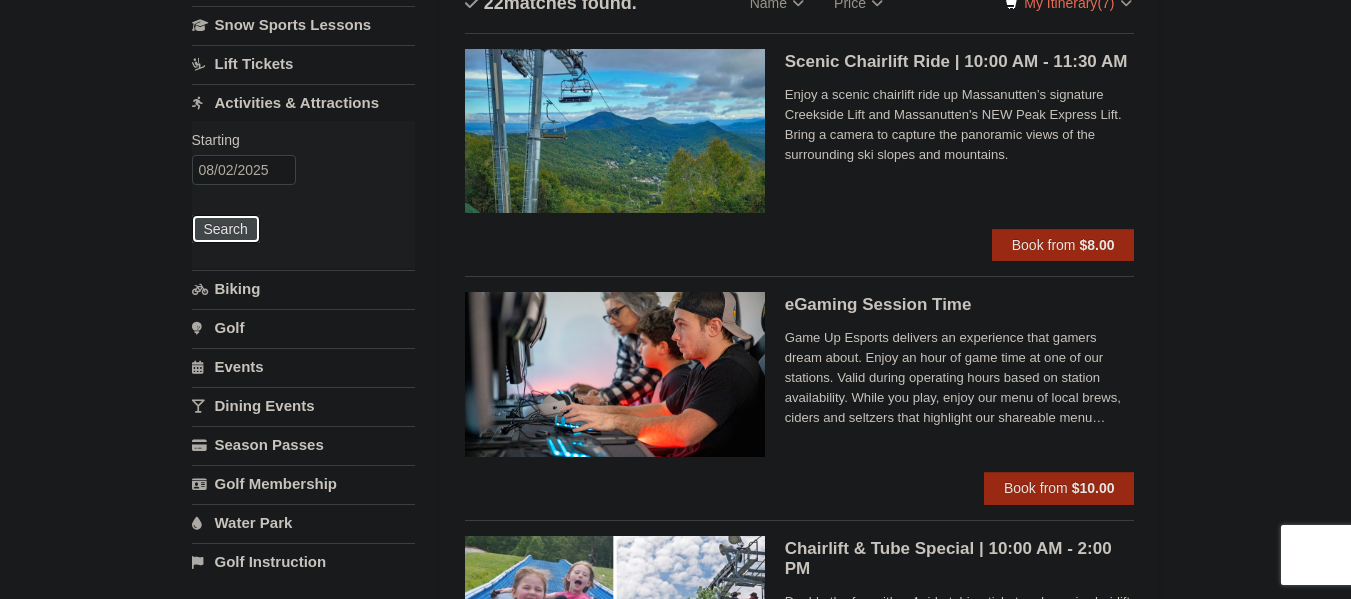 click on "Search" at bounding box center [226, 229] 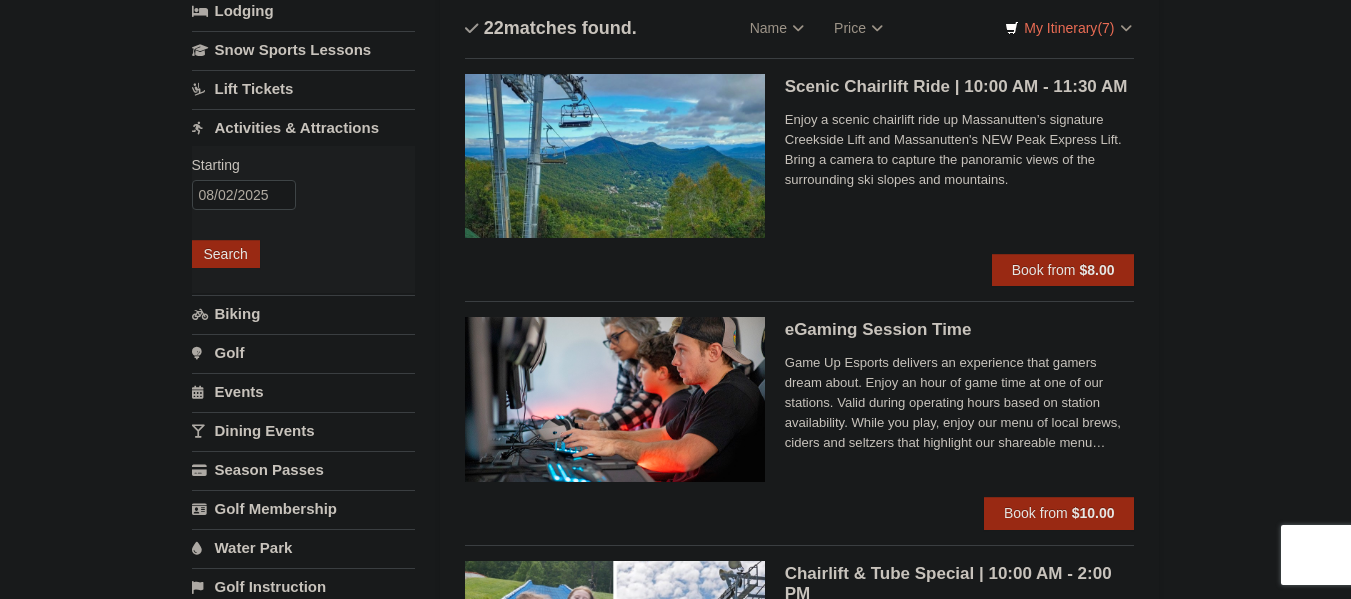 scroll, scrollTop: 0, scrollLeft: 0, axis: both 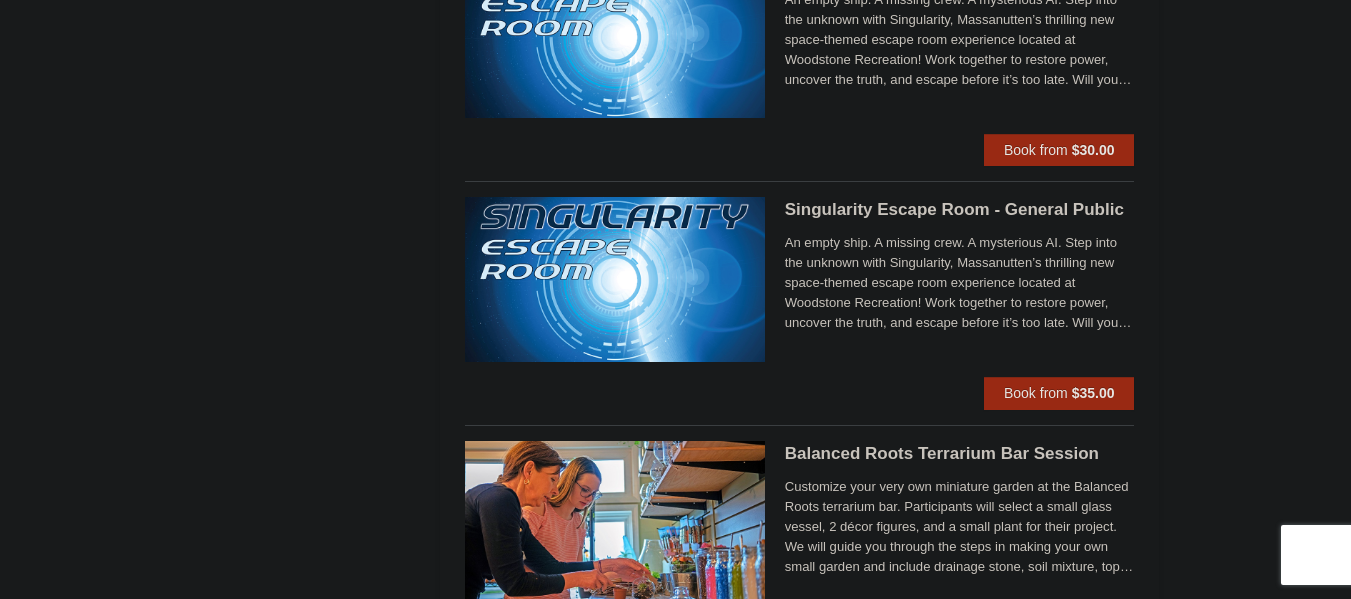 click on "An empty ship. A missing crew. A mysterious AI. Step into the unknown with Singularity, Massanutten’s thrilling new space-themed escape room experience located at Woodstone Recreation! Work together to restore power, uncover the truth, and escape before it’s too late. Will you solve the mystery—or become part of it?
Escape Rooms are typically a social/group activity. By purchasing online, you agree that you understand you may be paired with other groups during your selected session time. If you would like to have a private event, please call us at [PHONE] to check availability. Parties with children under 13 must book via phone and reserve the entire room. Singularity also has physical requirements, including being able to stoop down for a short period of time as well as brief overhead reaching. If a group has difficulty doing either of these activities, please ask our Gamemaster for assistance." at bounding box center (960, 283) 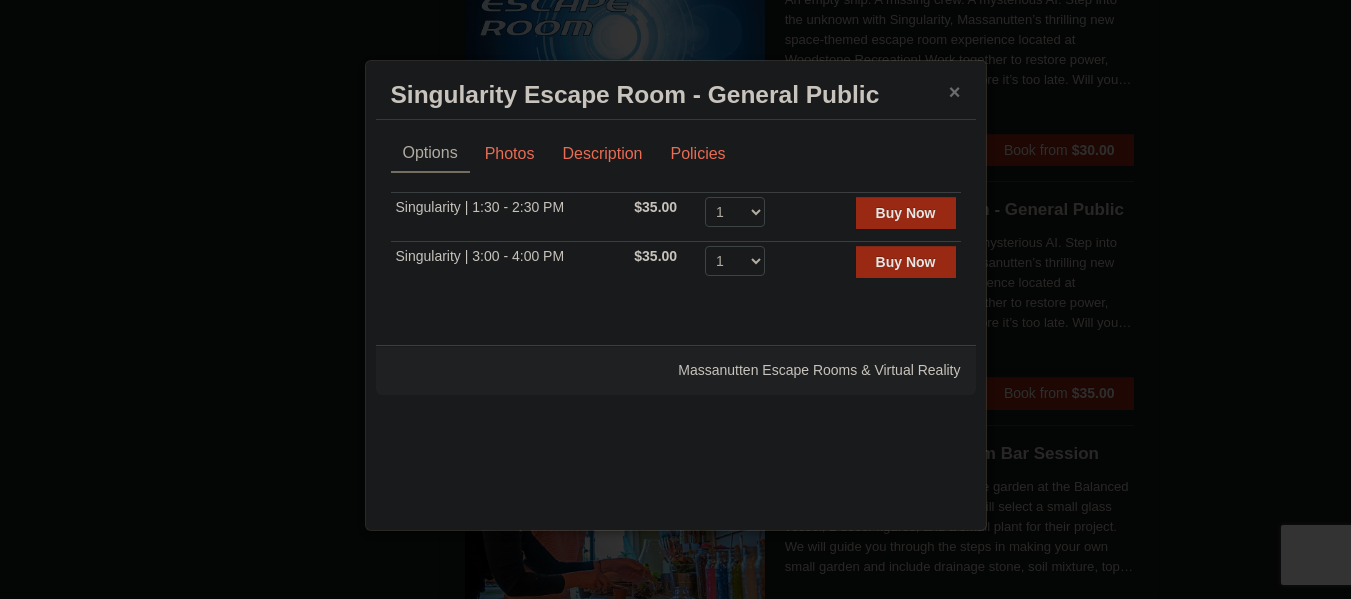 click on "×" at bounding box center [955, 92] 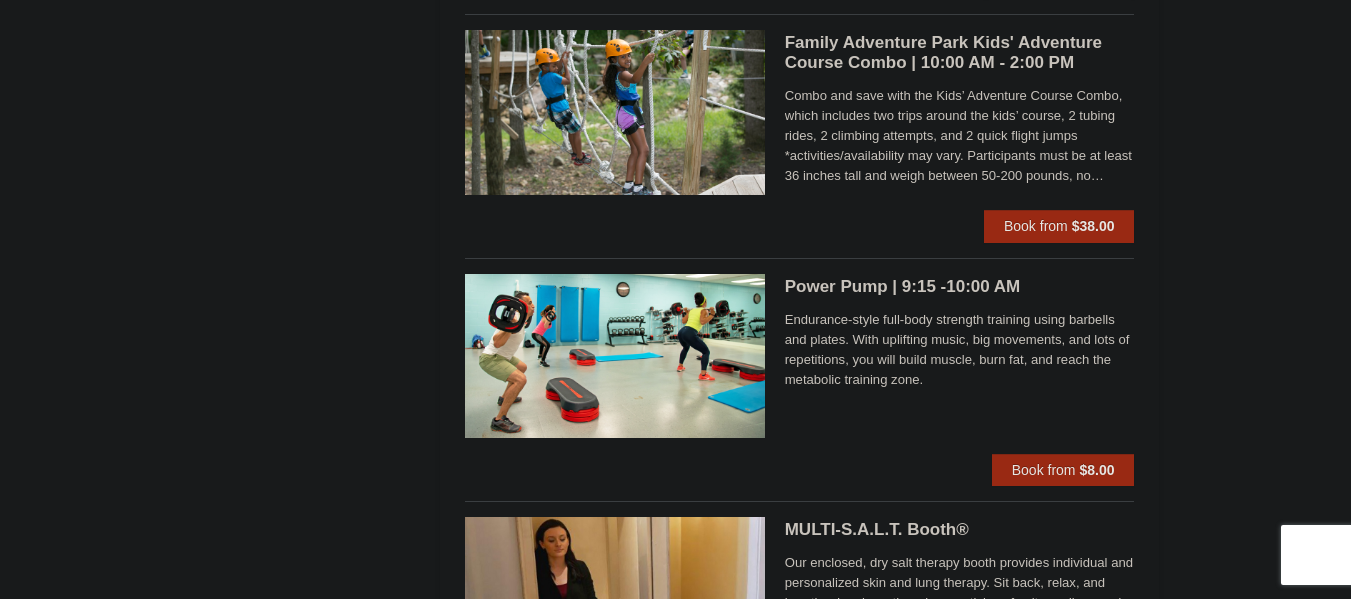 scroll, scrollTop: 4775, scrollLeft: 0, axis: vertical 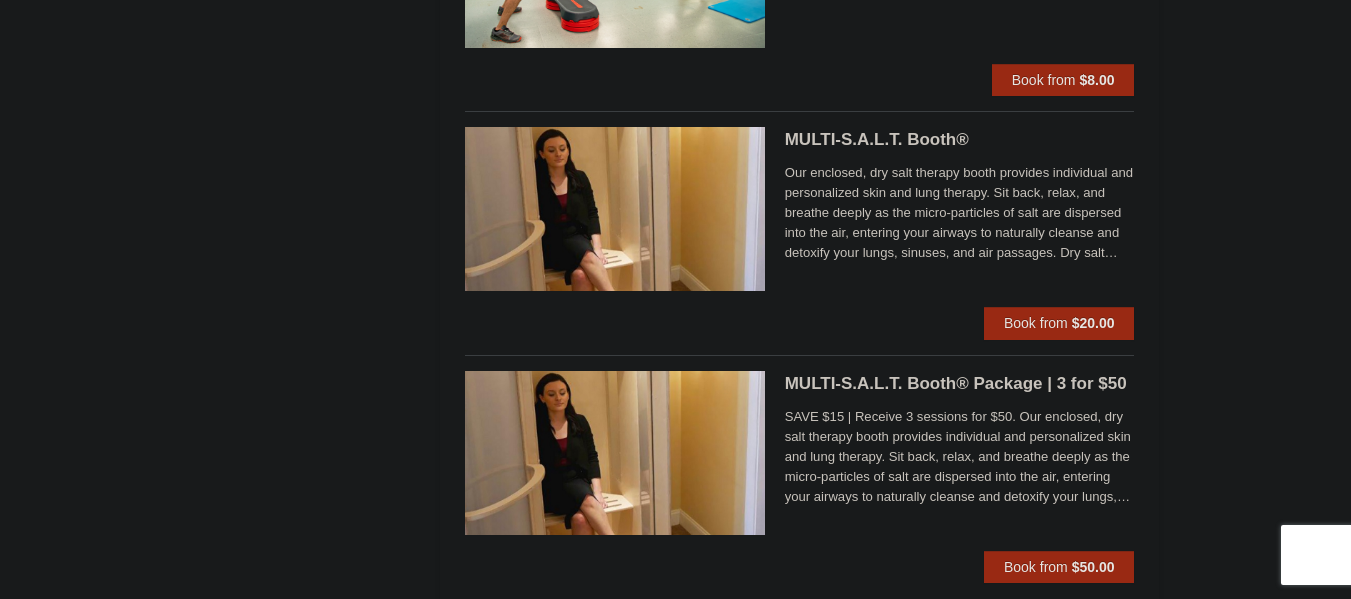 click on "×
Categories
List
Filter
My Itinerary (7)
Check Out Now
Water Park Pass.
$48.00
Massanutten Indoor/Outdoor WaterPark
WaterPark Admission Under 42"- General Admission | 11:30 AM - 7:00 PM
8/2/2025" at bounding box center (675, -2117) 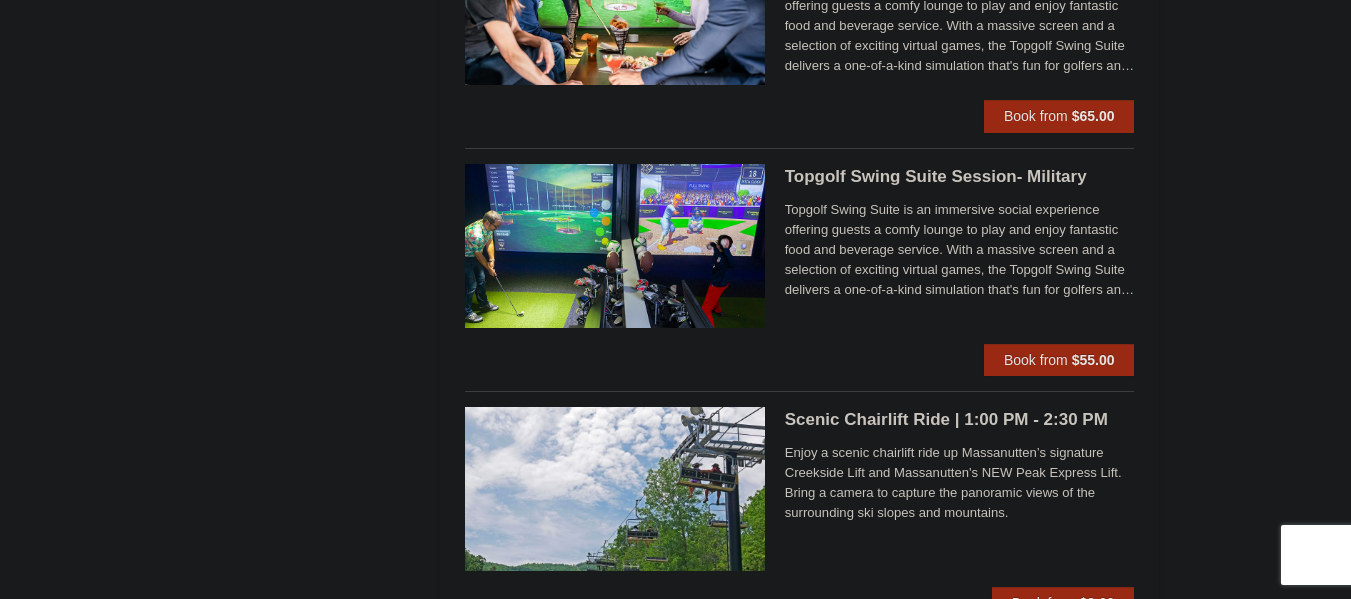 scroll, scrollTop: 3458, scrollLeft: 0, axis: vertical 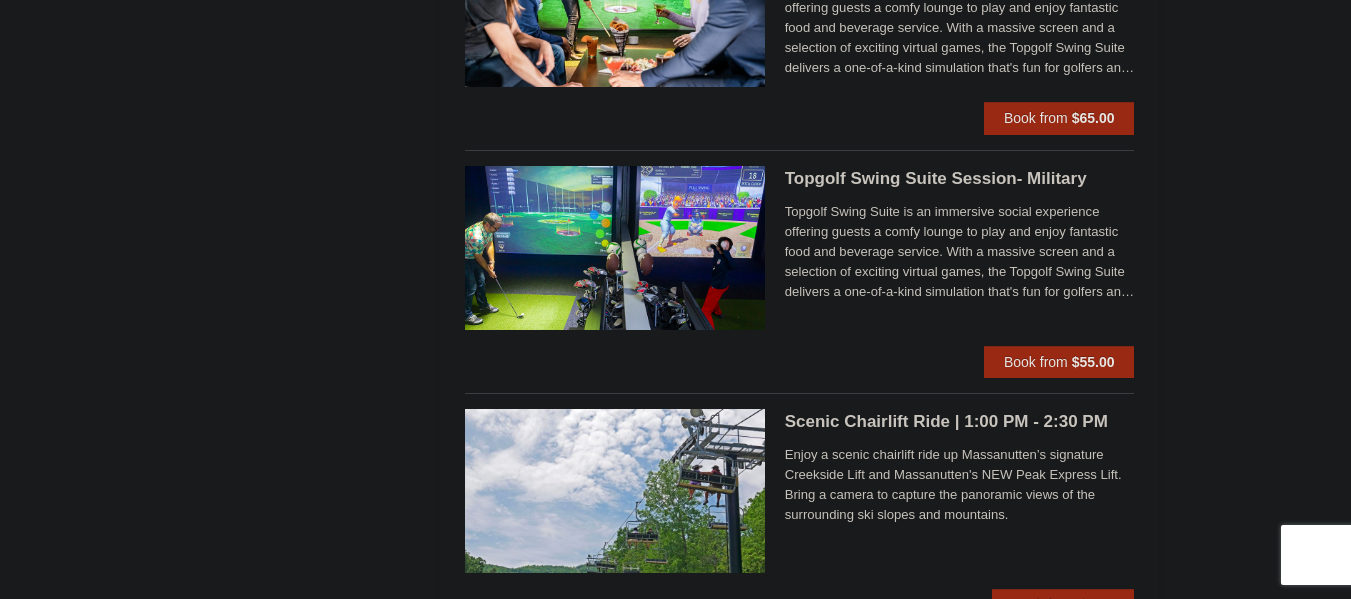 click on "Topgolf Swing Suite is an immersive social experience offering guests a comfy lounge to play and enjoy fantastic food and beverage service. With a massive screen and a selection of exciting virtual games, the Topgolf Swing Suite delivers a one-of-a-kind simulation that's fun for golfers and non-golfers alike. Reservation is for one Topgolf Swing Suite for up to eight people." at bounding box center (960, 252) 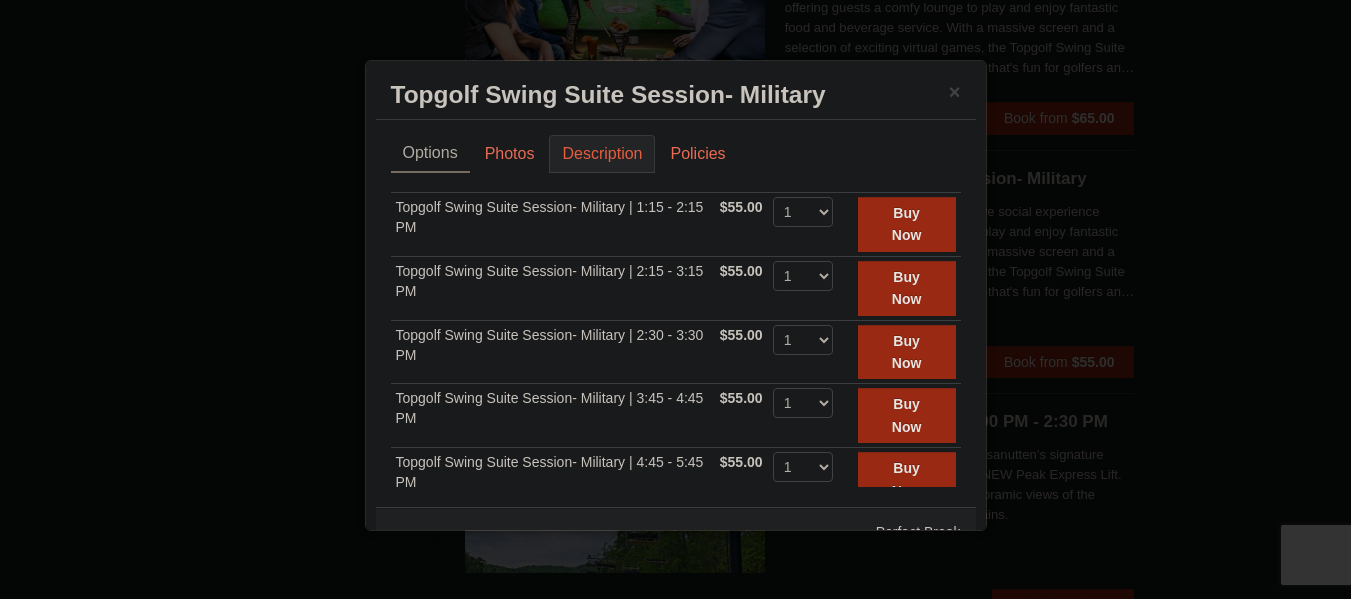 click on "Description" at bounding box center [602, 154] 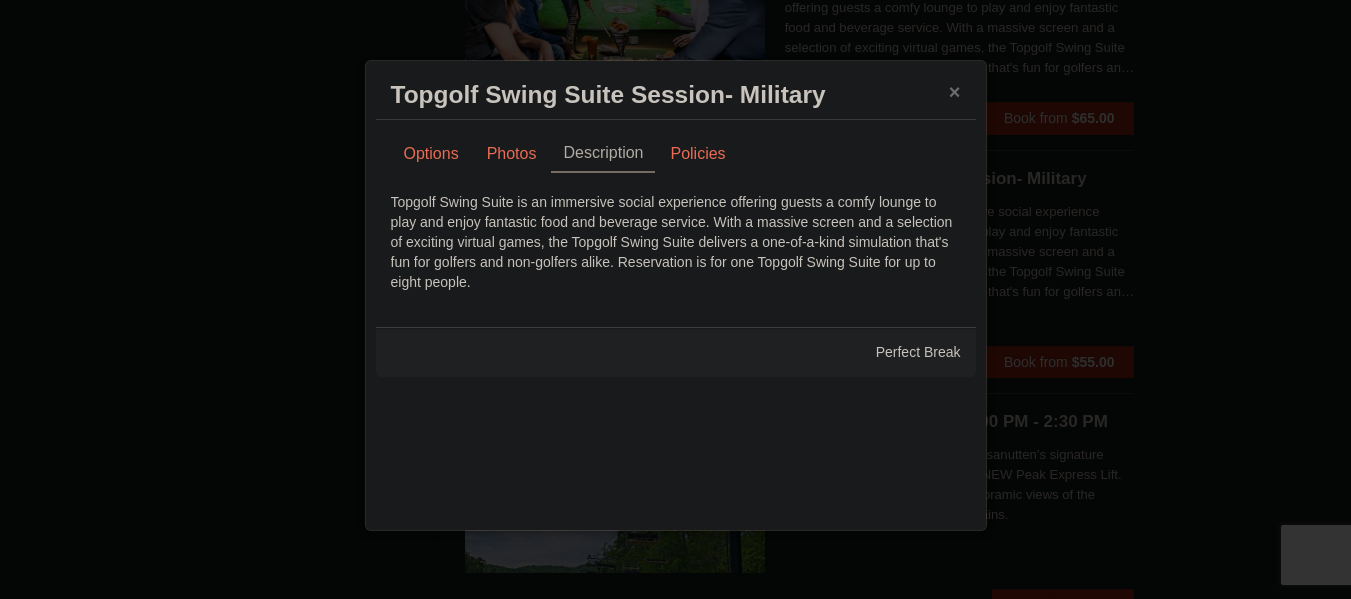 click on "×" at bounding box center [955, 92] 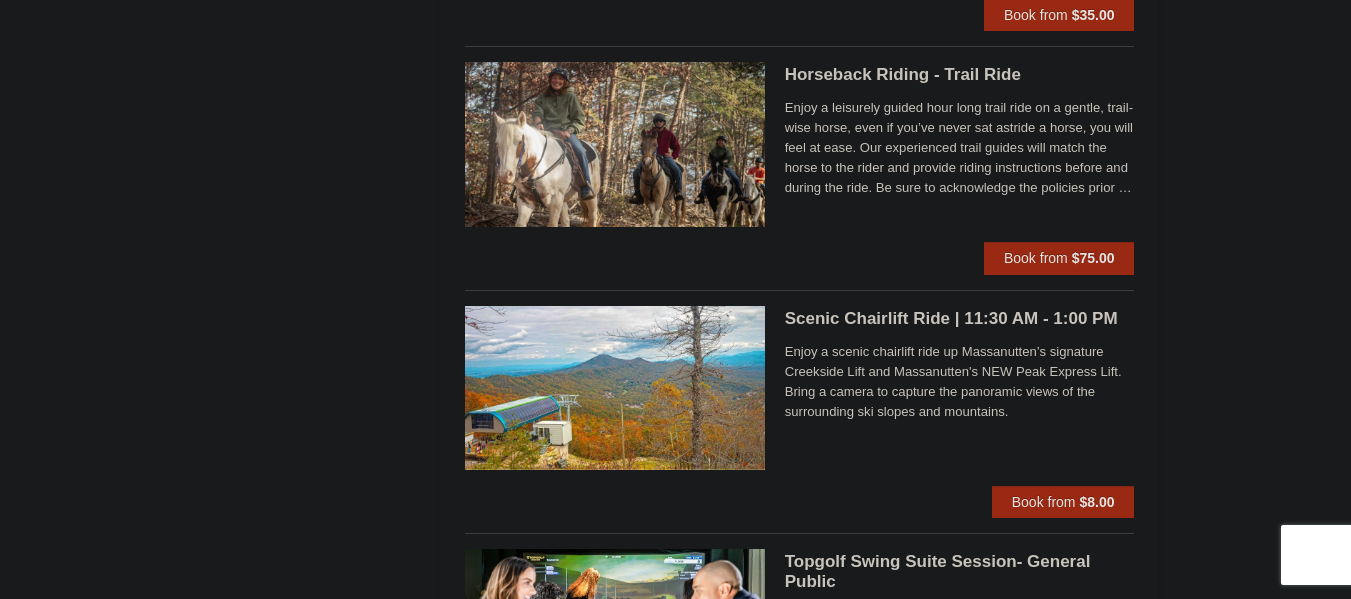 scroll, scrollTop: 2833, scrollLeft: 0, axis: vertical 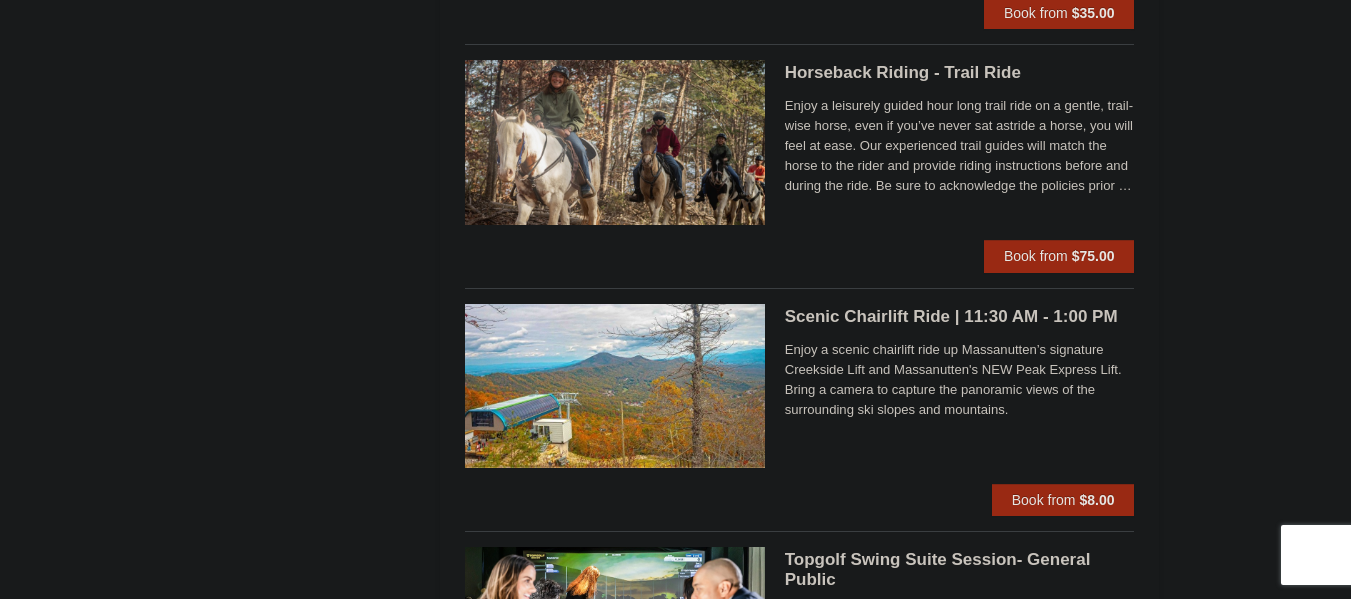 click on "Scenic Chairlift Ride | 11:30 AM - 1:00 PM  Massanutten Scenic Chairlift Rides" at bounding box center (960, 317) 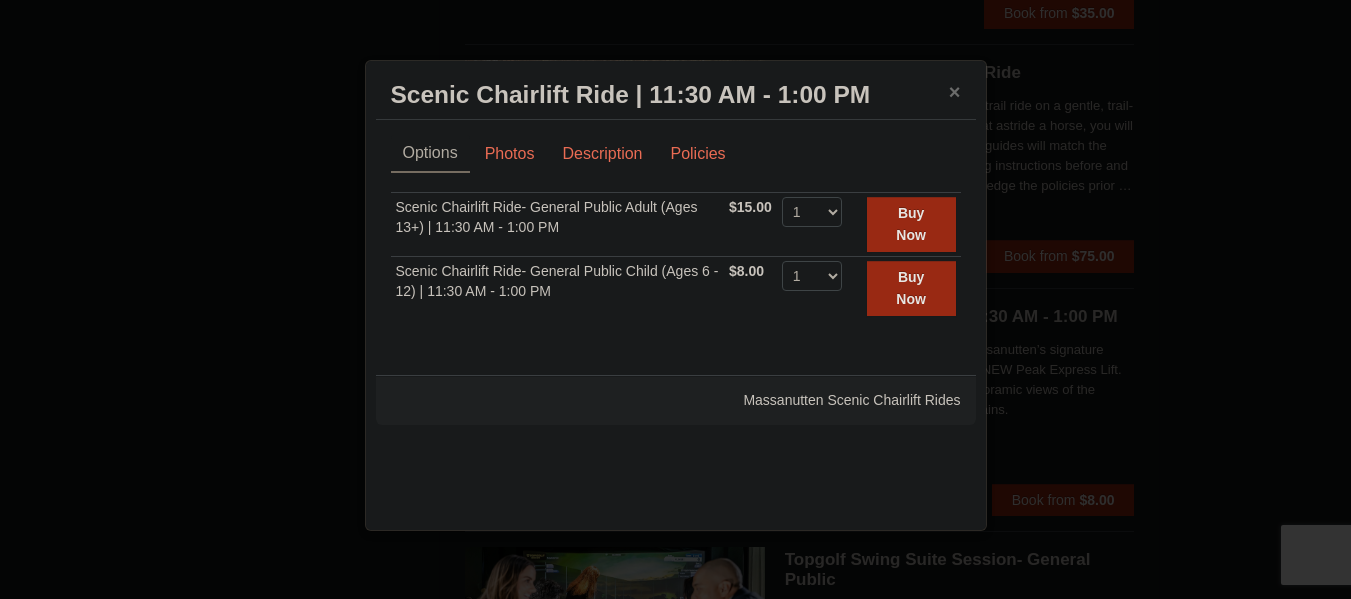 click on "×" at bounding box center (955, 92) 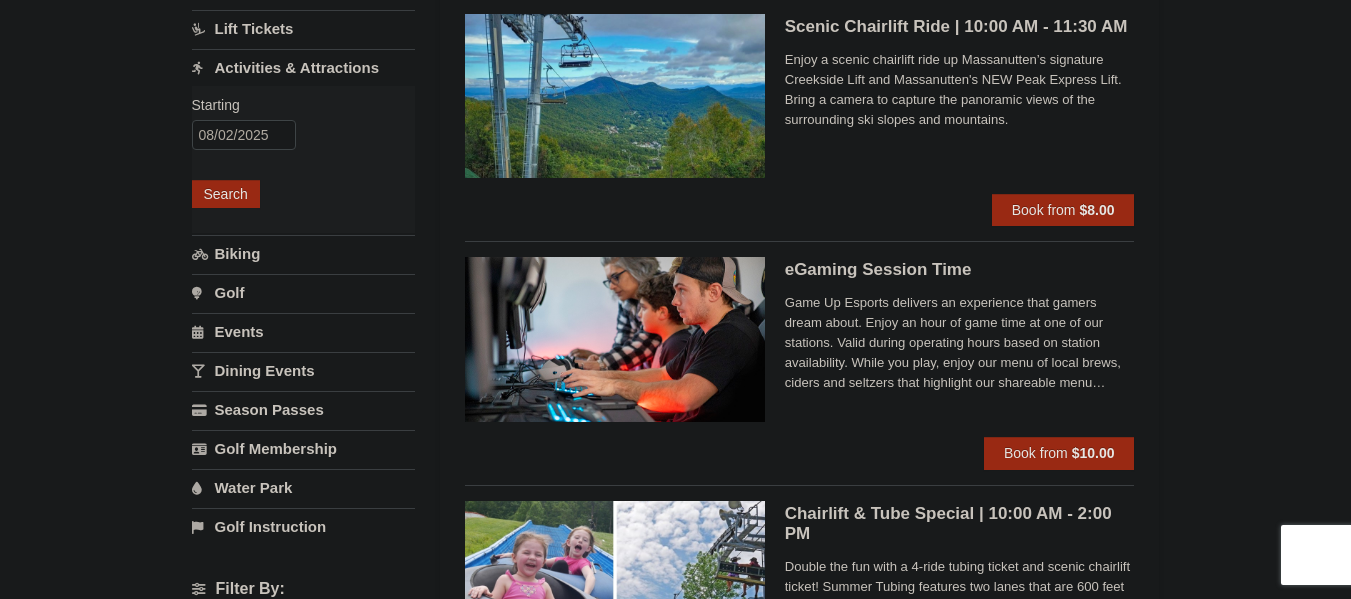 scroll, scrollTop: 205, scrollLeft: 0, axis: vertical 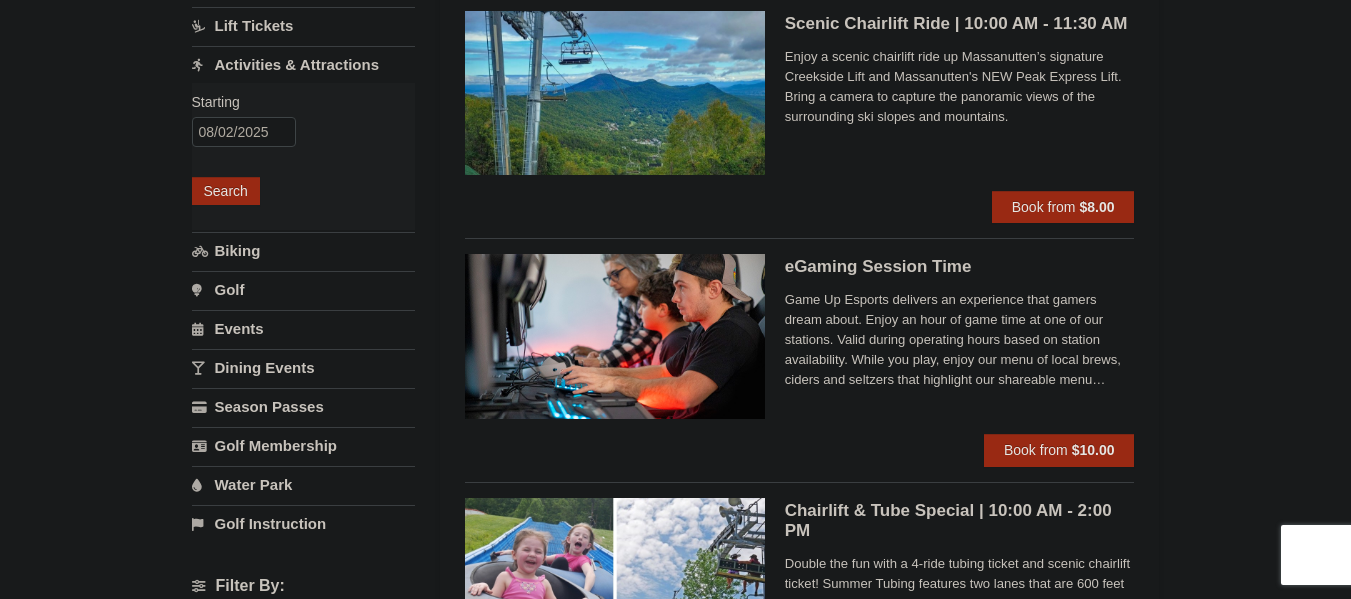 click on "Biking" at bounding box center [303, 250] 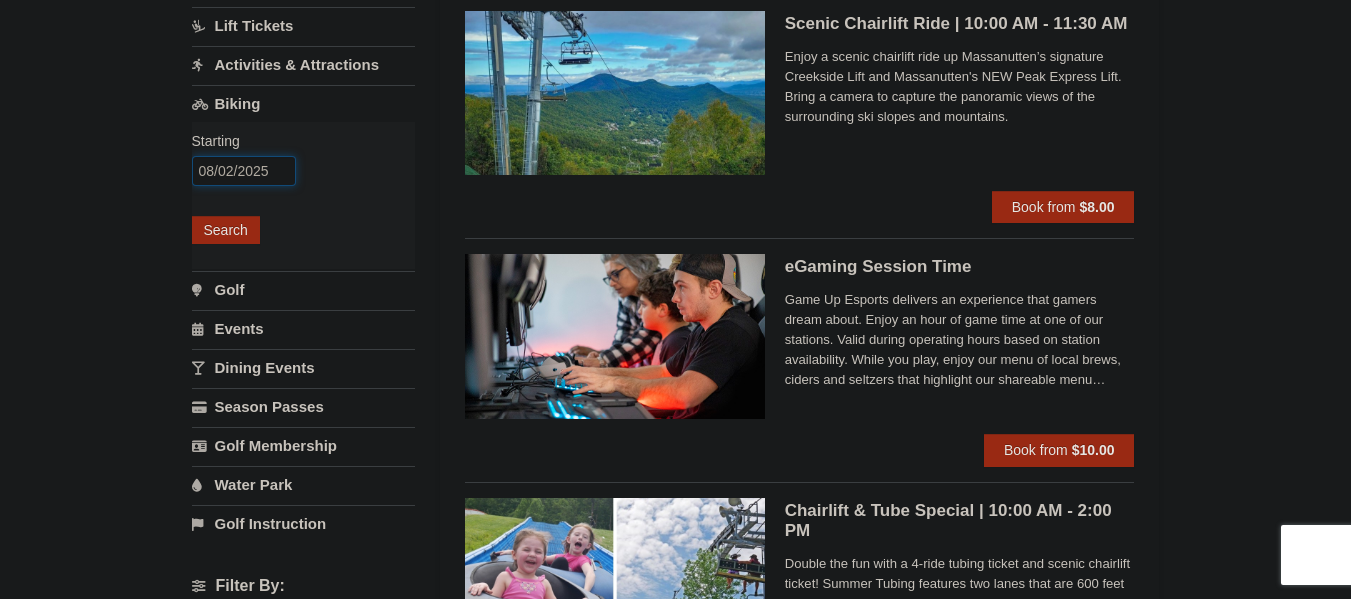 click on "08/02/2025" at bounding box center (244, 171) 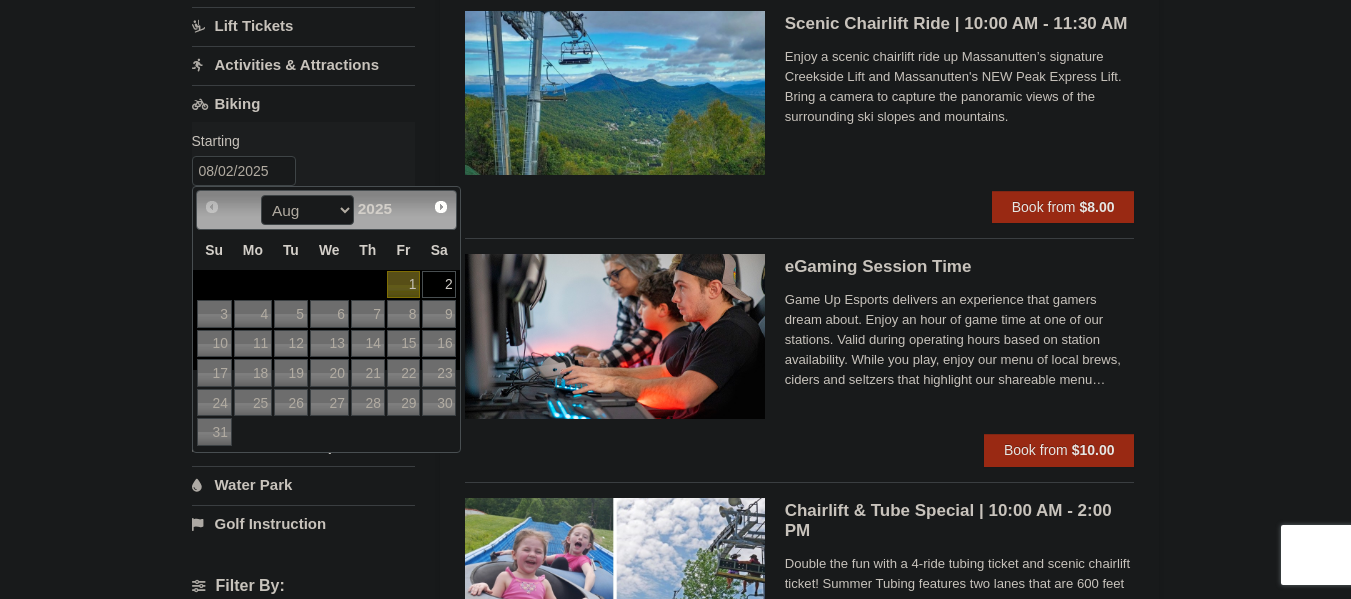 click on "3" at bounding box center [214, 314] 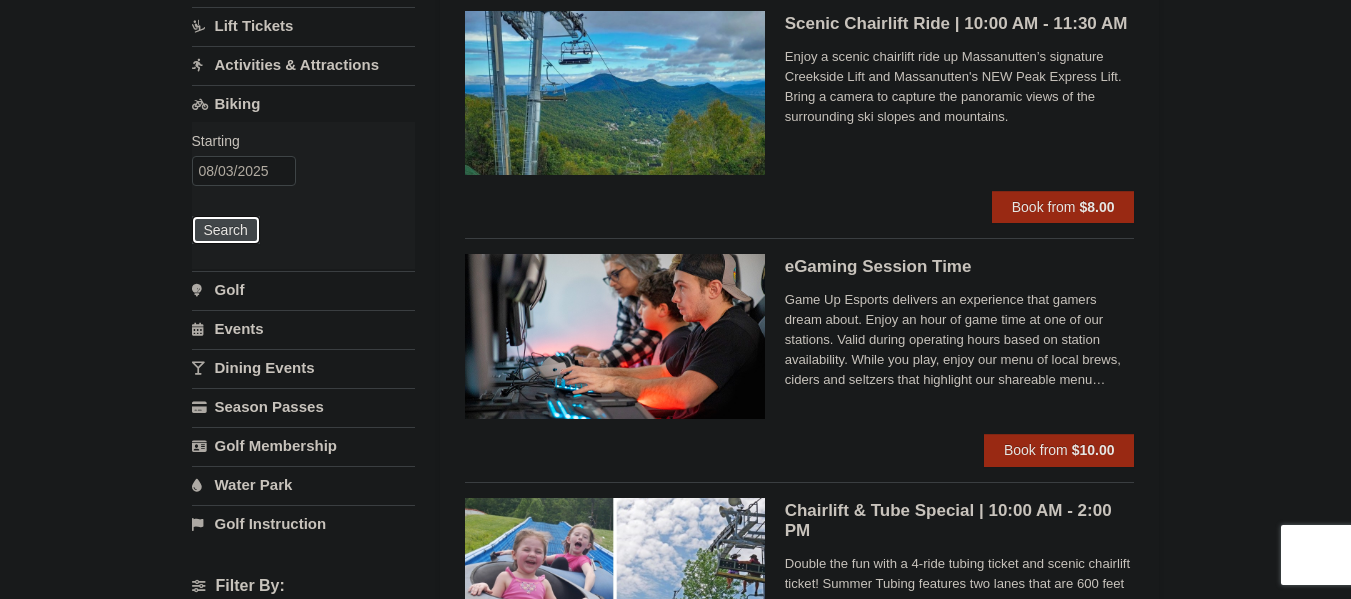click on "Search" at bounding box center (226, 230) 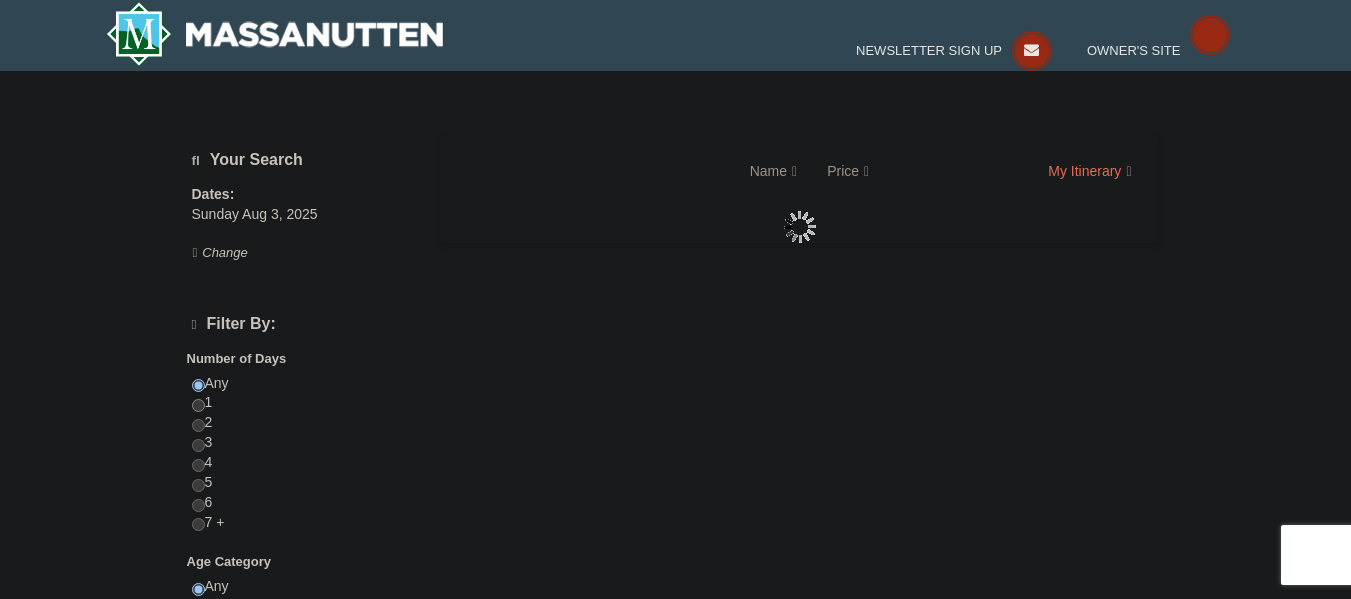 scroll, scrollTop: 0, scrollLeft: 0, axis: both 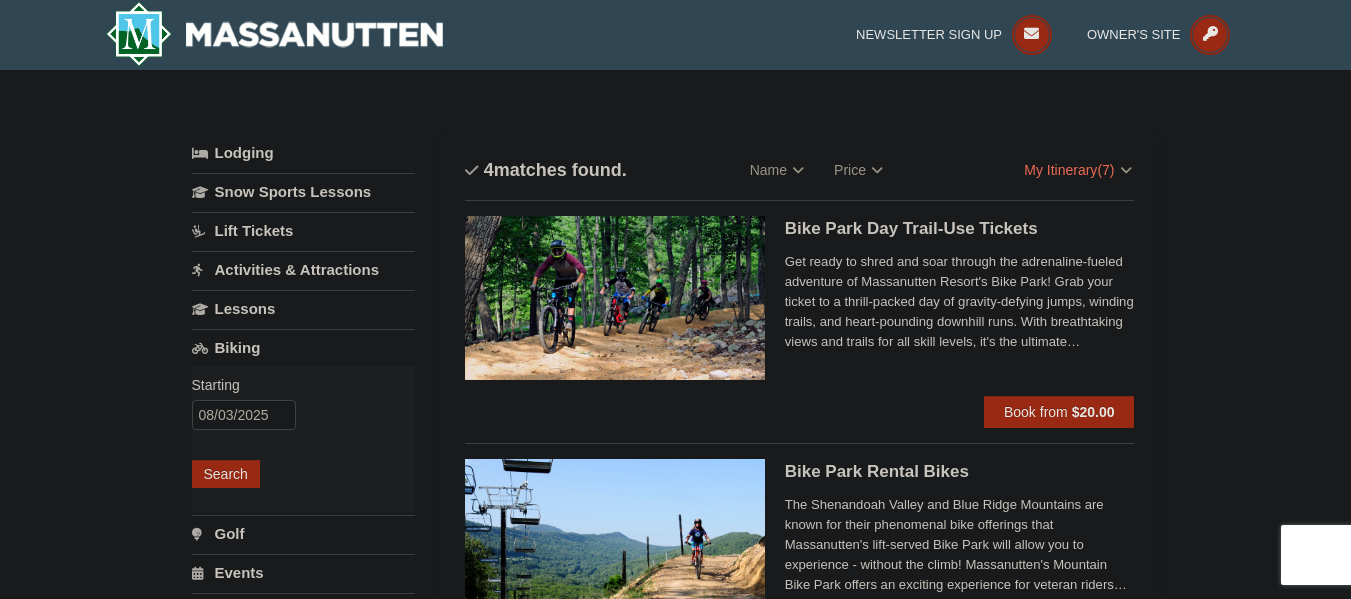 select on "8" 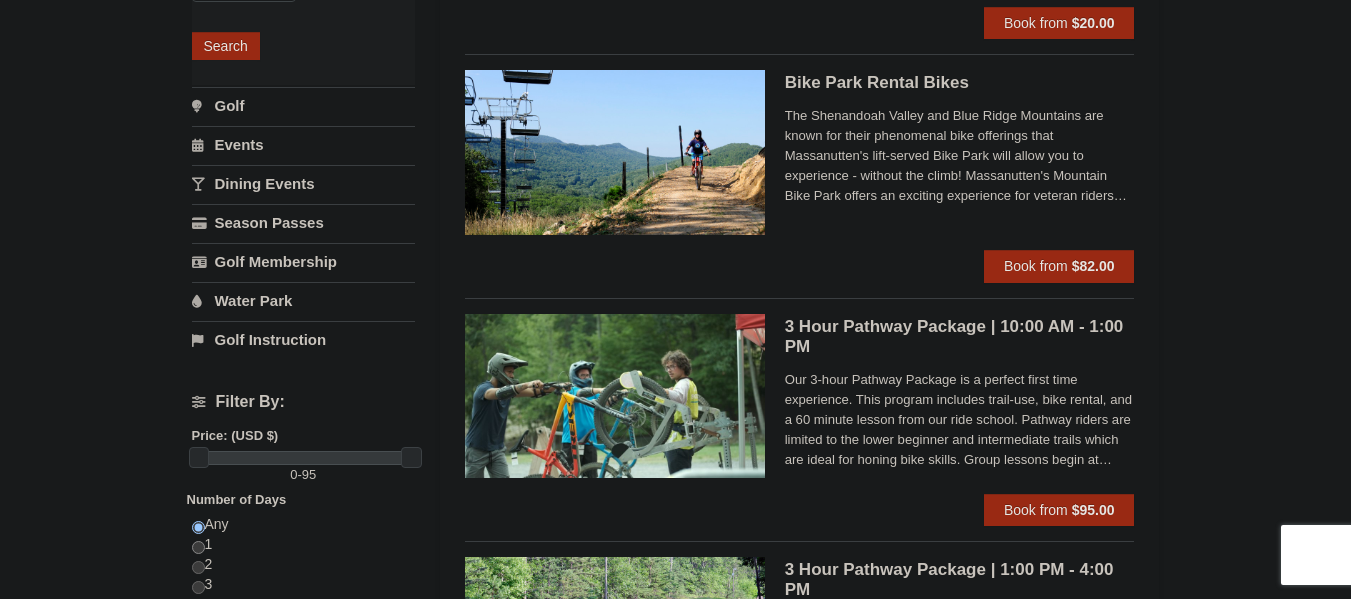 scroll, scrollTop: 378, scrollLeft: 0, axis: vertical 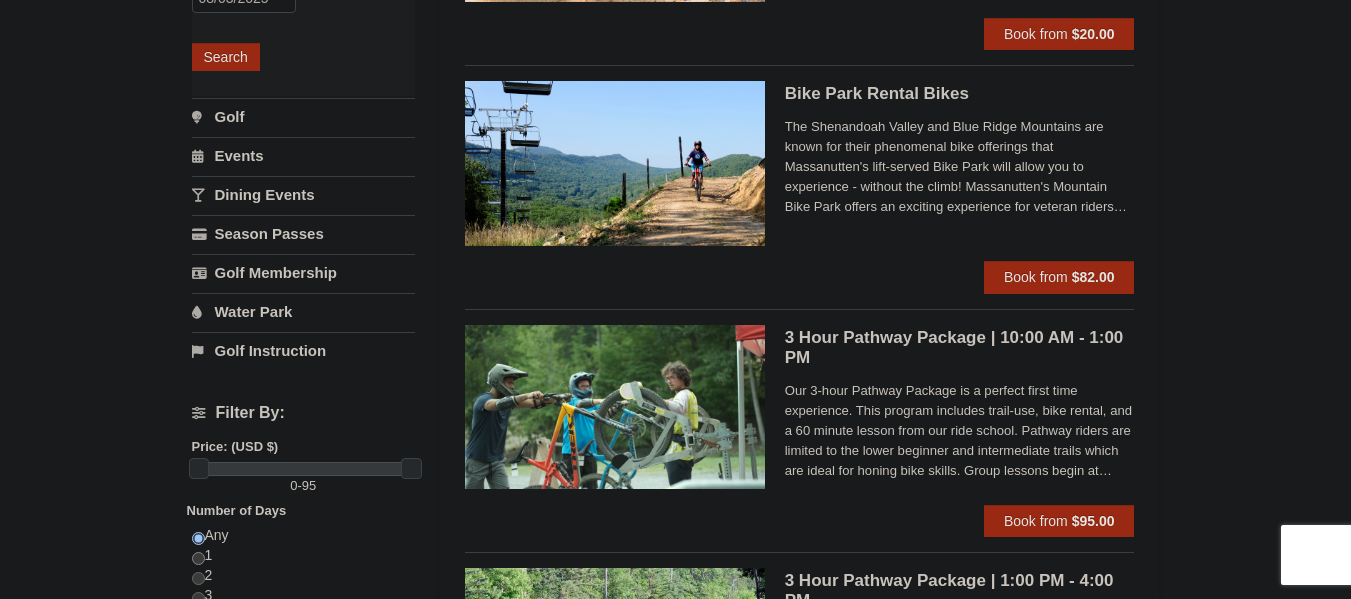 click on "The Shenandoah Valley and Blue Ridge Mountains are known for their phenomenal bike offerings that Massanutten's lift-served Bike Park will allow you to experience - without the climb! Massanutten's Mountain Bike Park offers an exciting experience for veteran riders while also featuring a beginner-friendly introduction to downhill mountain biking. Bike Park lift access is only available when the Bike Park is open!" at bounding box center (960, 167) 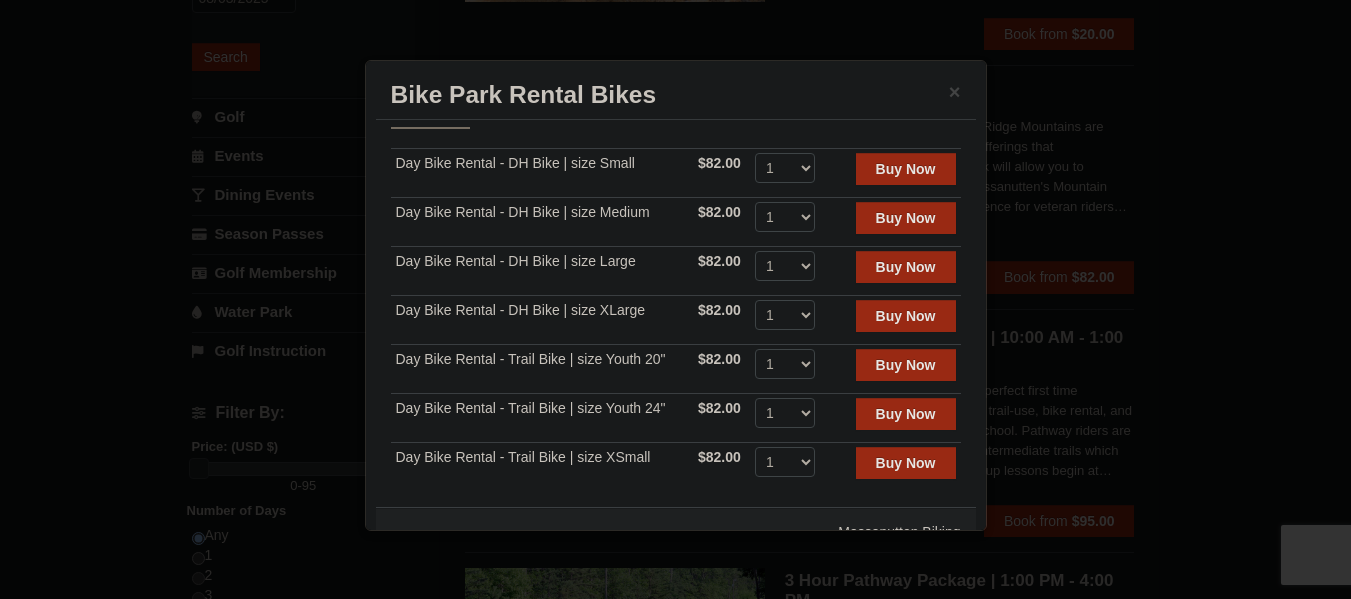scroll, scrollTop: 0, scrollLeft: 0, axis: both 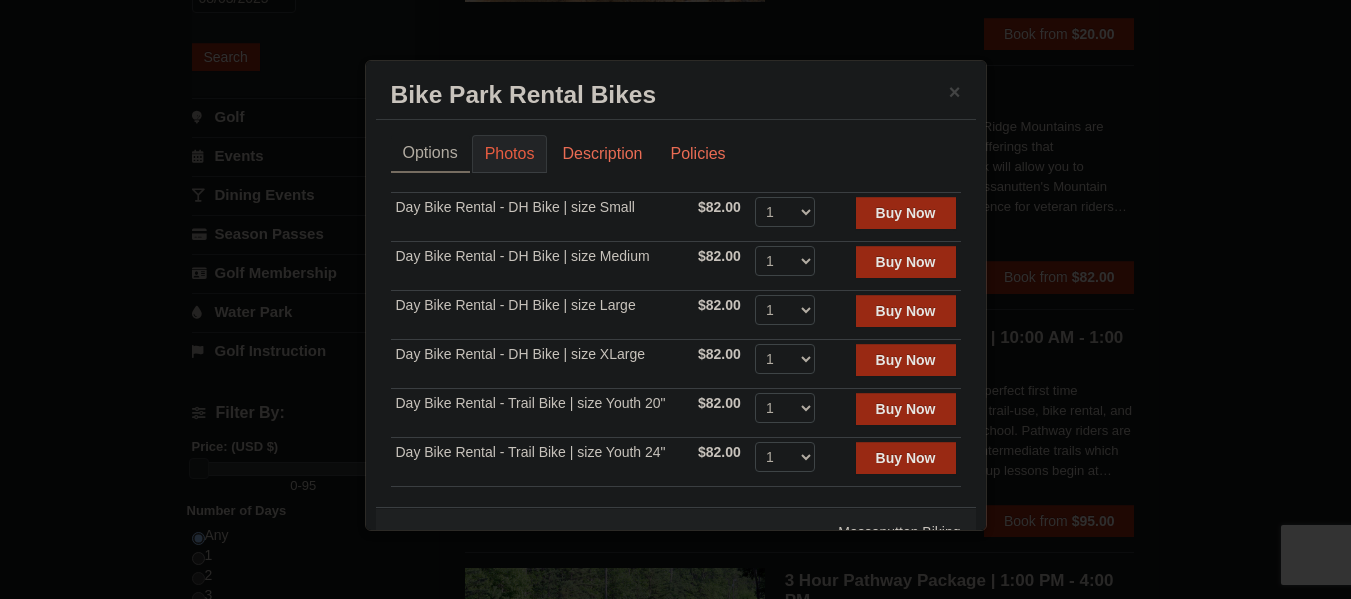 click on "Photos" at bounding box center [510, 154] 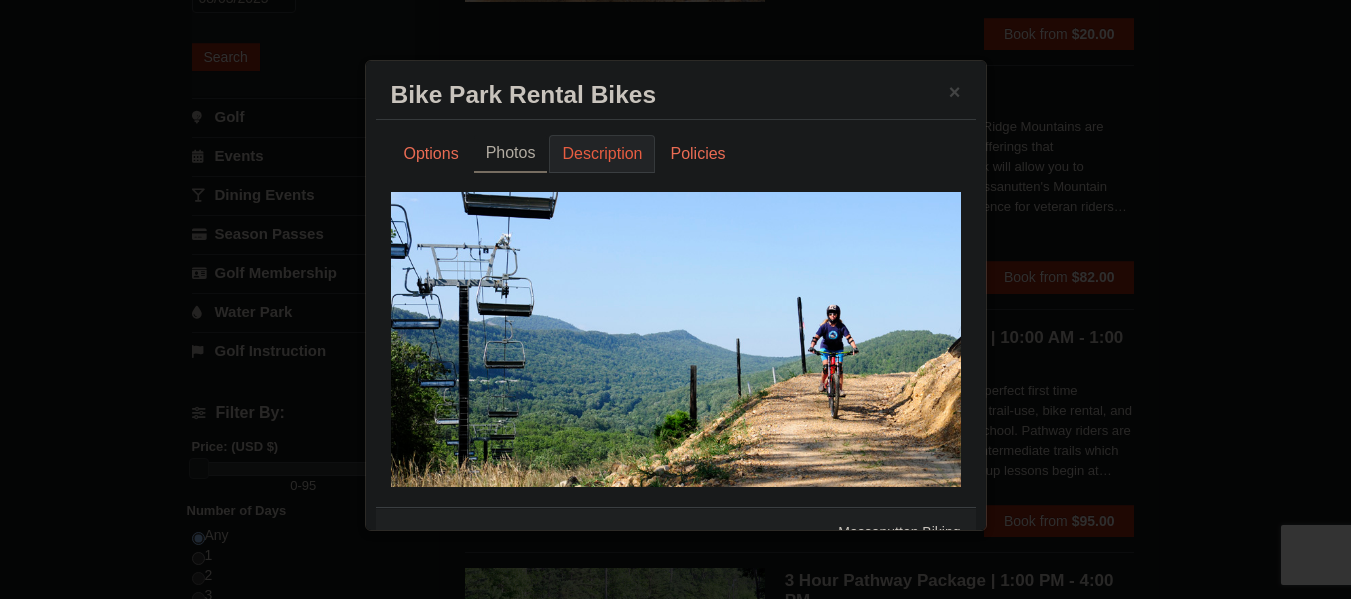 click on "Description" at bounding box center [602, 154] 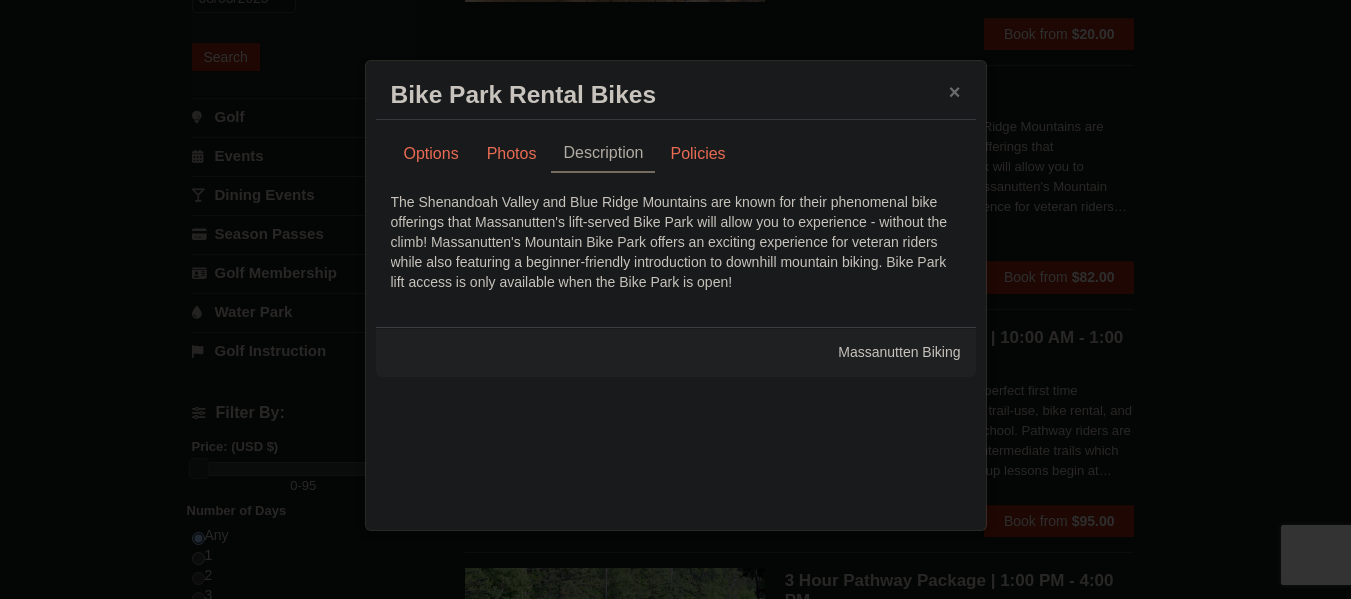 click on "×" at bounding box center (955, 92) 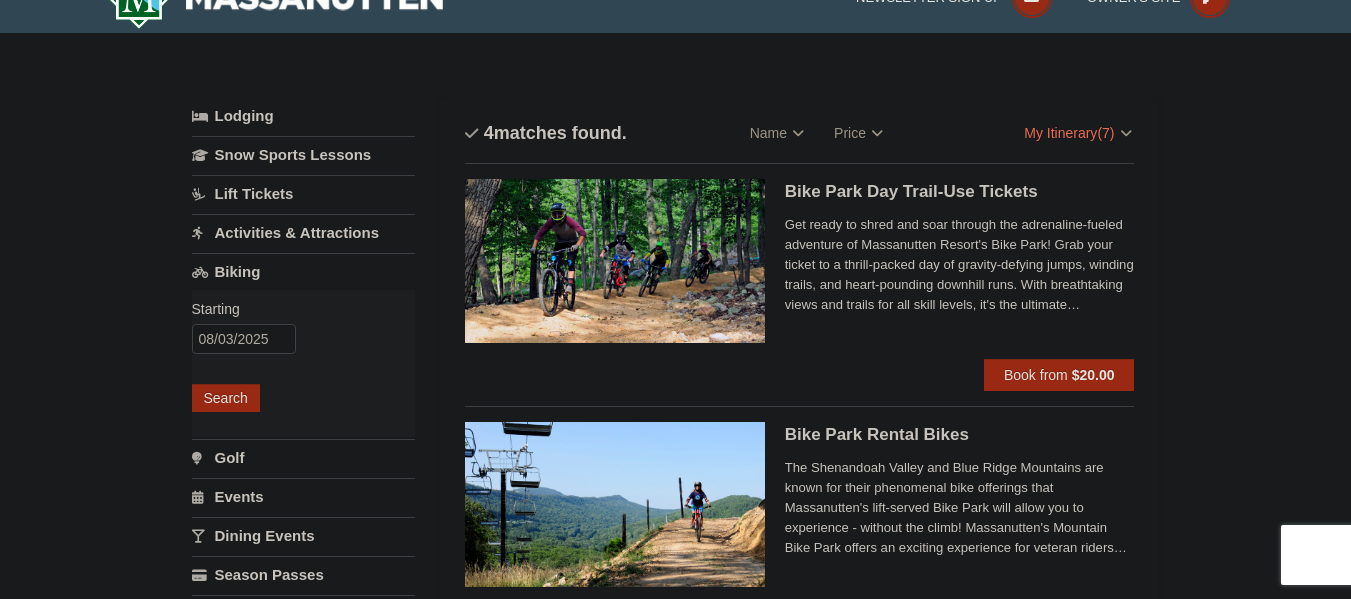 scroll, scrollTop: 19, scrollLeft: 0, axis: vertical 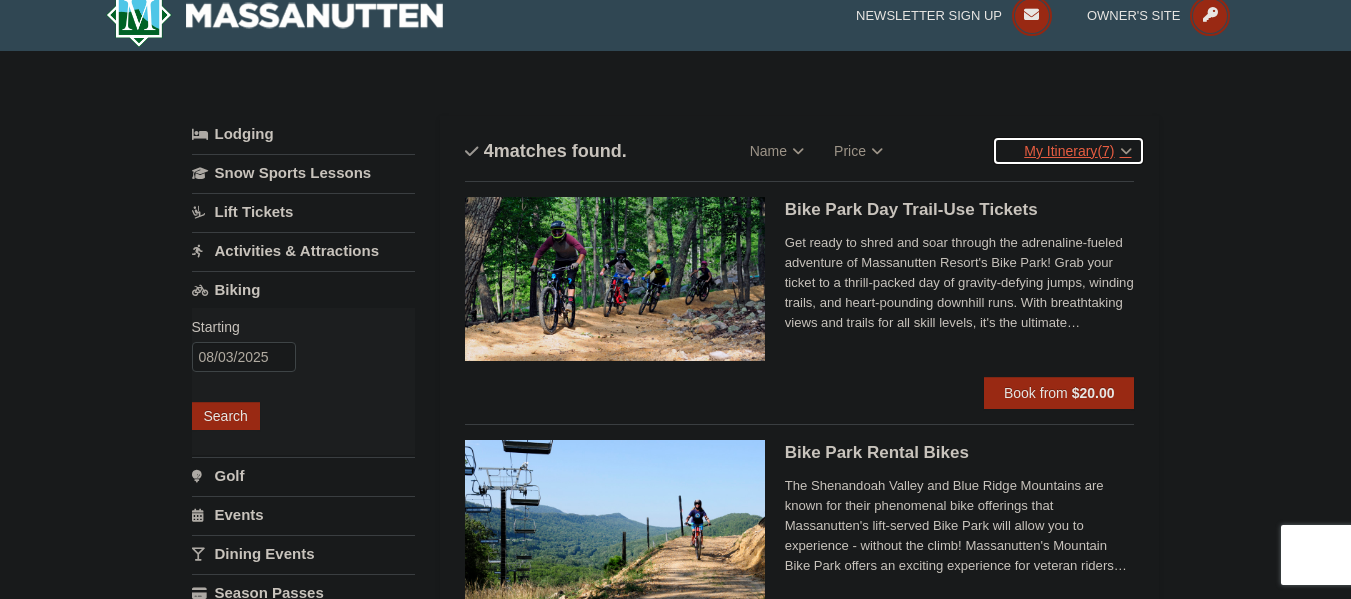 click on "My Itinerary (7)" at bounding box center (1068, 151) 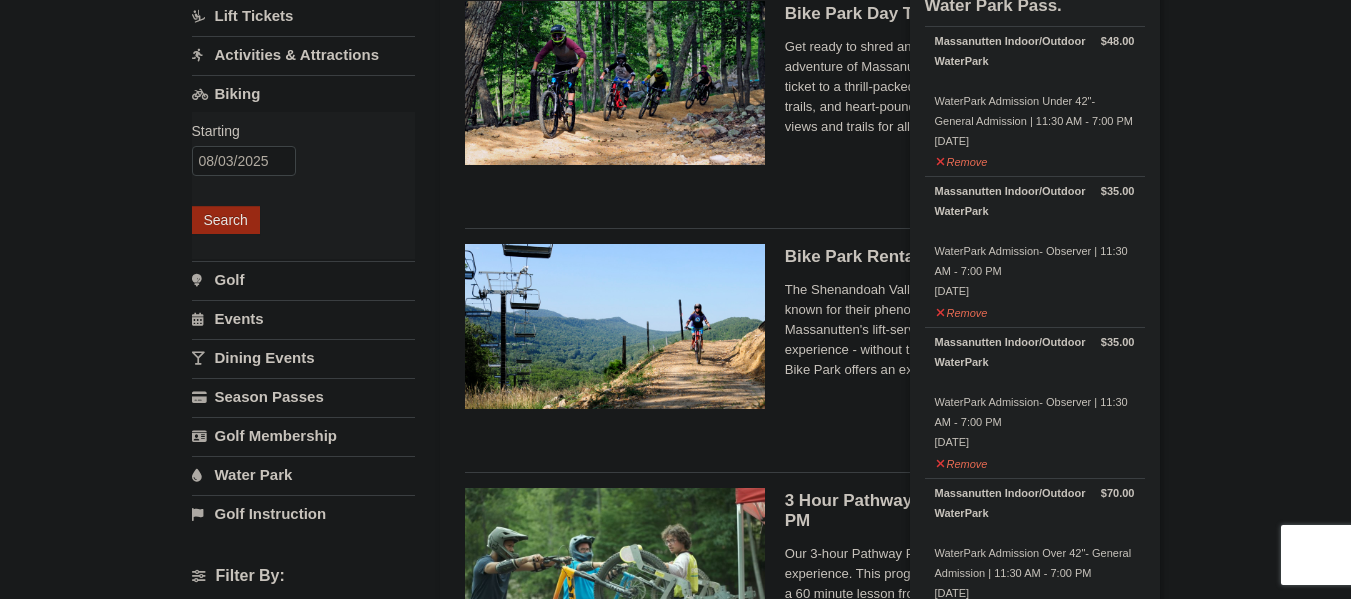 scroll, scrollTop: 0, scrollLeft: 0, axis: both 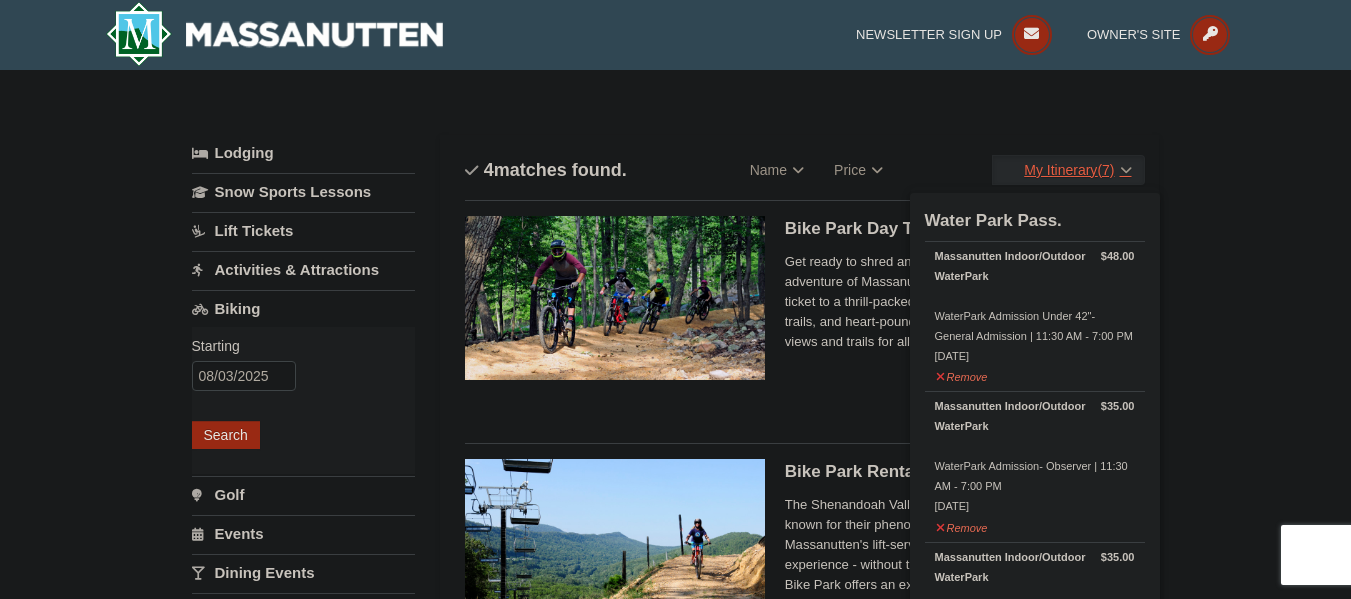 click on "My Itinerary (7)" at bounding box center [1068, 170] 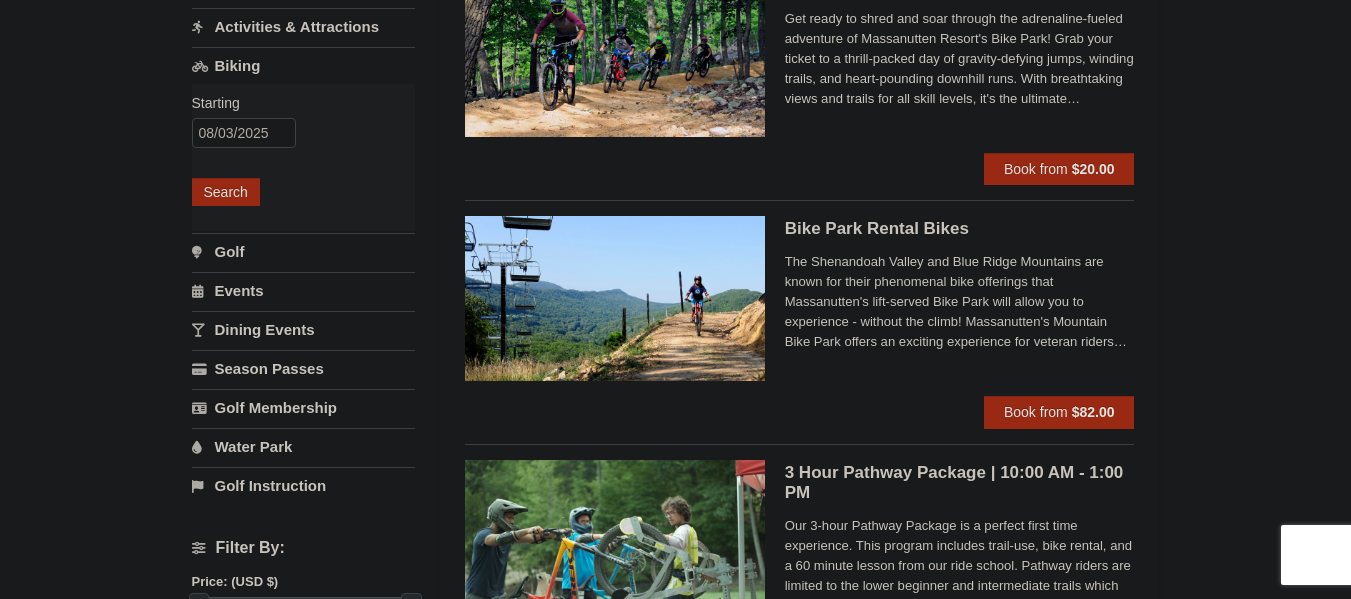 scroll, scrollTop: 235, scrollLeft: 0, axis: vertical 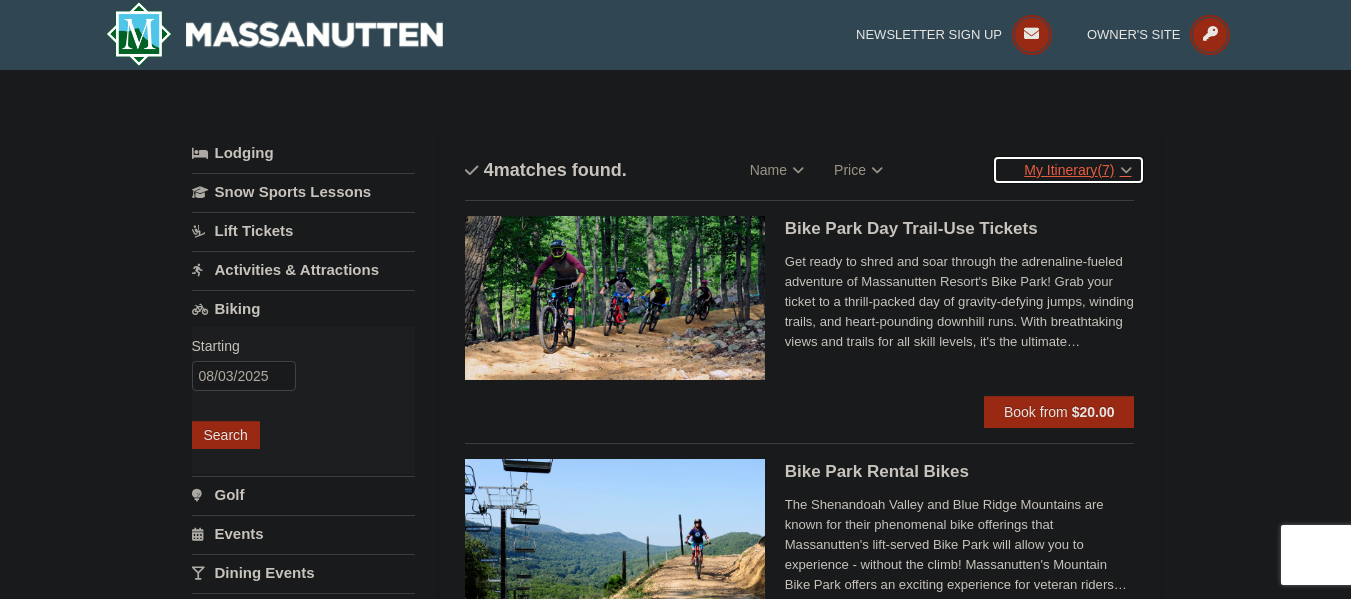 click on "My Itinerary (7)" at bounding box center (1068, 170) 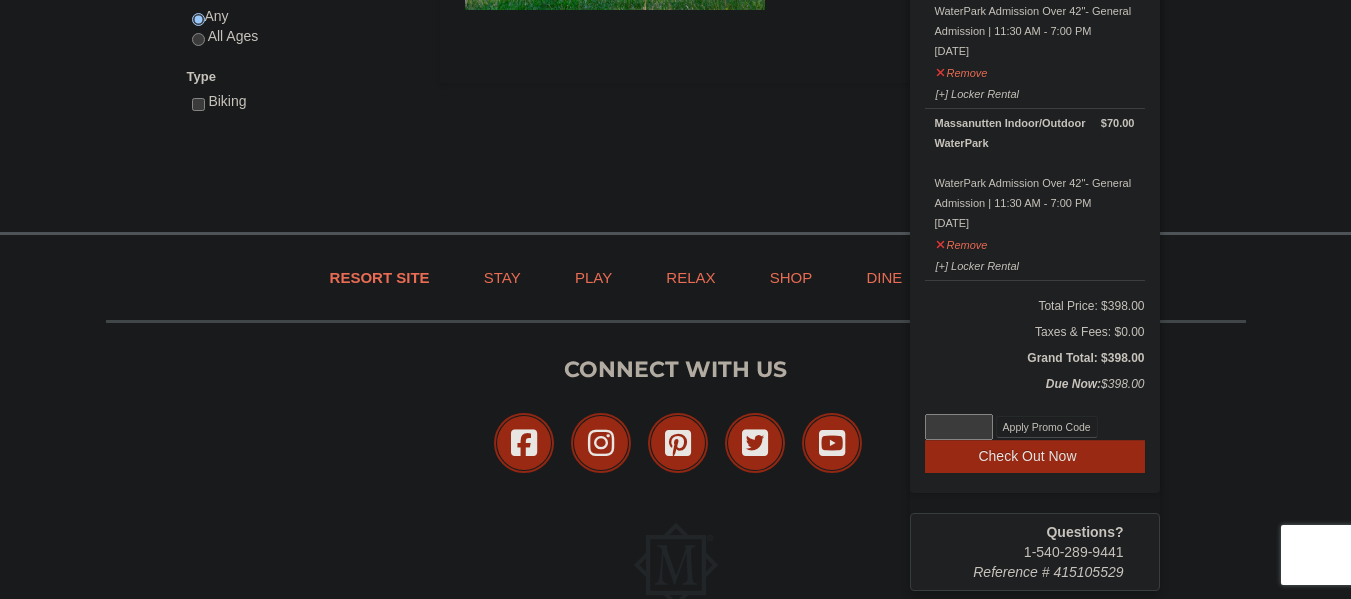scroll, scrollTop: 1158, scrollLeft: 0, axis: vertical 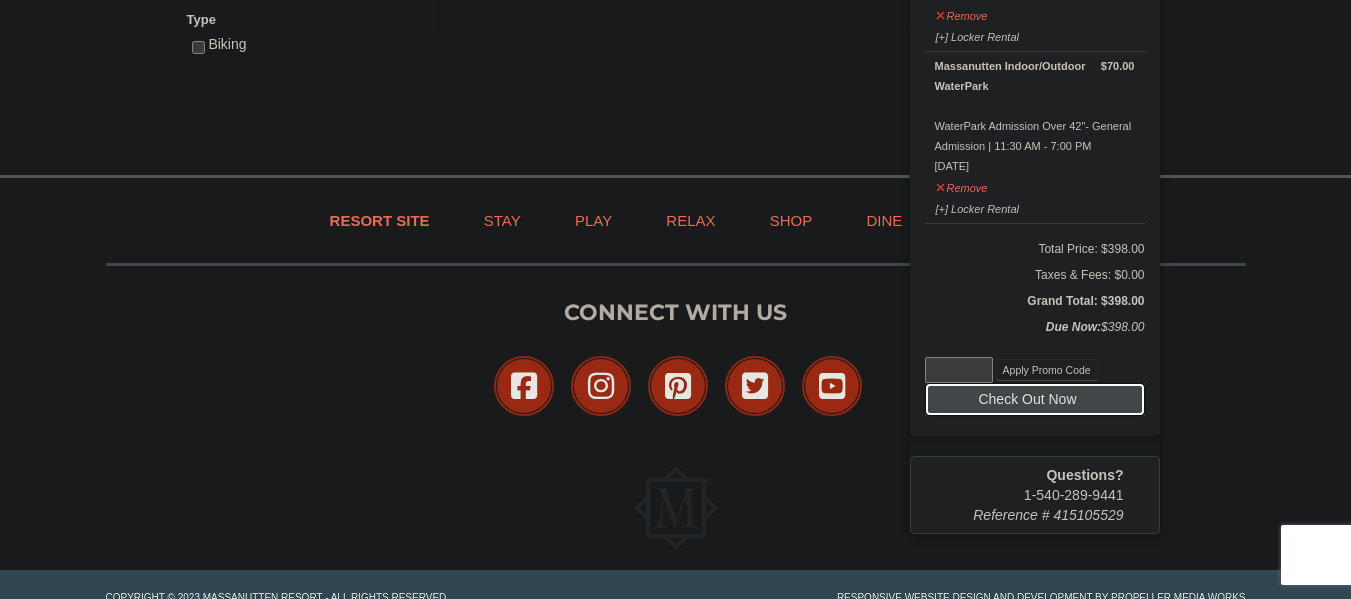 click on "Check Out Now" at bounding box center (1035, 399) 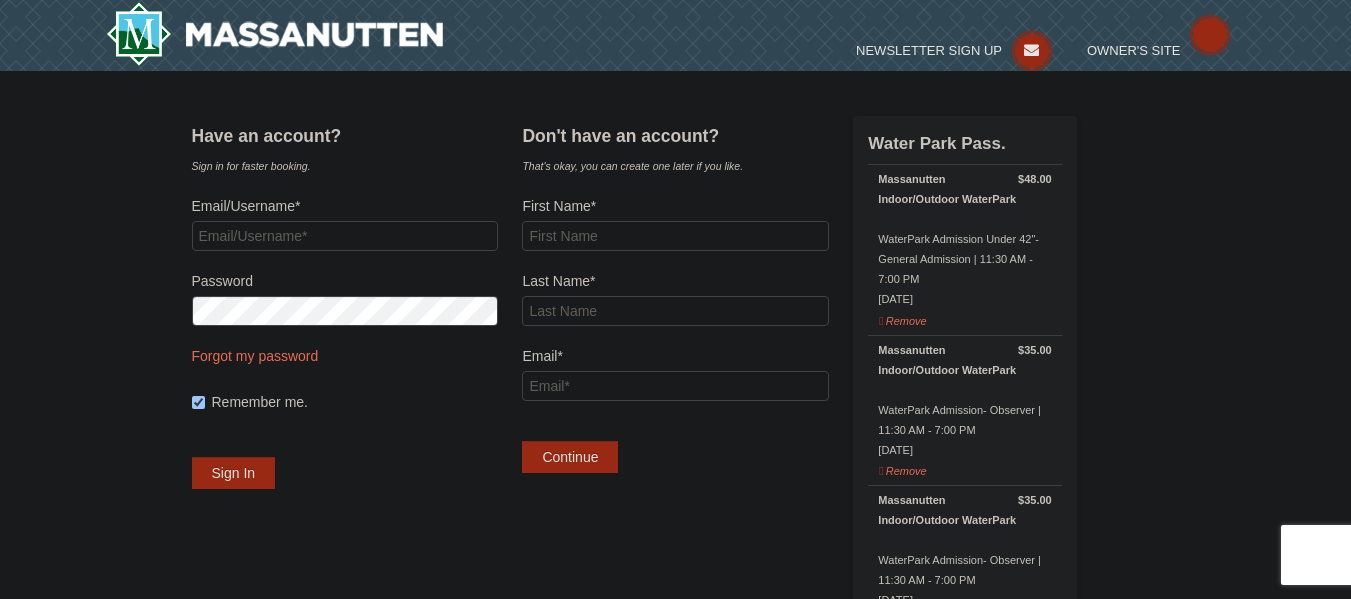 scroll, scrollTop: 0, scrollLeft: 0, axis: both 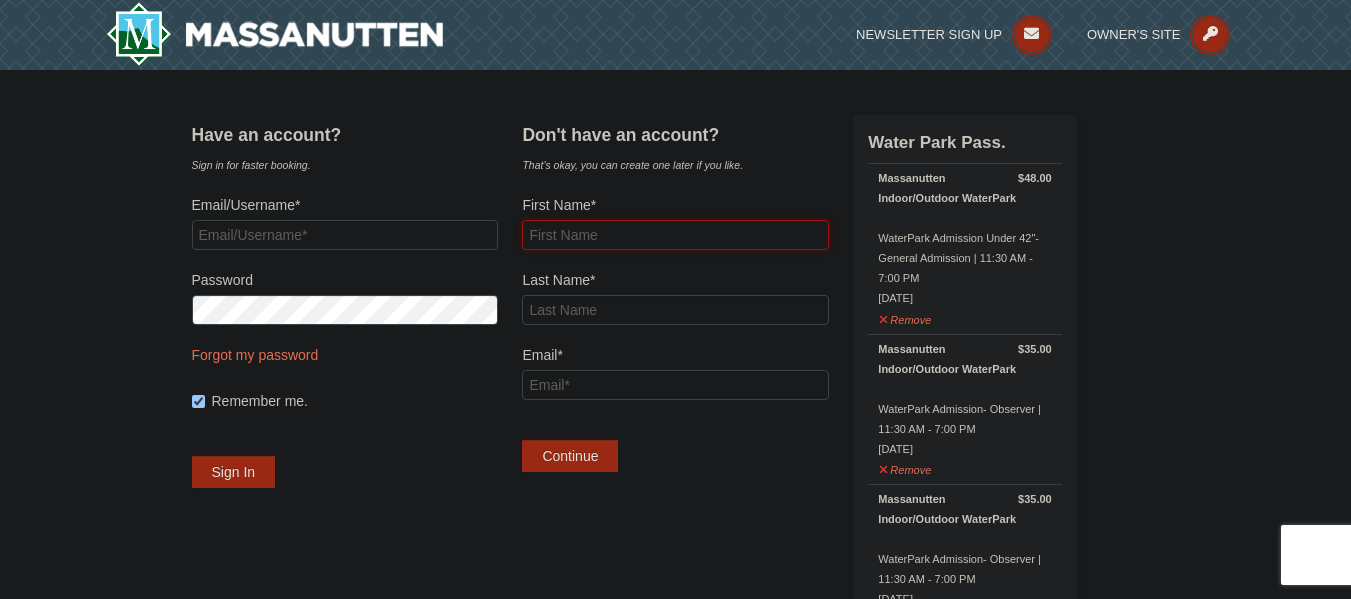 click on "First Name*" at bounding box center (675, 235) 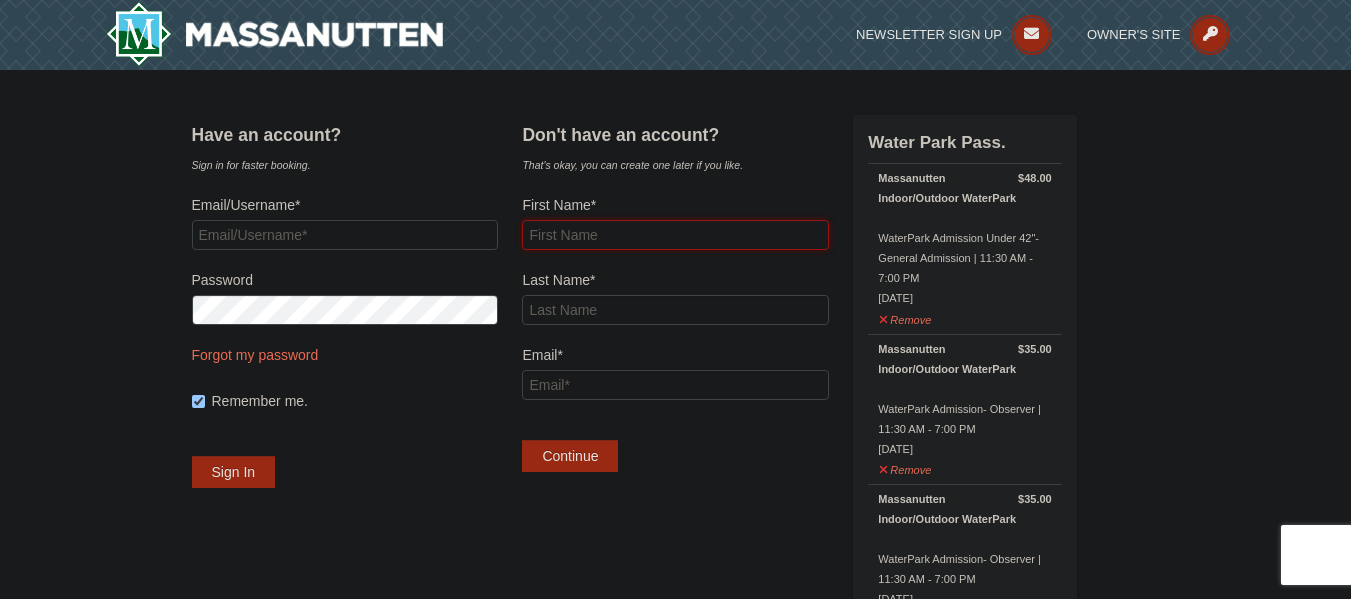 click on "First Name*" at bounding box center (675, 235) 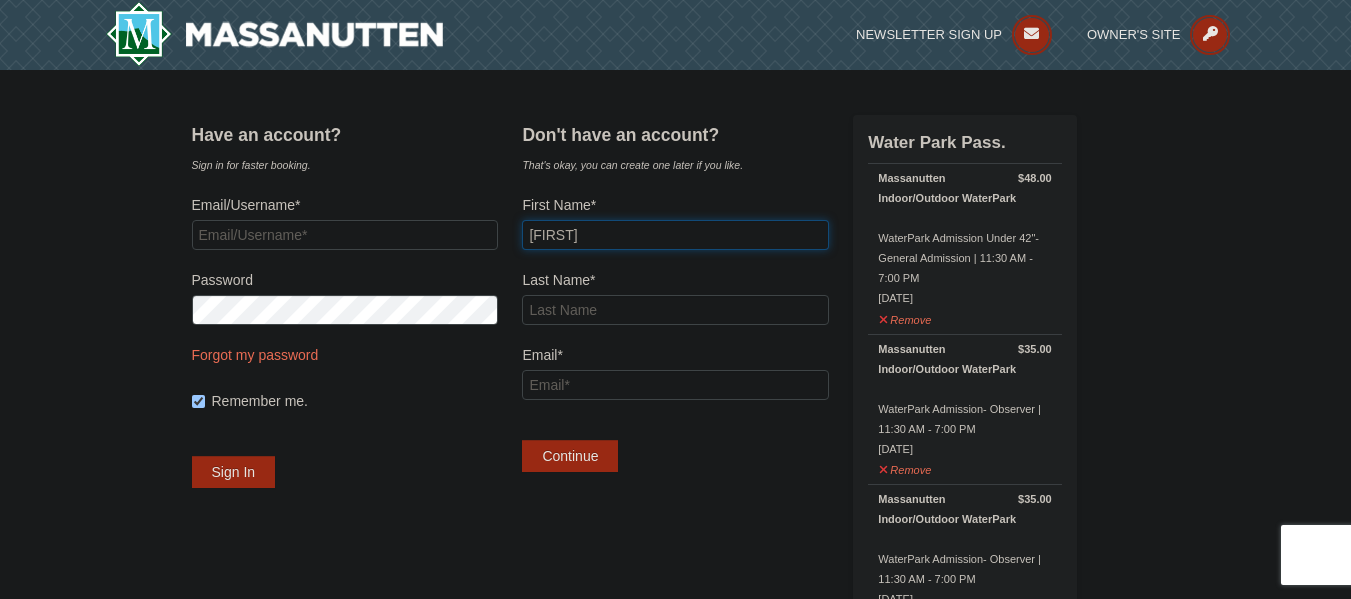 type on "Bryan" 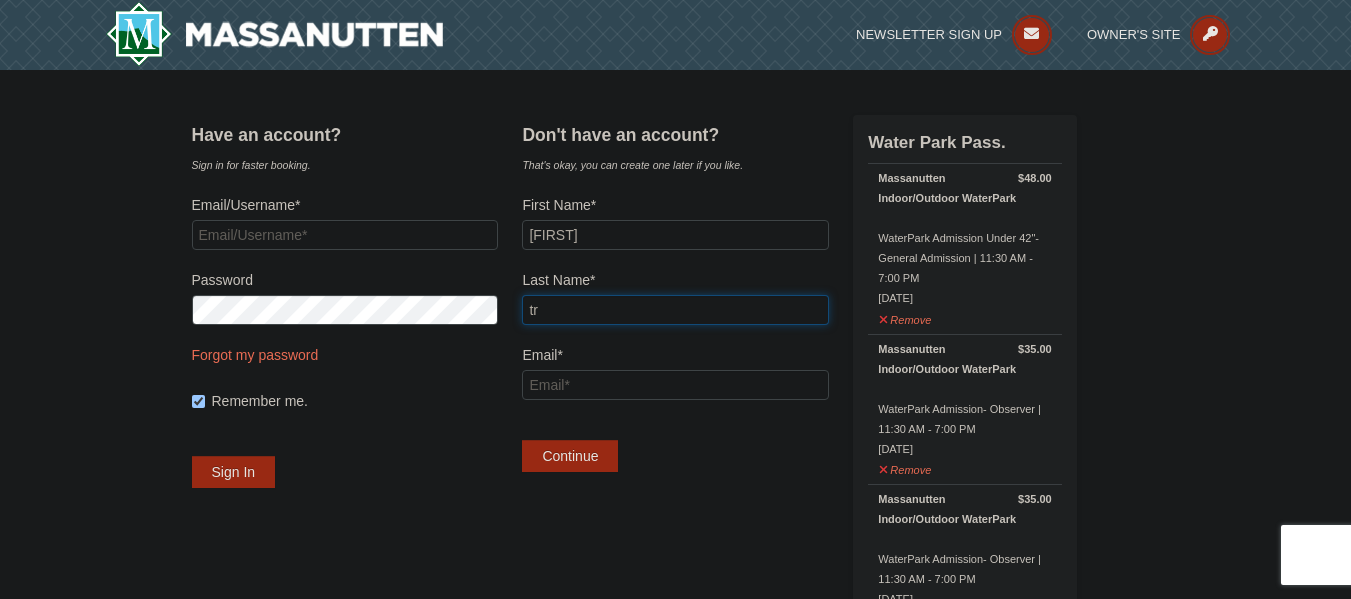 type on "t" 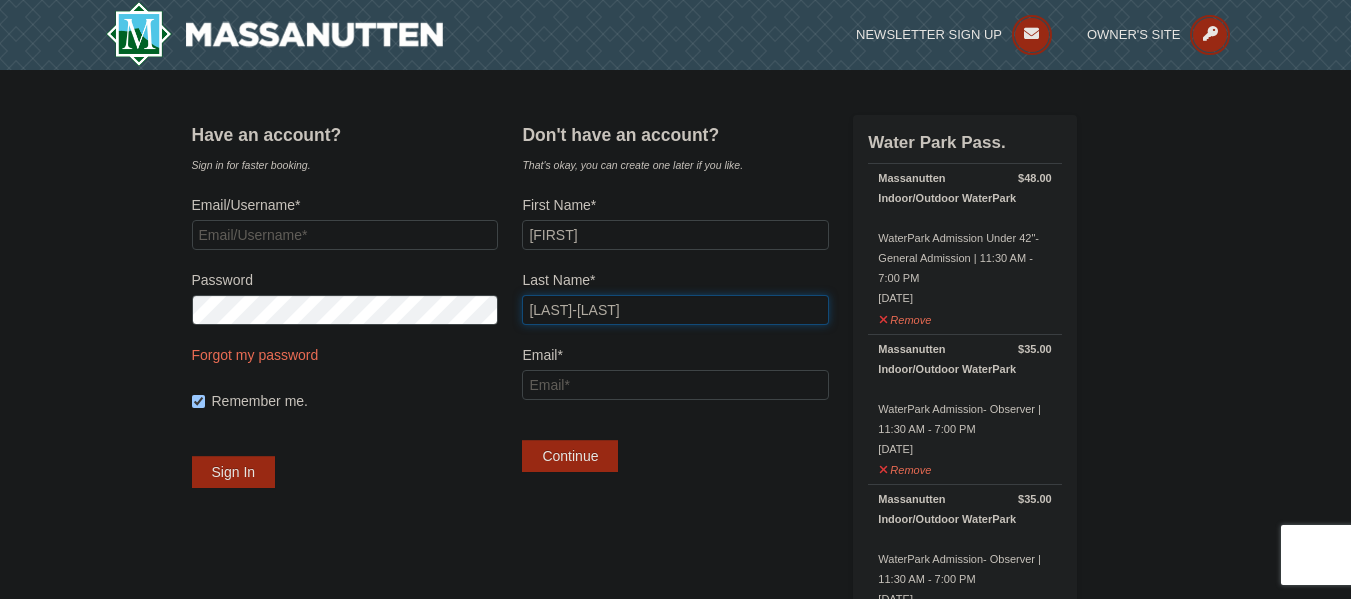 type on "Trujillo-Medina" 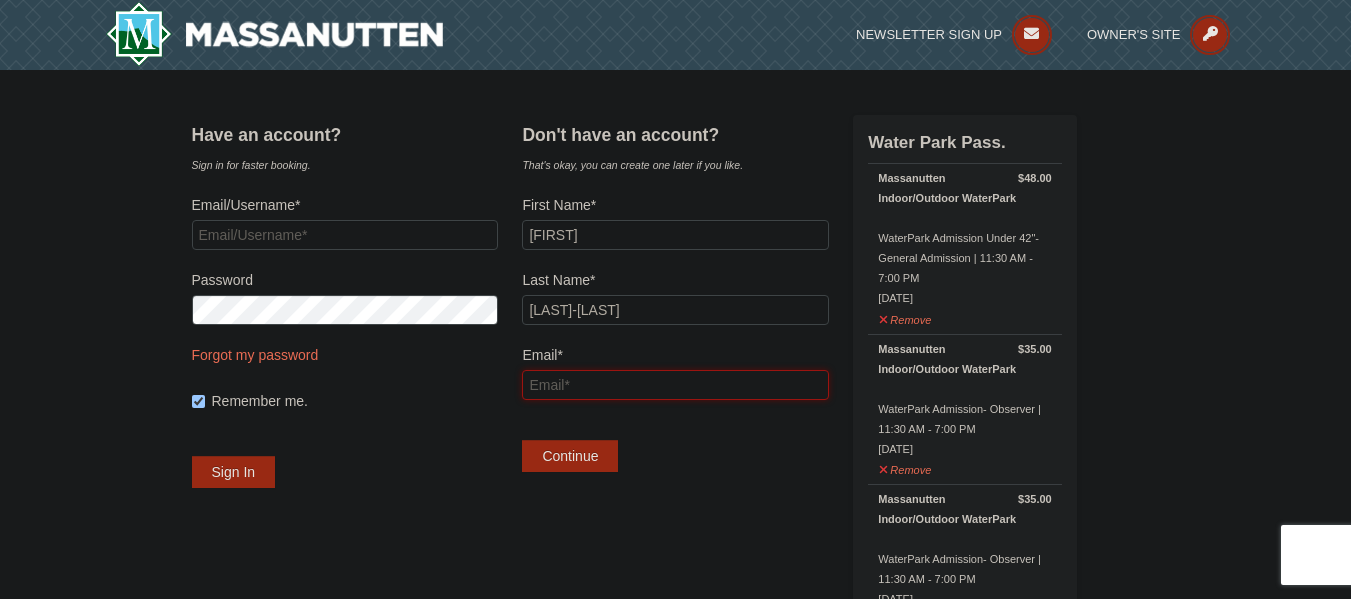 click on "Email*" at bounding box center [675, 385] 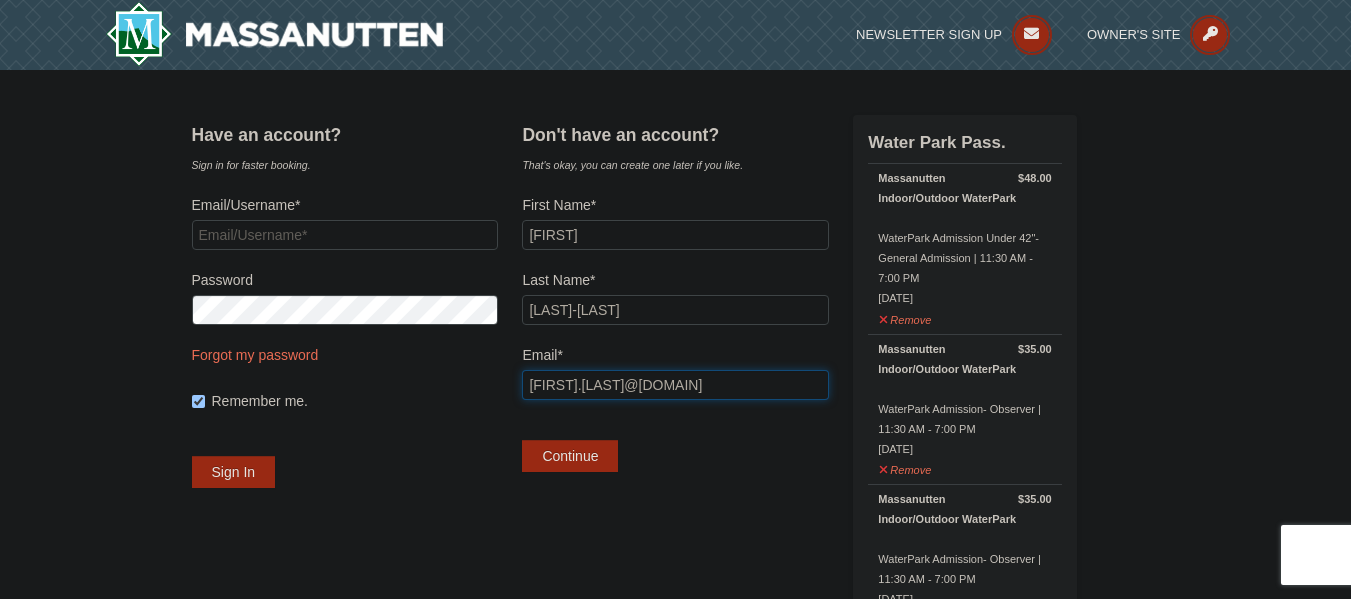 type on "bryan.truillo@gmail.com" 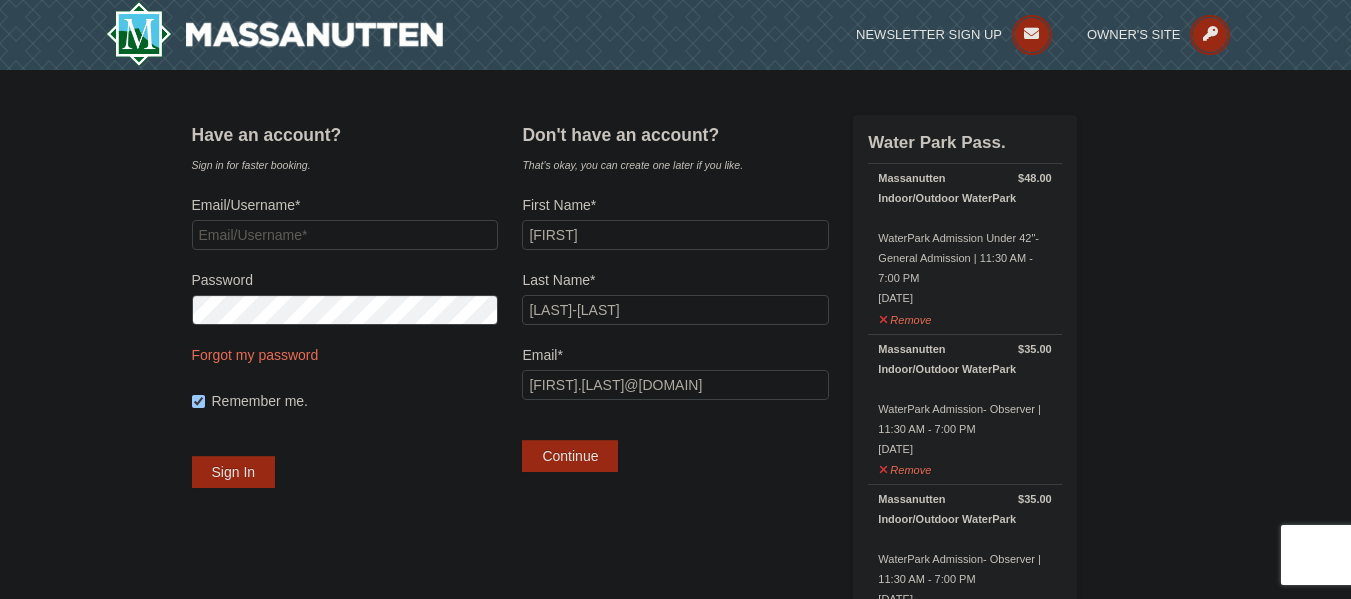 click on "Have an account?
Sign in for faster booking.
Email/Username*
Password
Forgot my password
Remember me.
Sign In" at bounding box center [676, 1131] 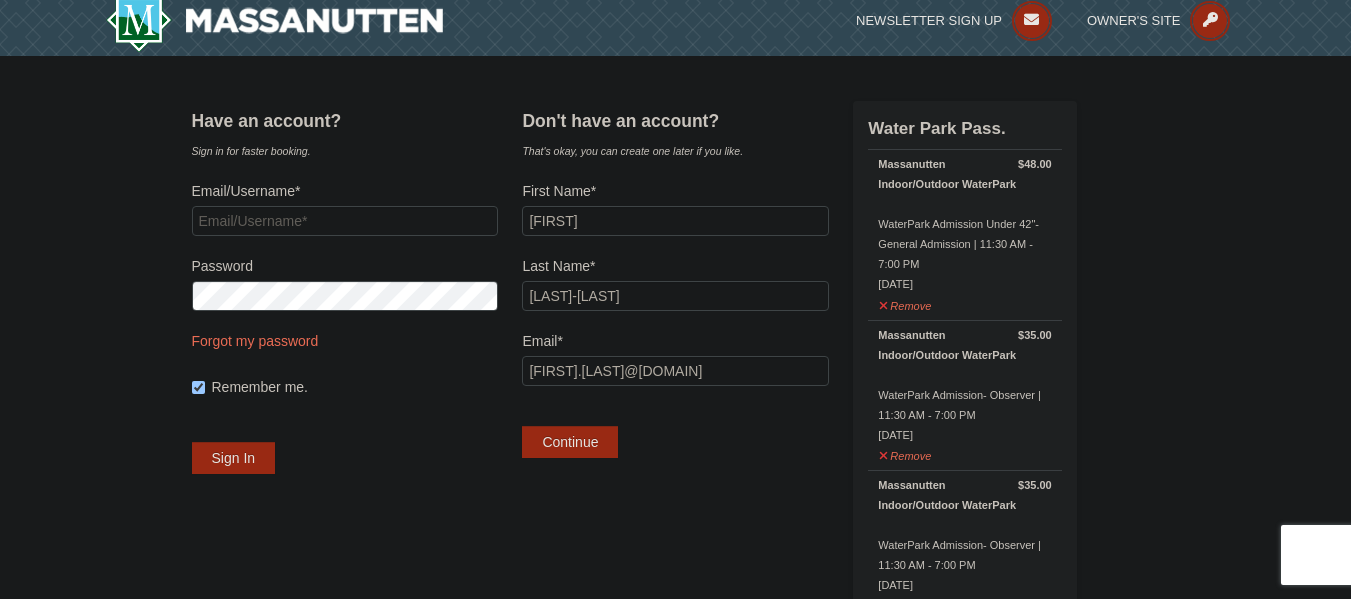 scroll, scrollTop: 12, scrollLeft: 0, axis: vertical 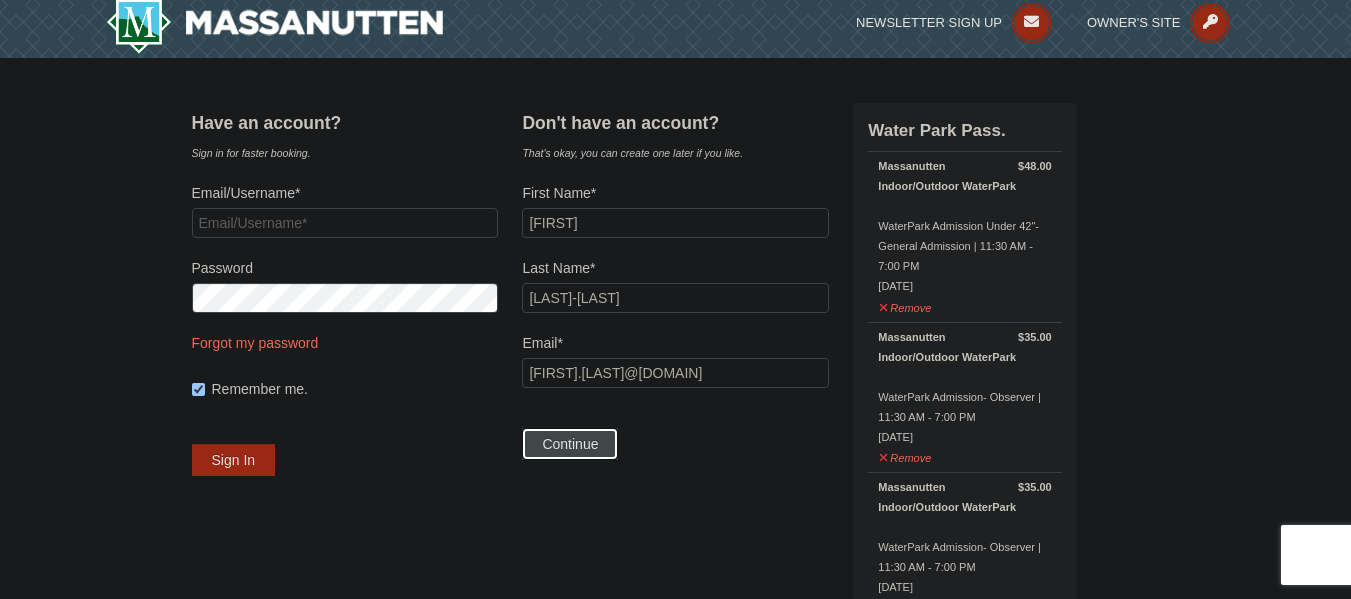 click on "Continue" at bounding box center (570, 444) 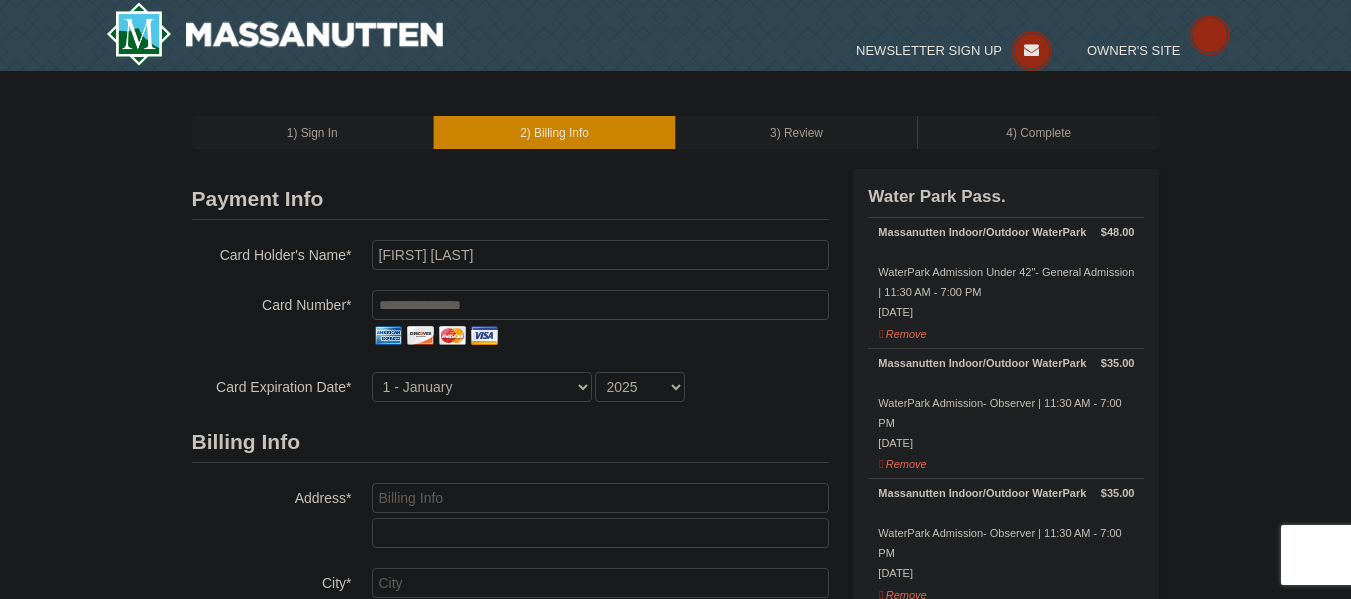 scroll, scrollTop: 0, scrollLeft: 0, axis: both 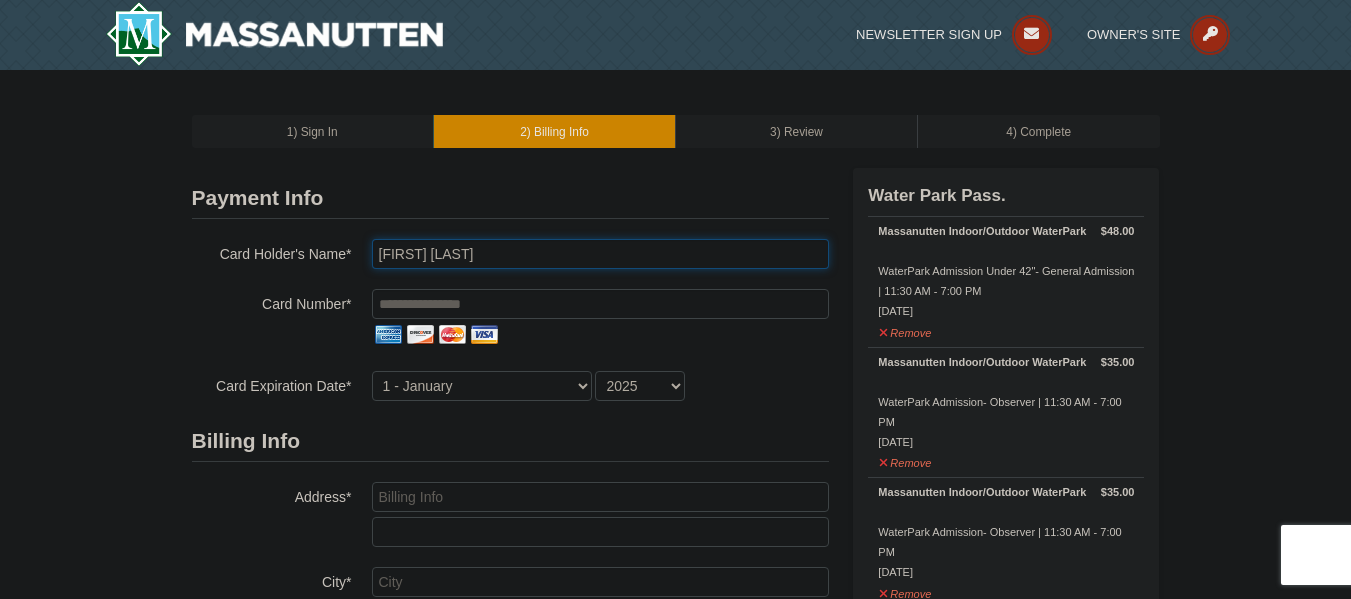 click on "[FIRST] [LAST]-[LAST]" at bounding box center (600, 254) 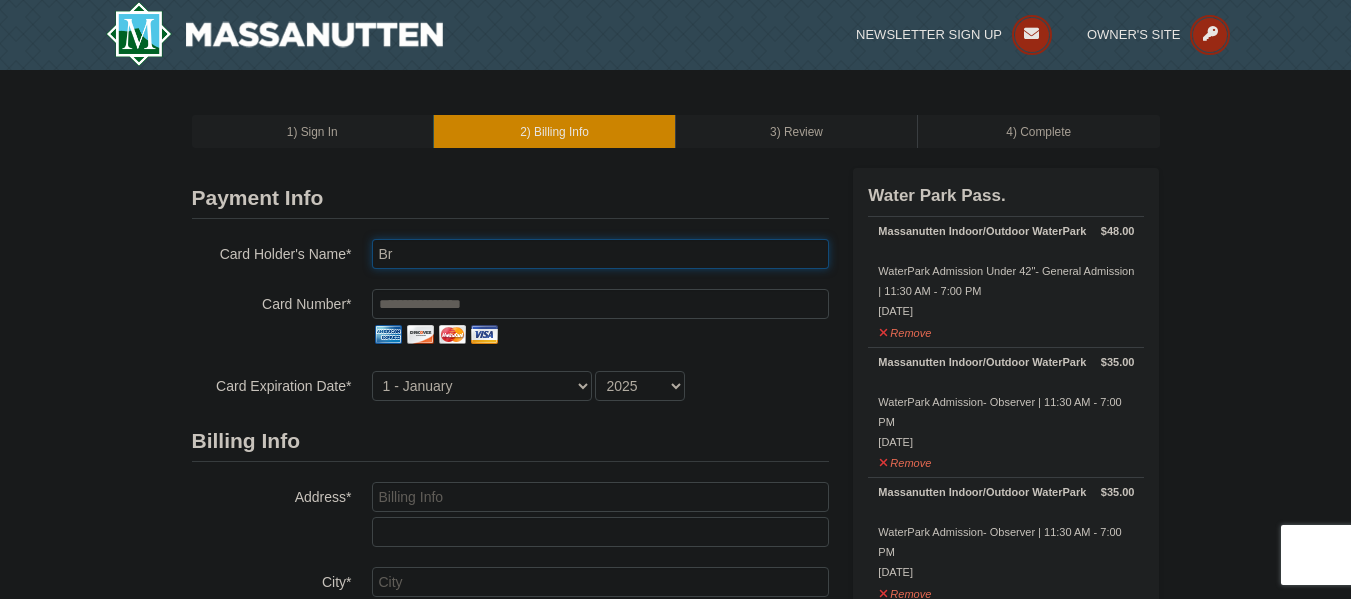 type on "B" 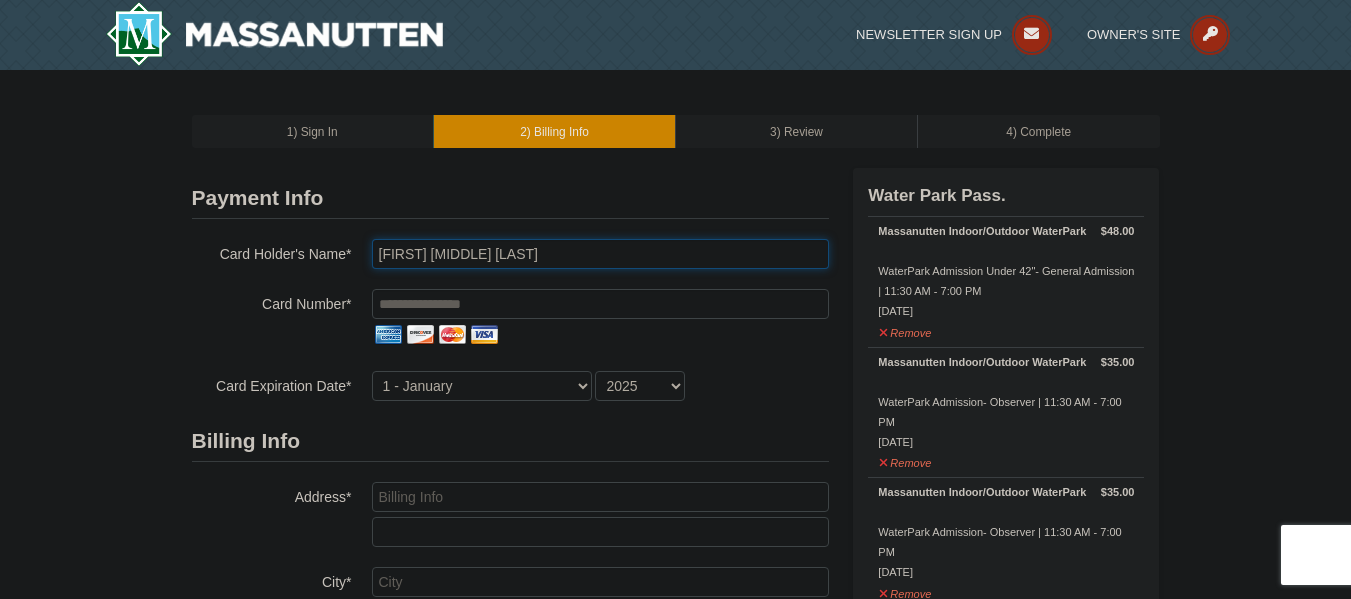 type on "Cesar U Torres" 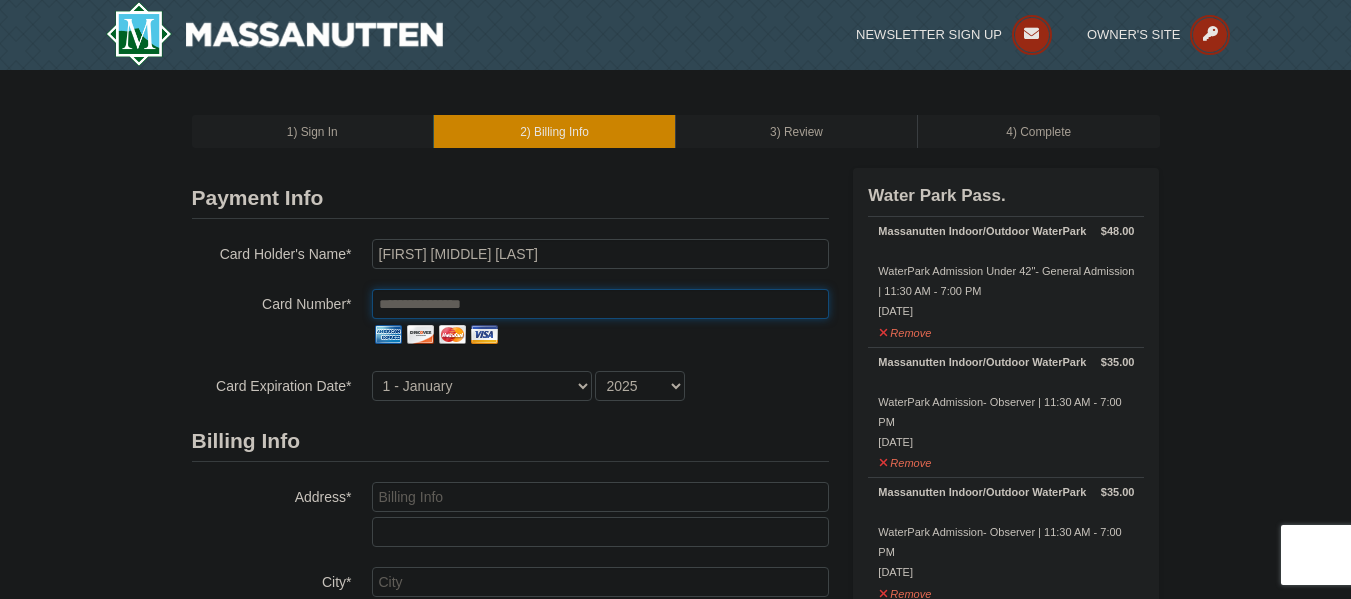 click at bounding box center [600, 304] 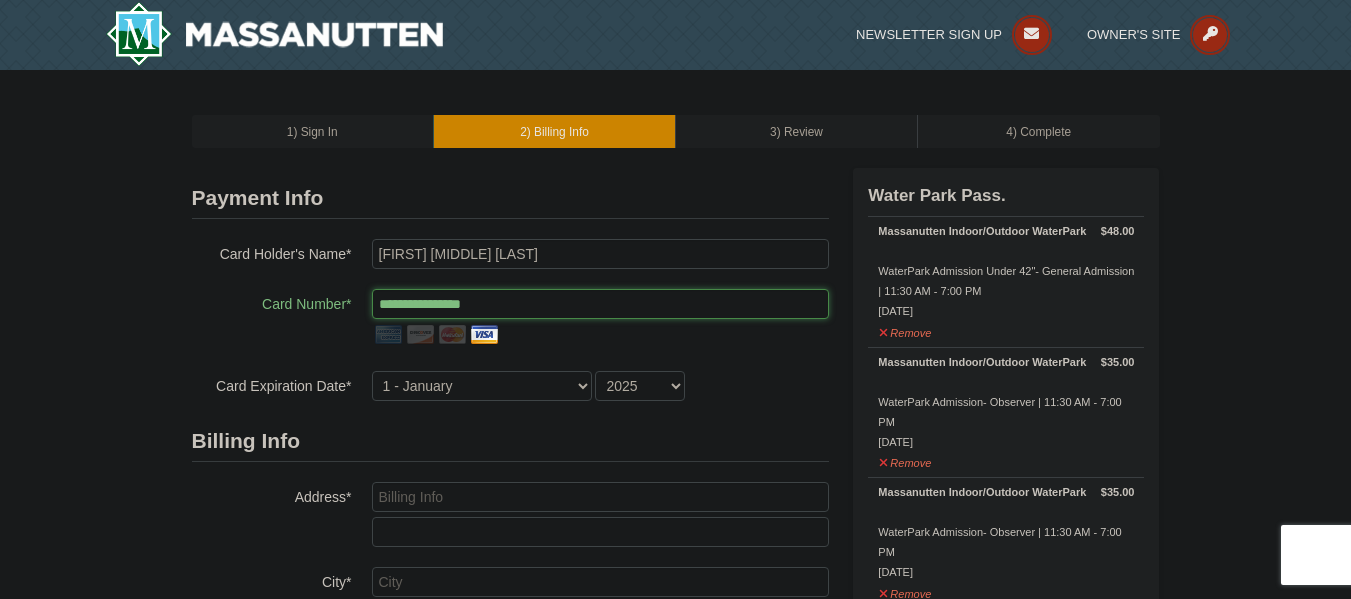 type on "**********" 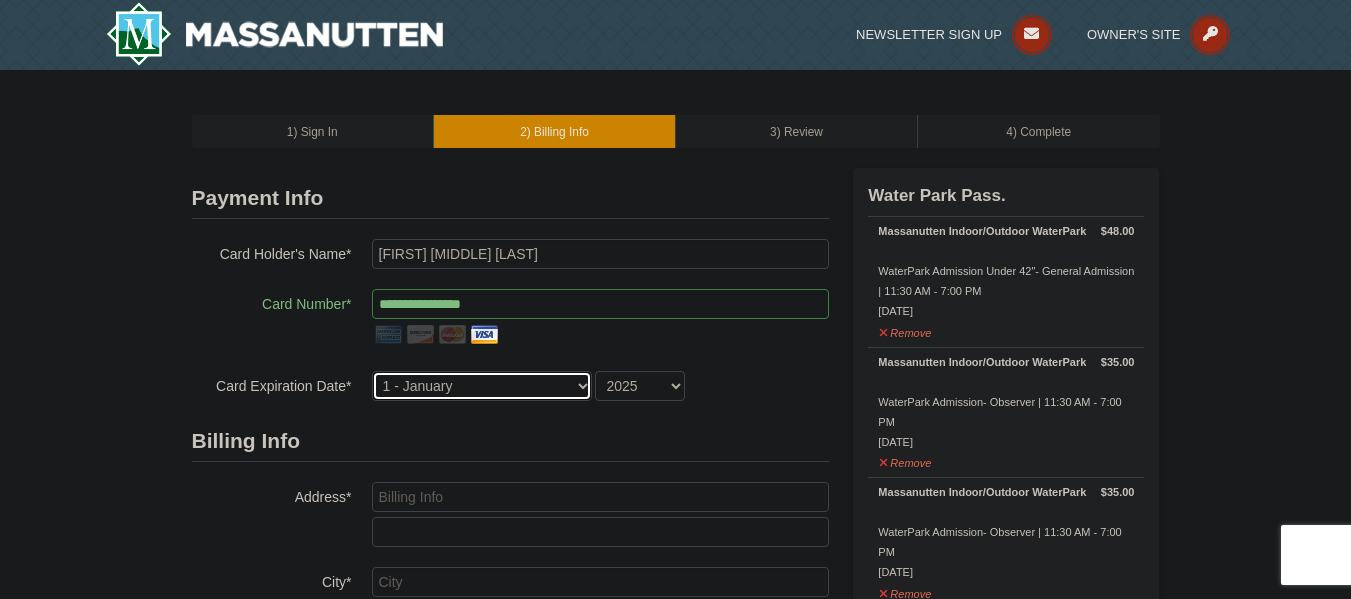 click on "1 - January 2 - February 3 - March 4 - April 5 - May 6 - June 7 - July 8 - August 9 - September 10 - October 11 - November 12 - December" at bounding box center [482, 386] 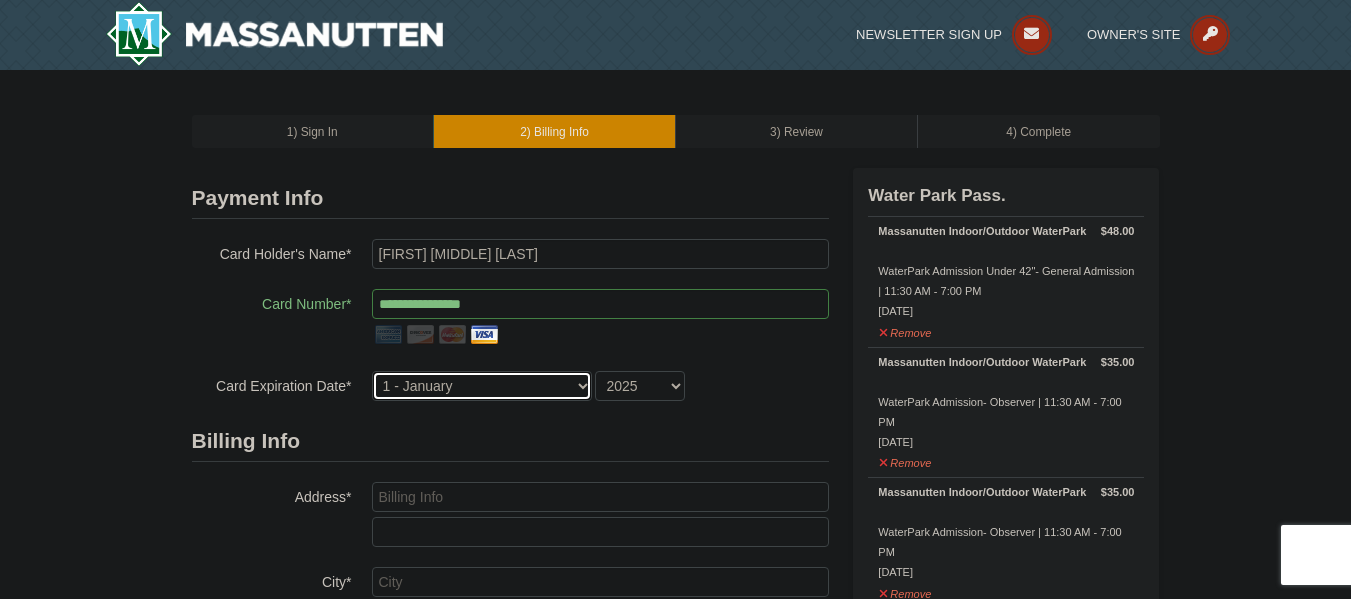 select on "6" 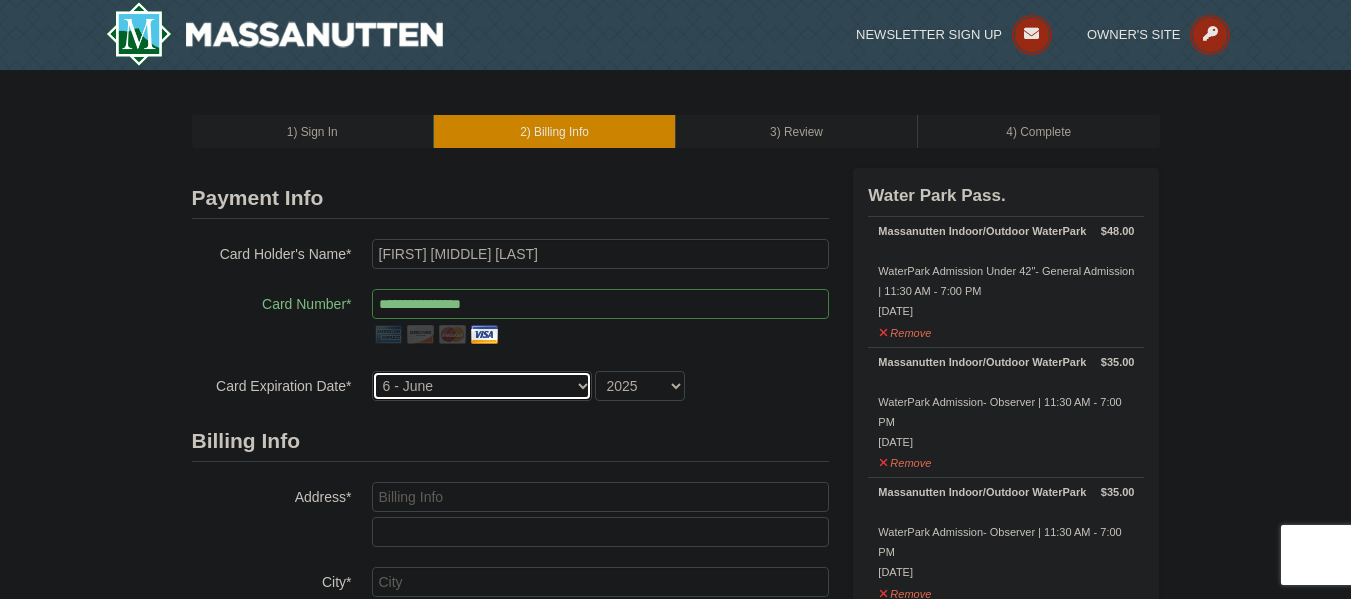 click on "1 - January 2 - February 3 - March 4 - April 5 - May 6 - June 7 - July 8 - August 9 - September 10 - October 11 - November 12 - December" at bounding box center [482, 386] 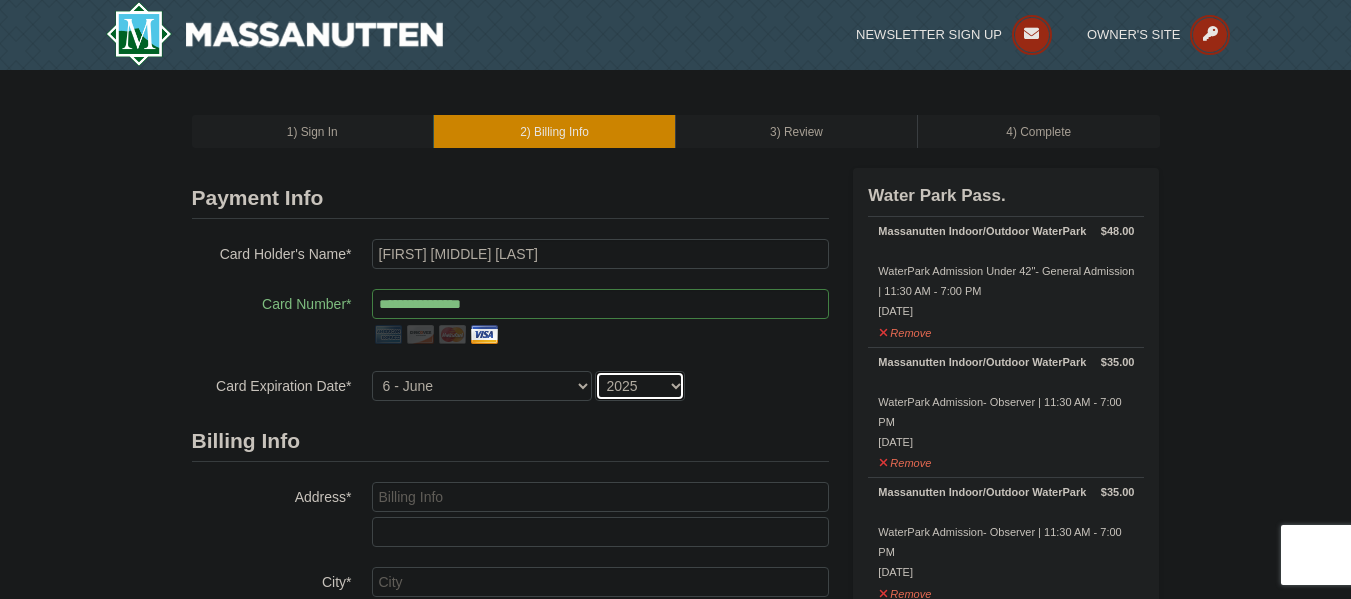 click on "2025 2026 2027 2028 2029 2030 2031 2032 2033 2034" at bounding box center (640, 386) 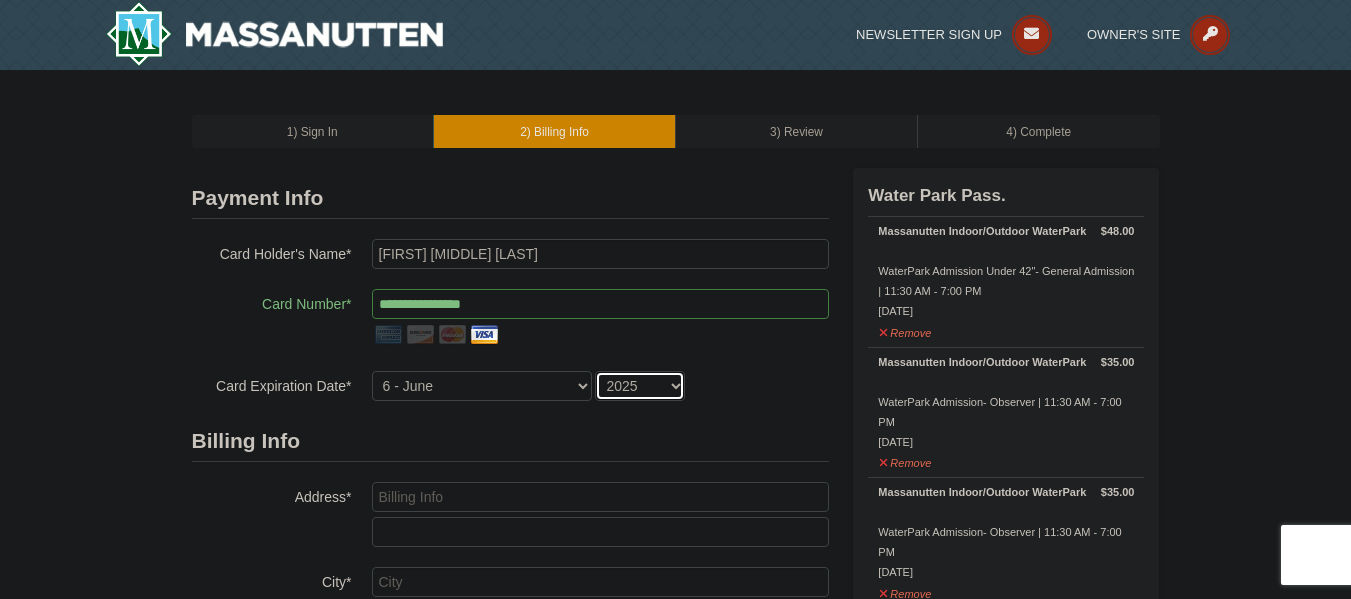 select on "2029" 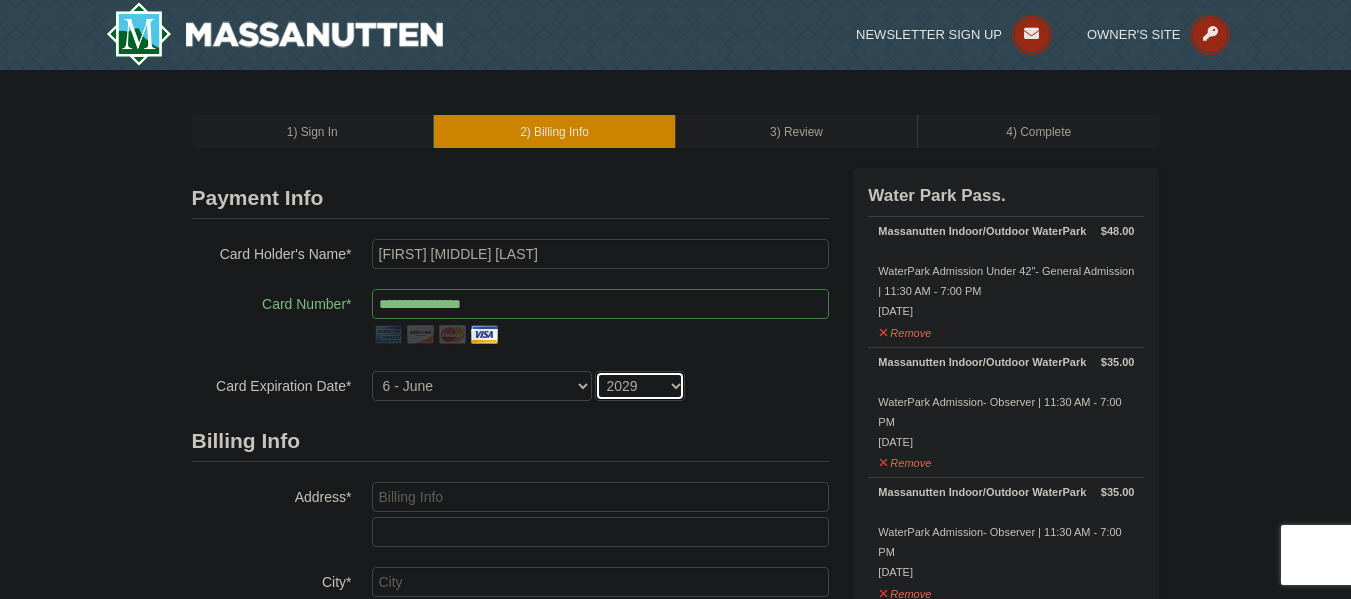 click on "2025 2026 2027 2028 2029 2030 2031 2032 2033 2034" at bounding box center [640, 386] 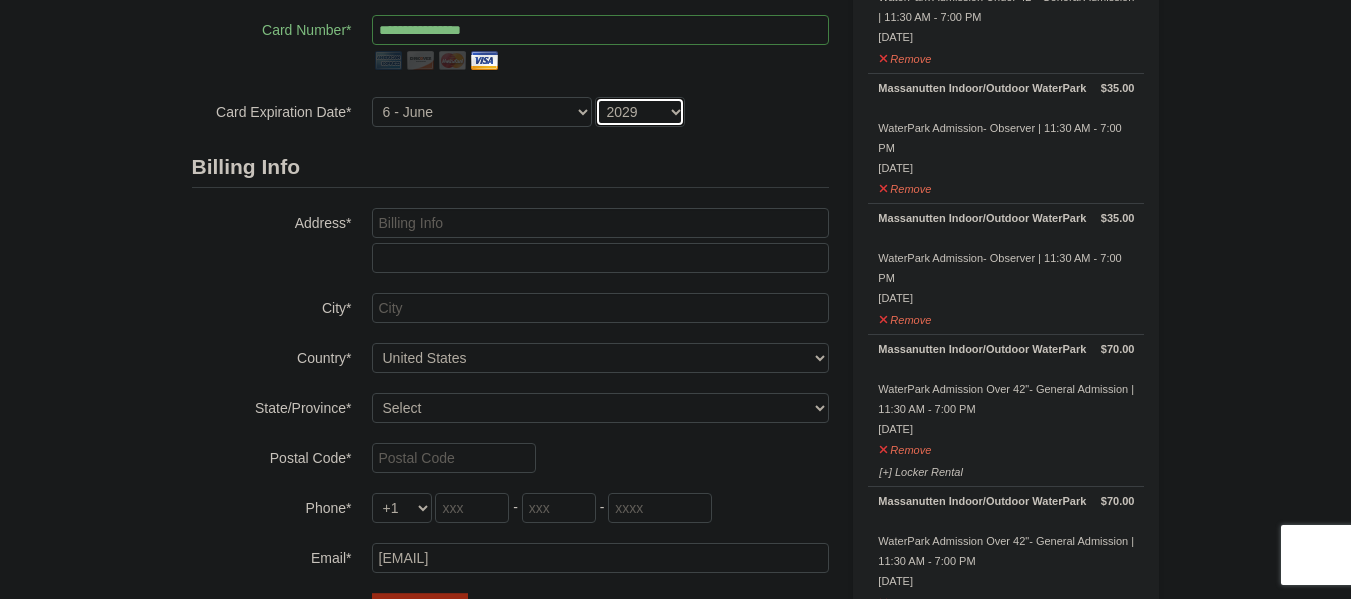 scroll, scrollTop: 275, scrollLeft: 0, axis: vertical 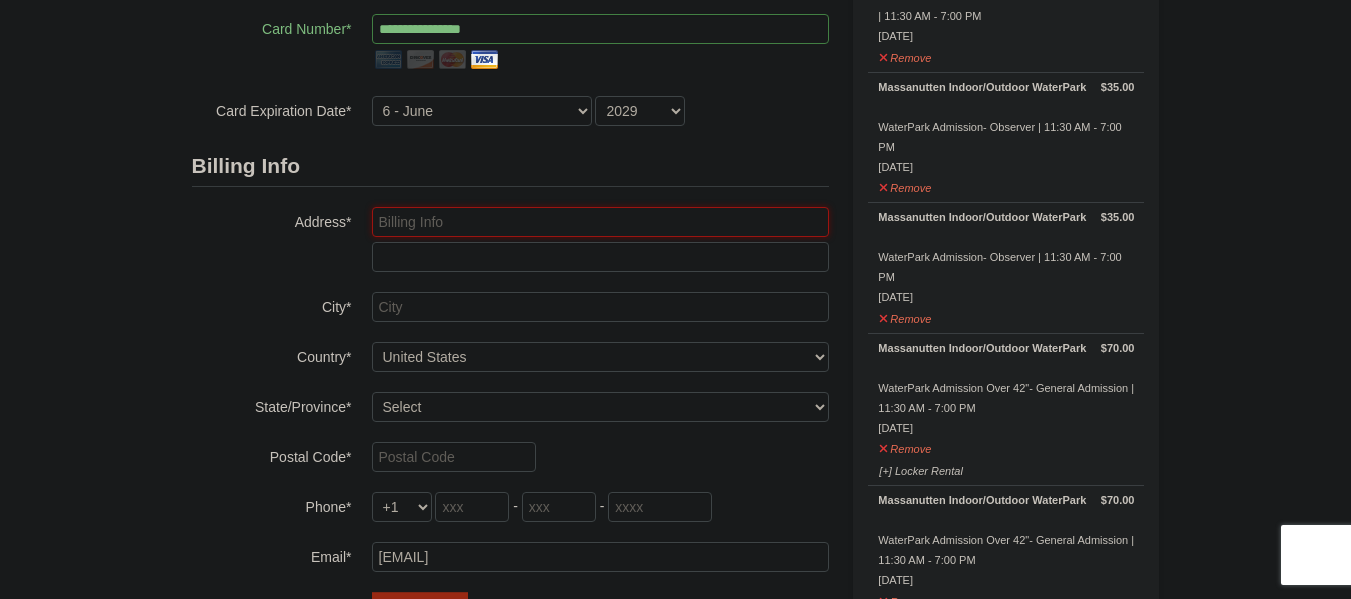 click at bounding box center (600, 222) 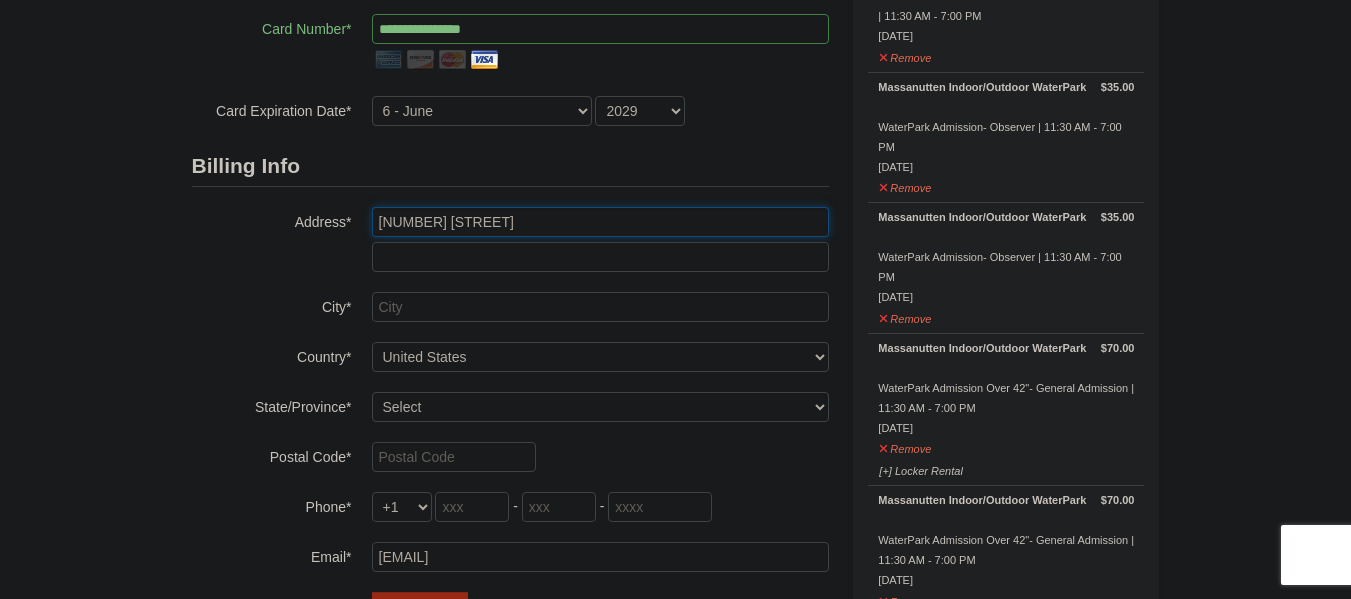 type on "477 Valley Mill Rd." 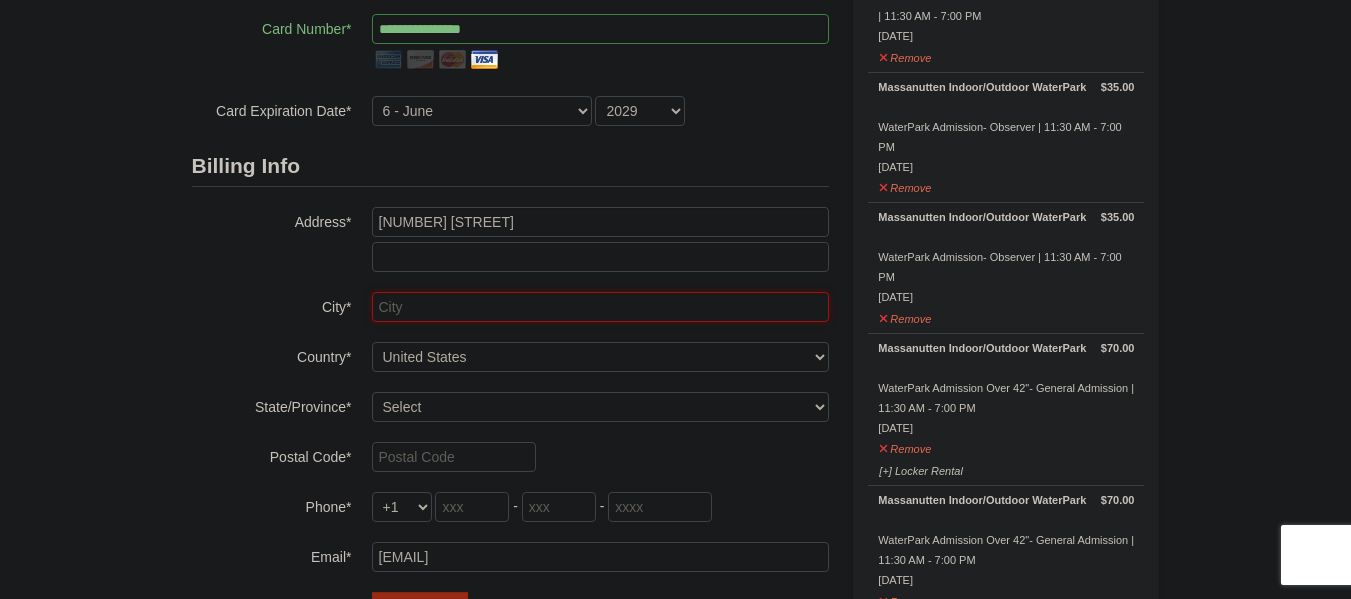click at bounding box center (600, 307) 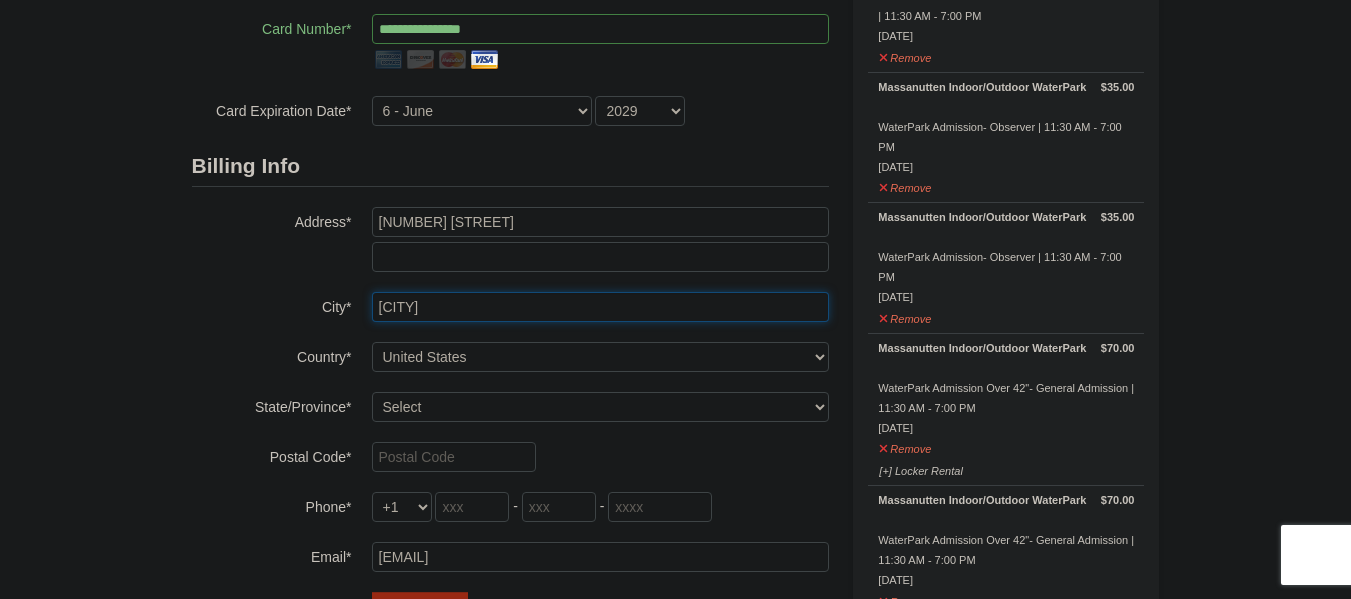 type on "Winchester" 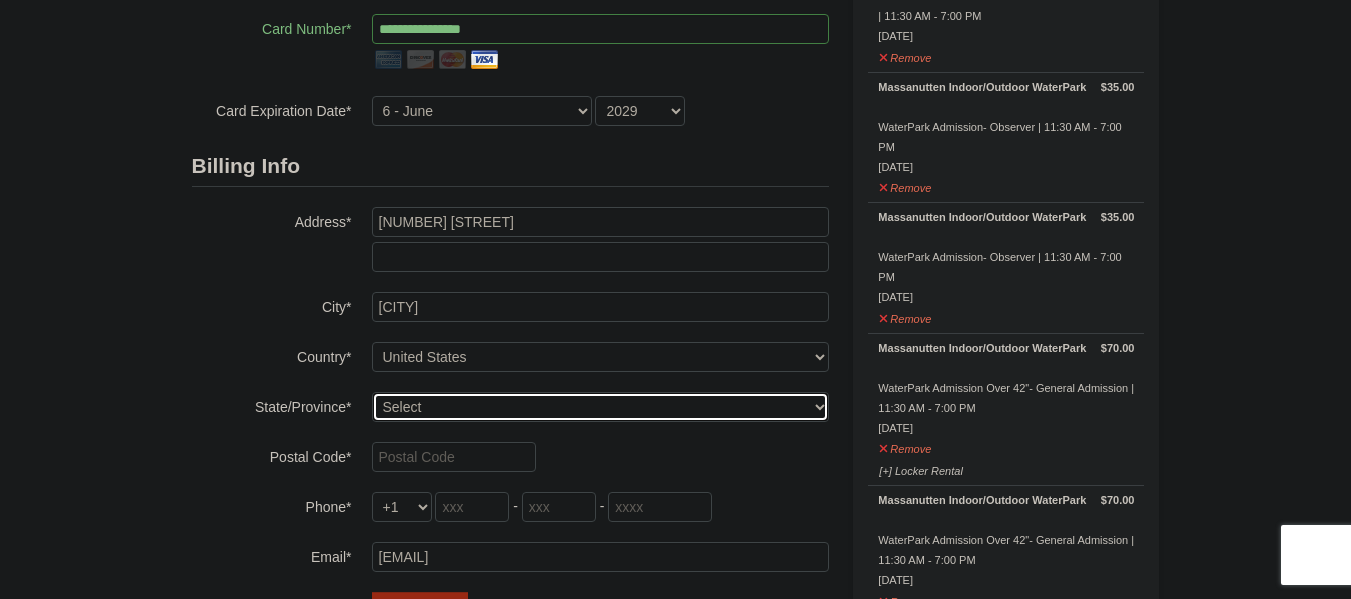 click on "Select Alabama Alaska American Samoa Arizona Arkansas California Colorado Connecticut Delaware District Of Columbia Federated States Of Micronesia Florida Georgia Guam Hawaii Idaho Illinois Indiana Iowa Kansas Kentucky Louisiana Maine Marshall Islands Maryland Massachusetts Michigan Minnesota Mississippi Missouri Montana Nebraska Nevada New Hampshire New Jersey New Mexico New York North Carolina North Dakota Northern Mariana Islands Ohio Oklahoma Oregon Palau Pennsylvania Puerto Rico Rhode Island South Carolina South Dakota Tennessee Texas Utah Vermont Virgin Islands Virginia Washington West Virginia Wisconsin Wyoming" at bounding box center (600, 407) 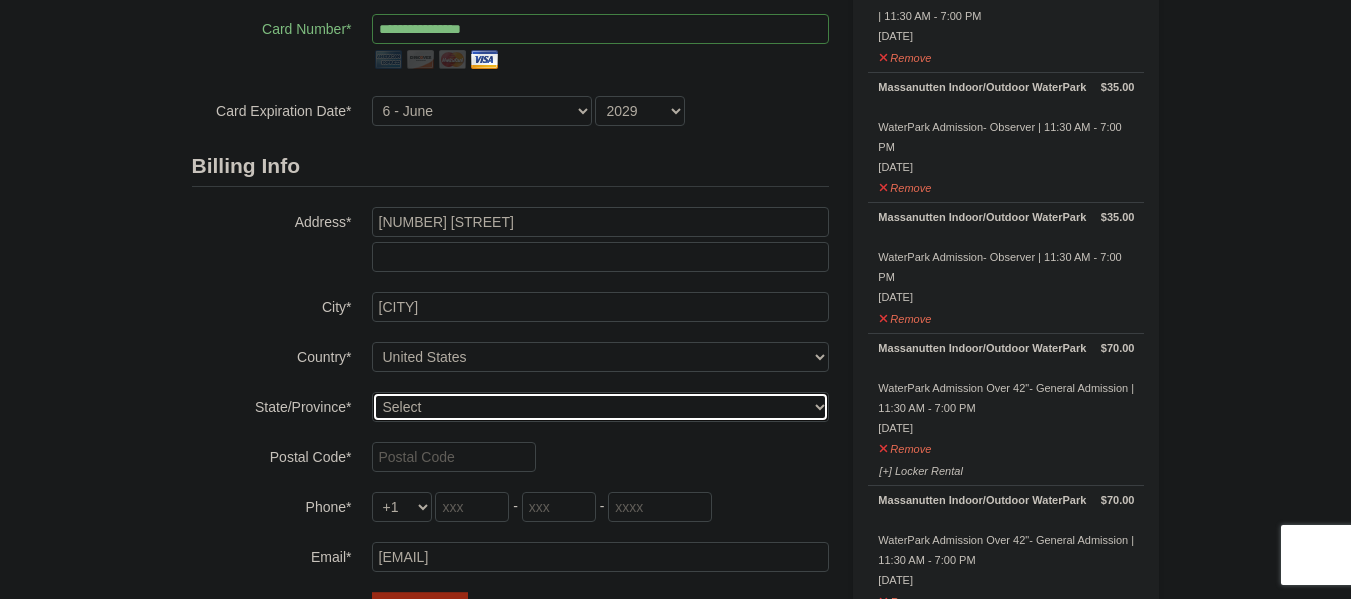 select on "VA" 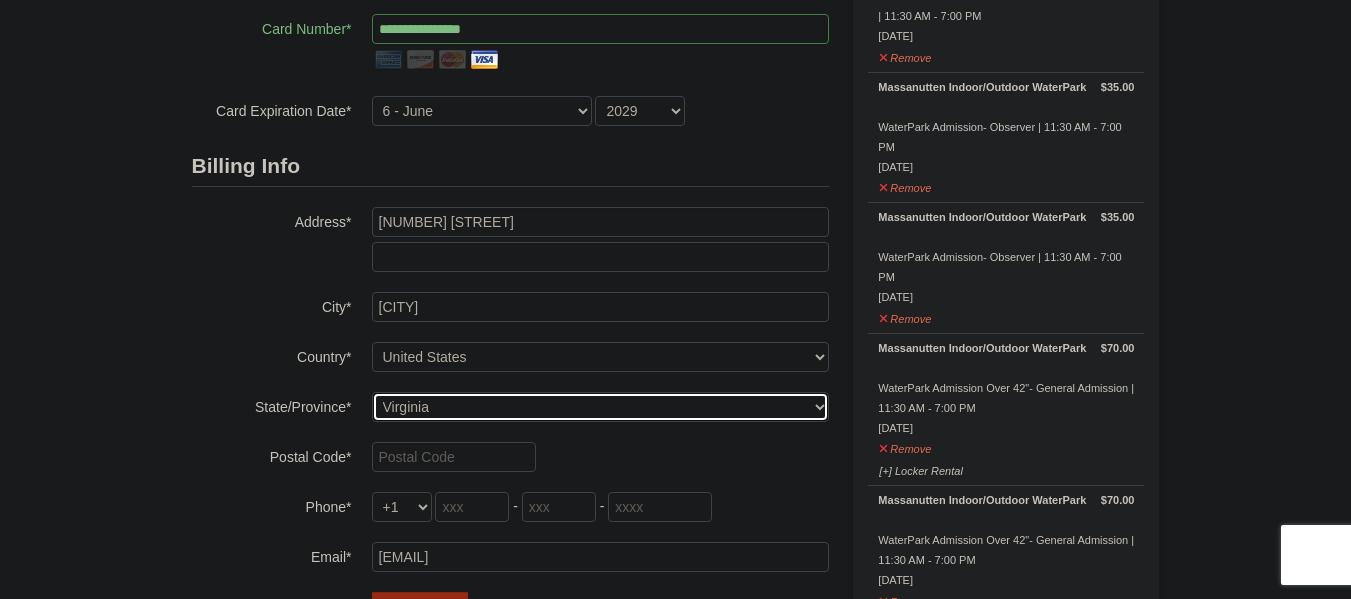 click on "Select Alabama Alaska American Samoa Arizona Arkansas California Colorado Connecticut Delaware District Of Columbia Federated States Of Micronesia Florida Georgia Guam Hawaii Idaho Illinois Indiana Iowa Kansas Kentucky Louisiana Maine Marshall Islands Maryland Massachusetts Michigan Minnesota Mississippi Missouri Montana Nebraska Nevada New Hampshire New Jersey New Mexico New York North Carolina North Dakota Northern Mariana Islands Ohio Oklahoma Oregon Palau Pennsylvania Puerto Rico Rhode Island South Carolina South Dakota Tennessee Texas Utah Vermont Virgin Islands Virginia Washington West Virginia Wisconsin Wyoming" at bounding box center [600, 407] 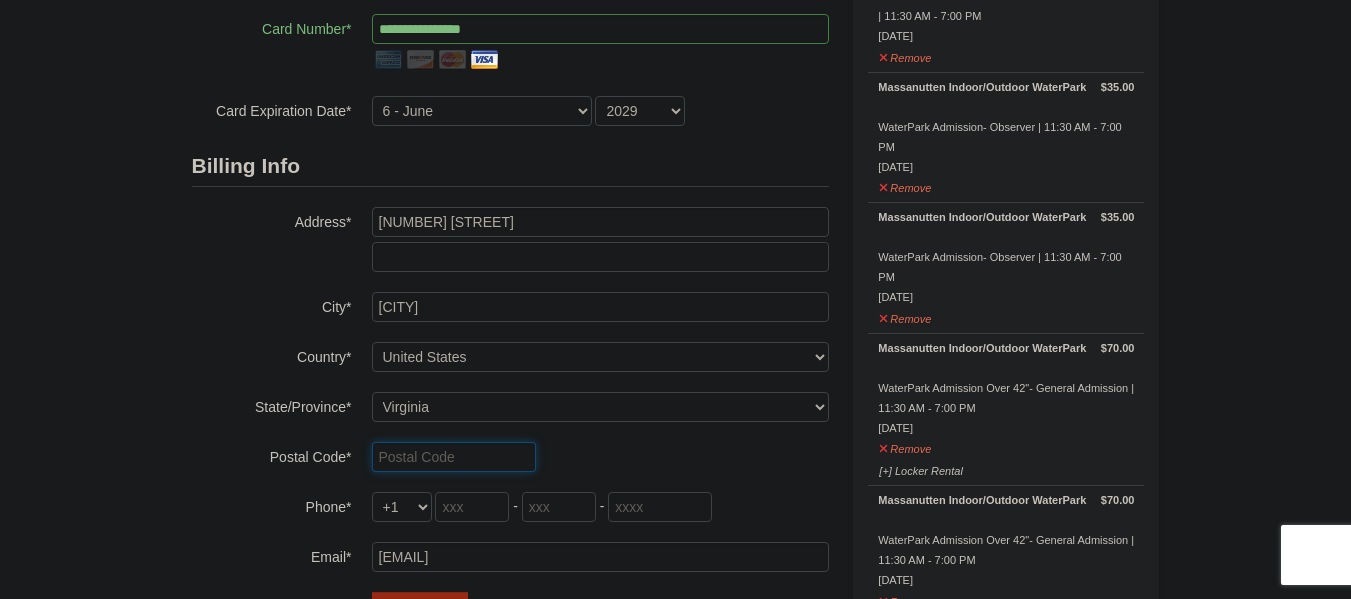 click at bounding box center [454, 457] 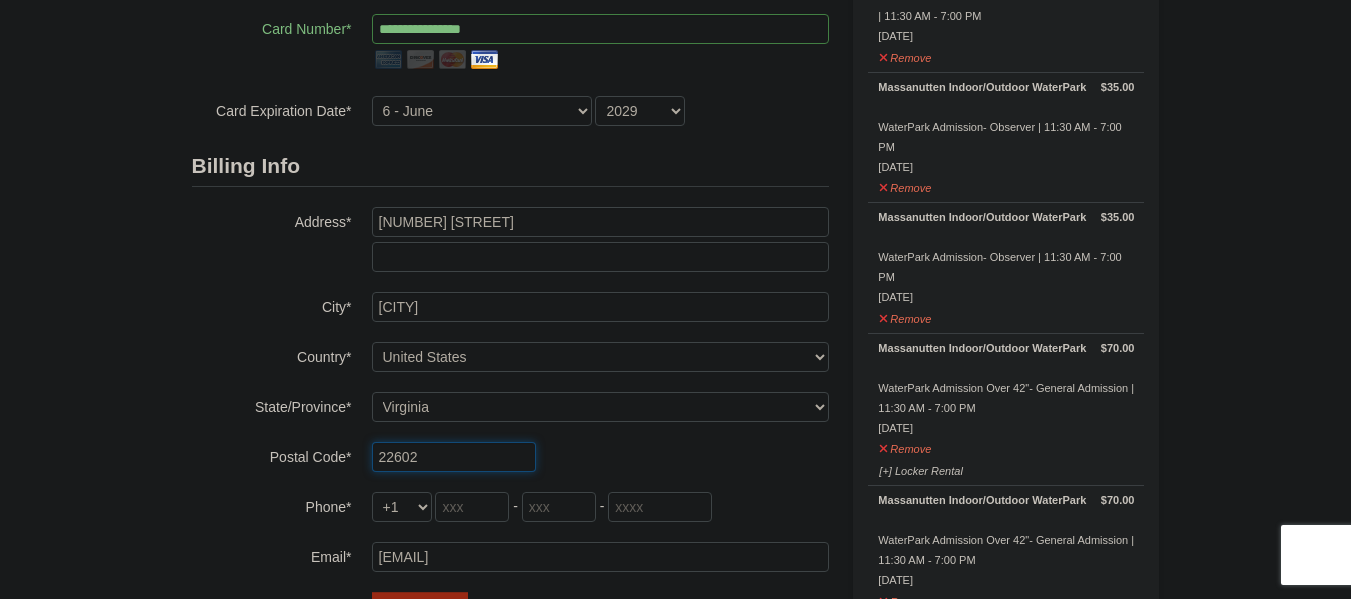 type on "22602" 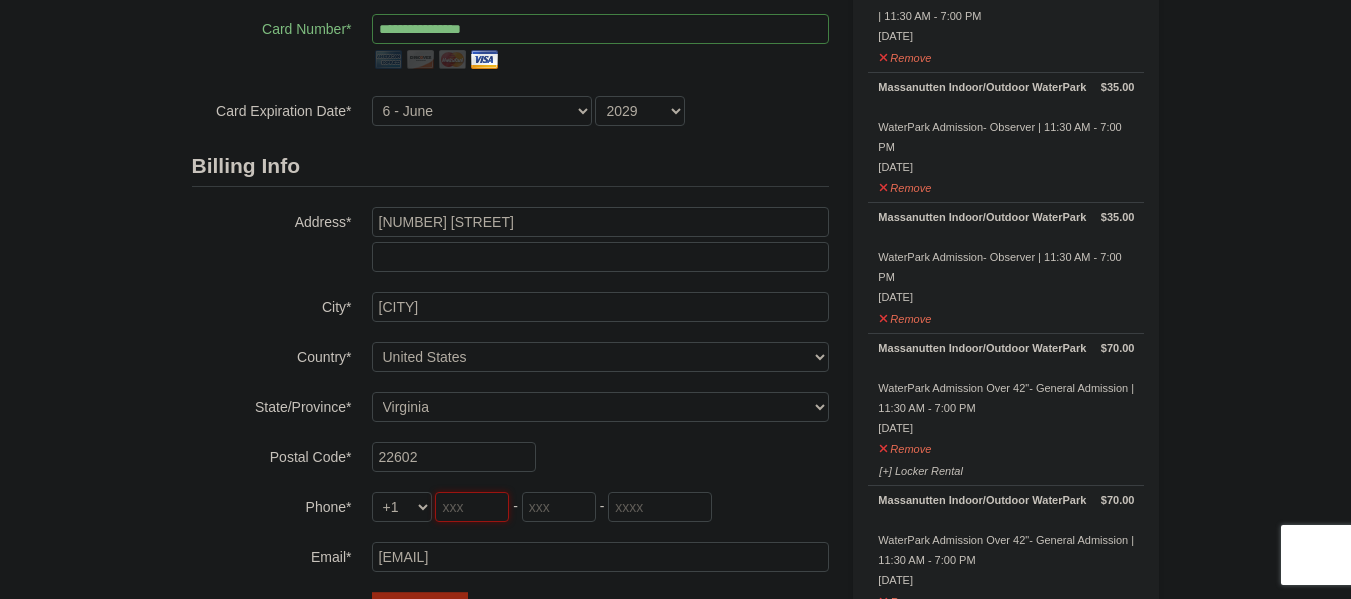 click at bounding box center (472, 507) 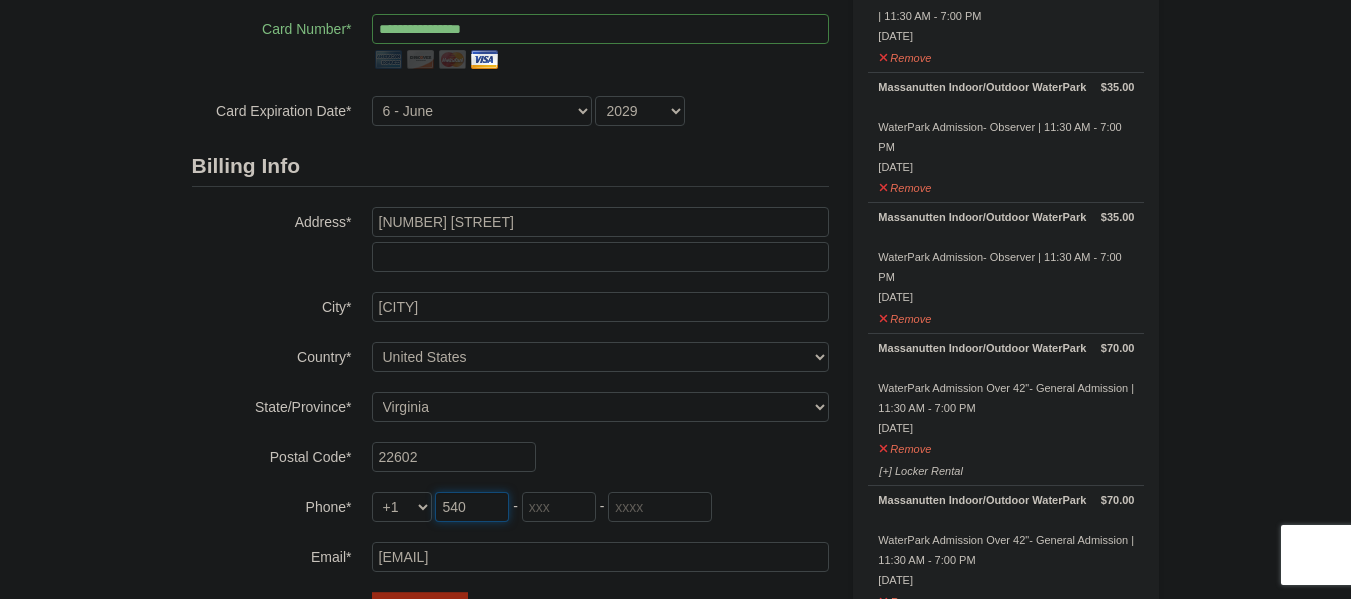type on "540" 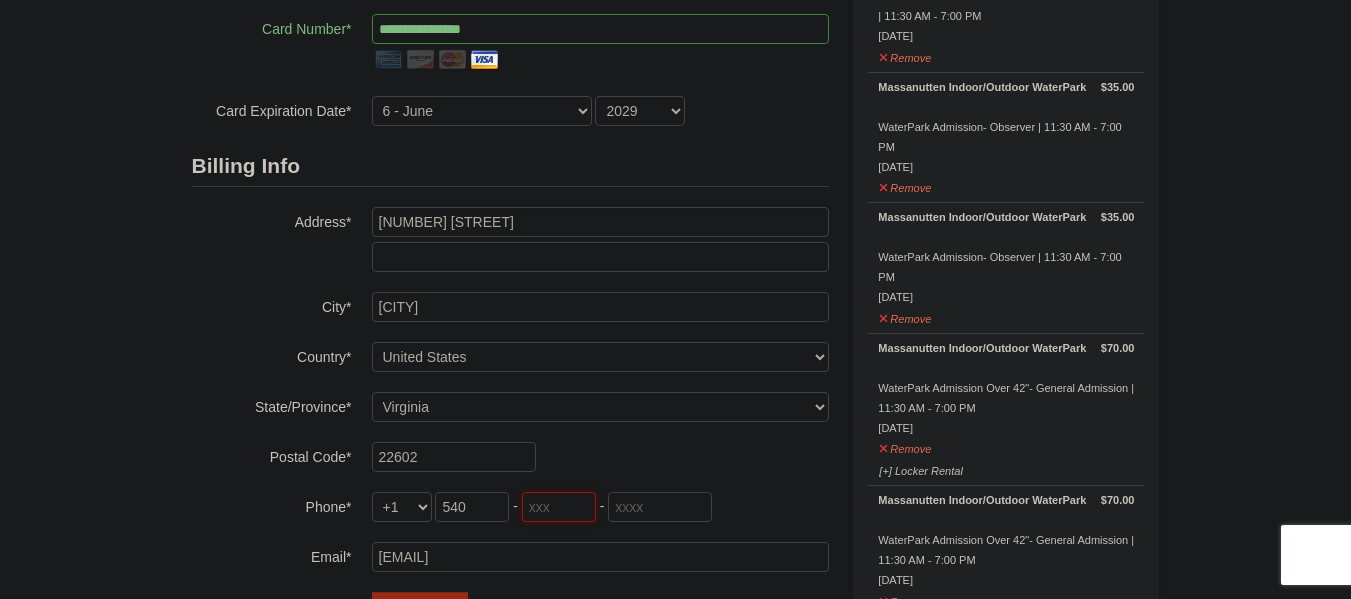 click at bounding box center [559, 507] 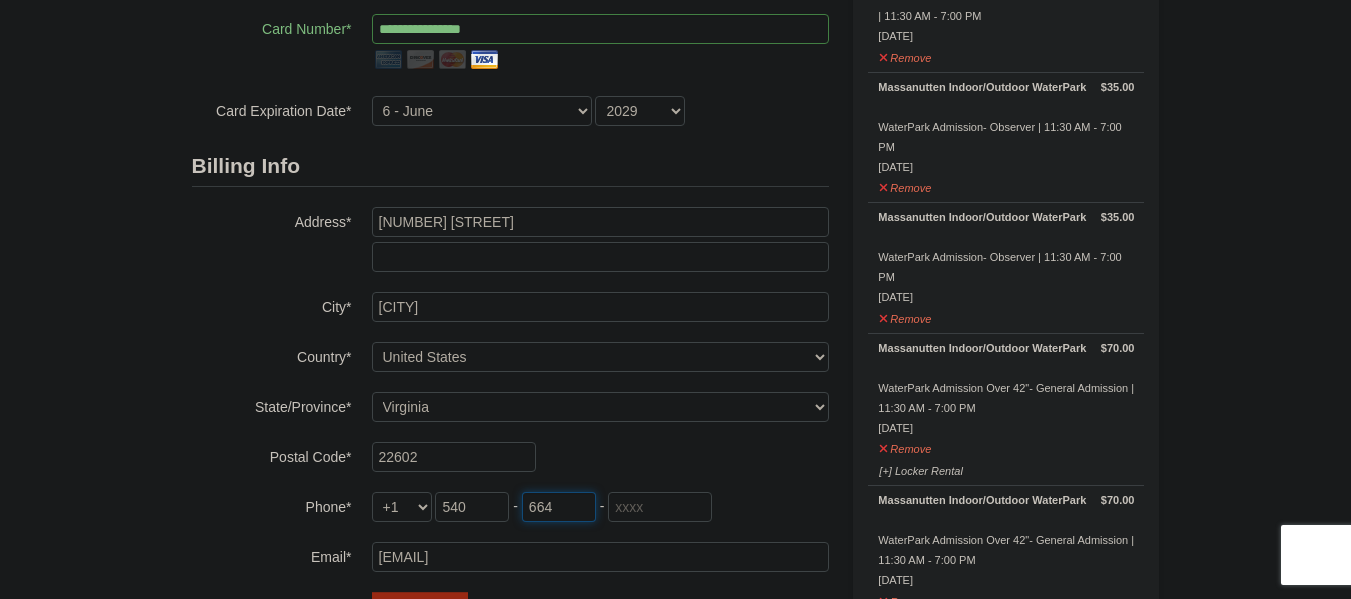 type on "664" 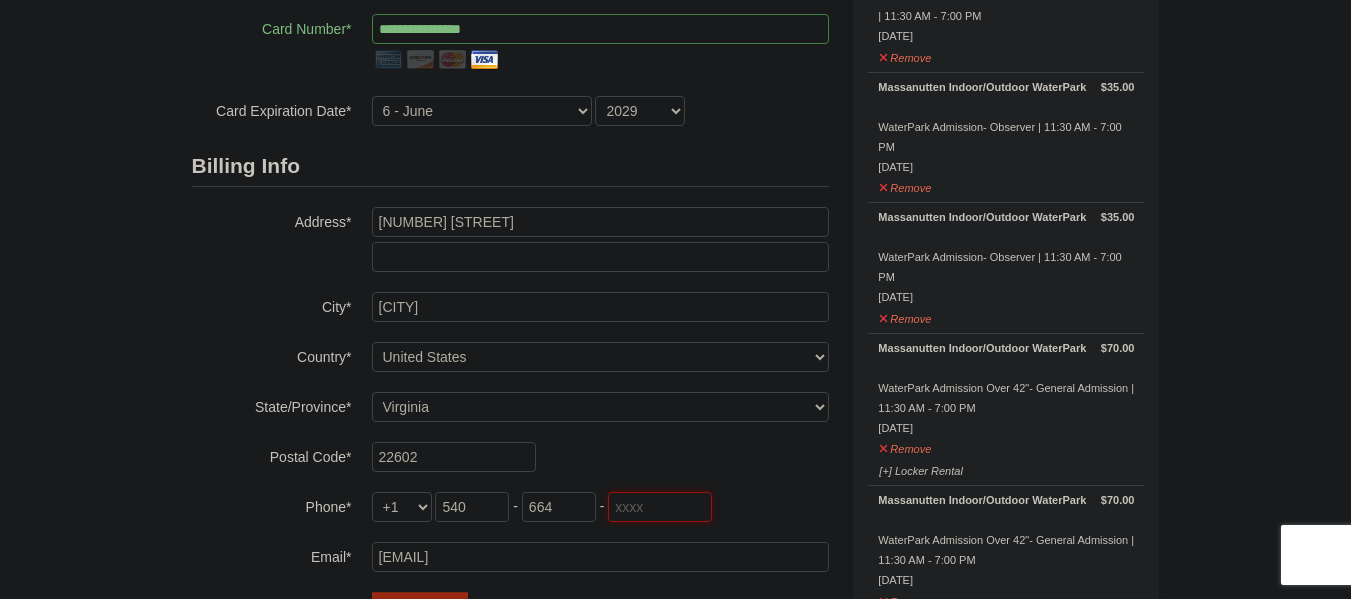 click at bounding box center (660, 507) 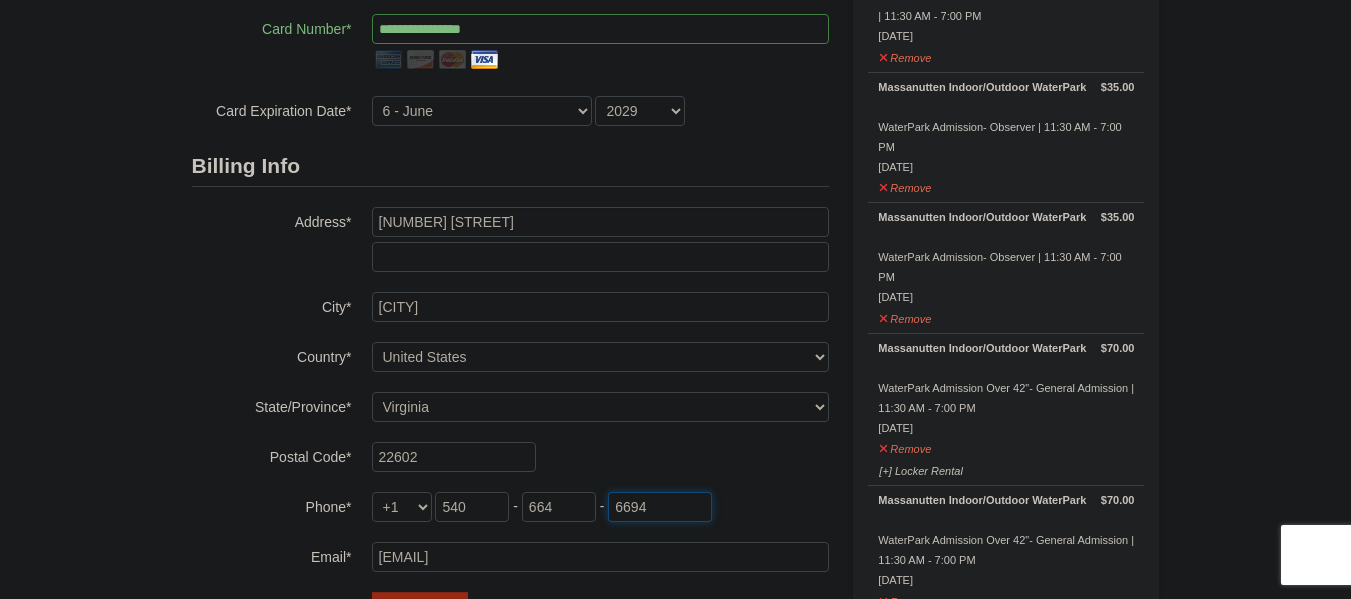 type on "6694" 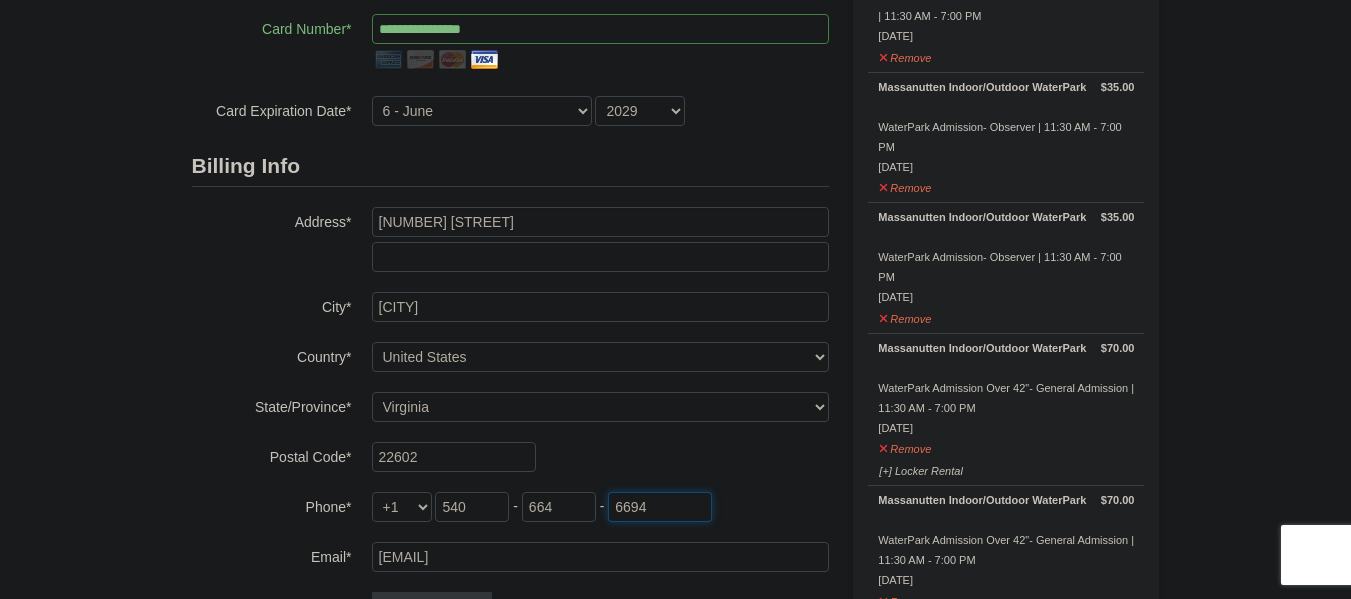 scroll, scrollTop: 588, scrollLeft: 0, axis: vertical 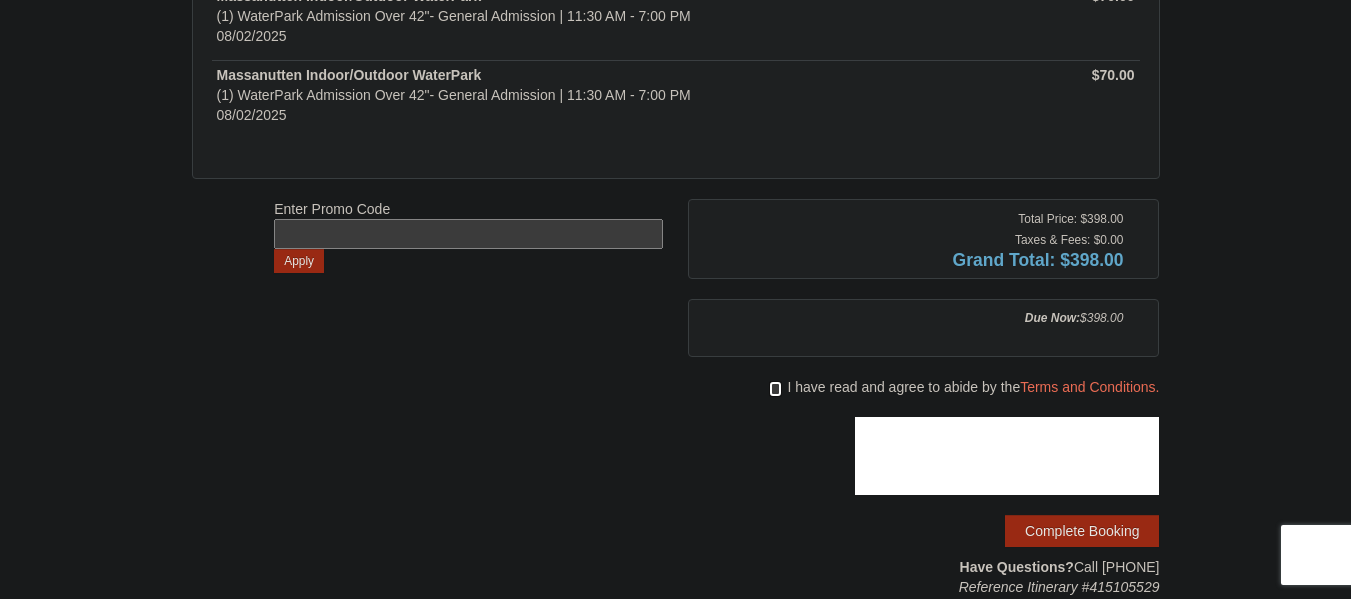 click at bounding box center (775, 389) 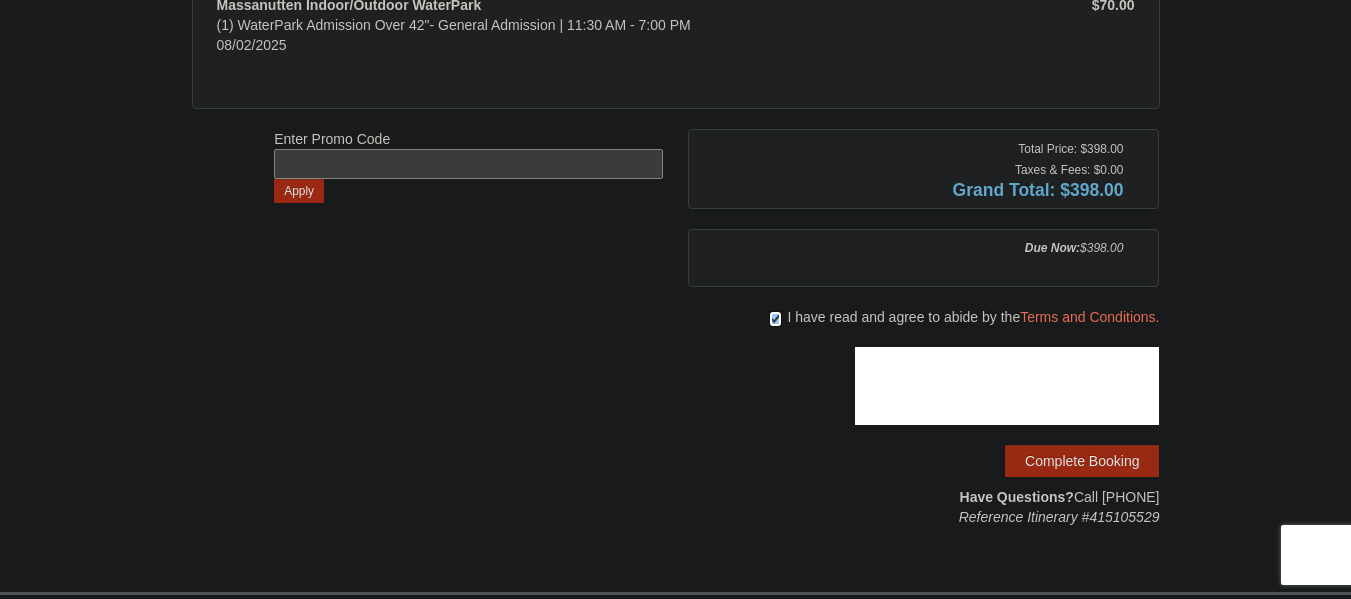 scroll, scrollTop: 716, scrollLeft: 0, axis: vertical 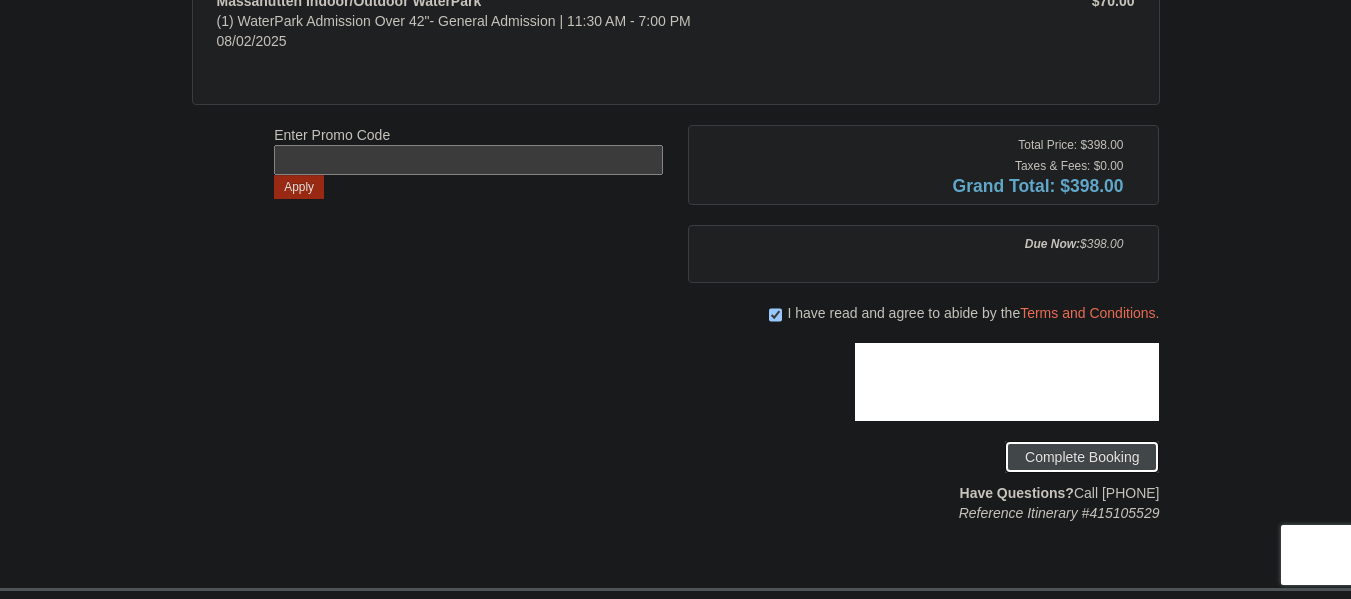 click on "Complete Booking" at bounding box center [1082, 457] 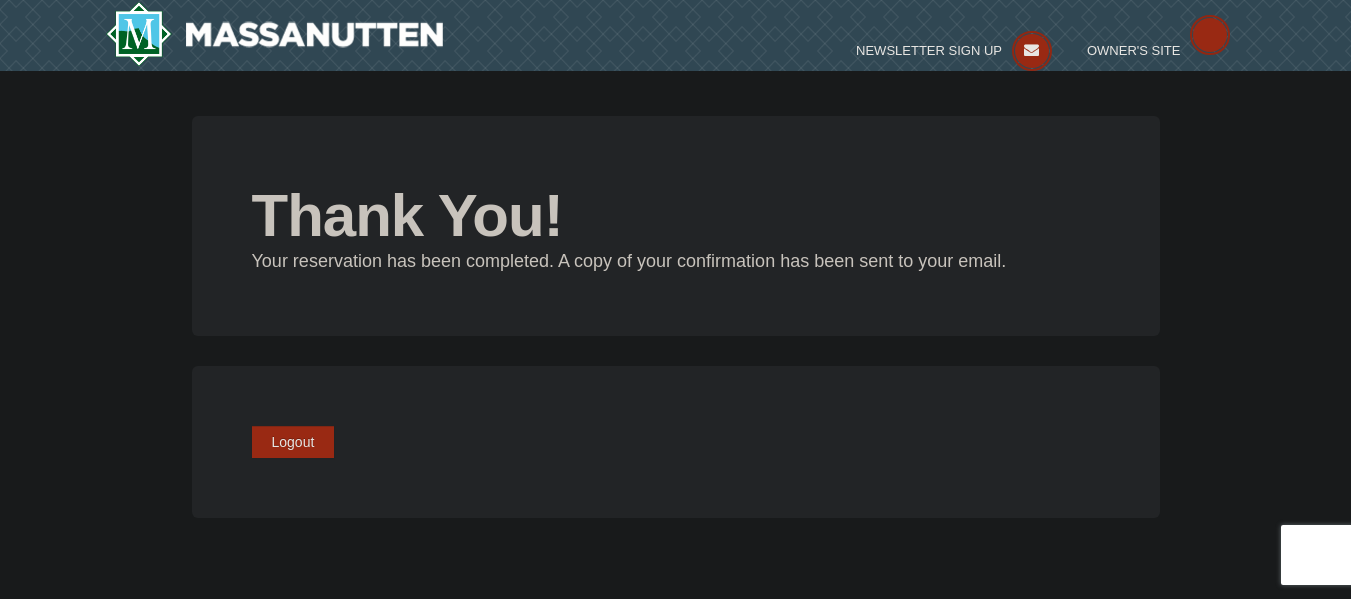 scroll, scrollTop: 0, scrollLeft: 0, axis: both 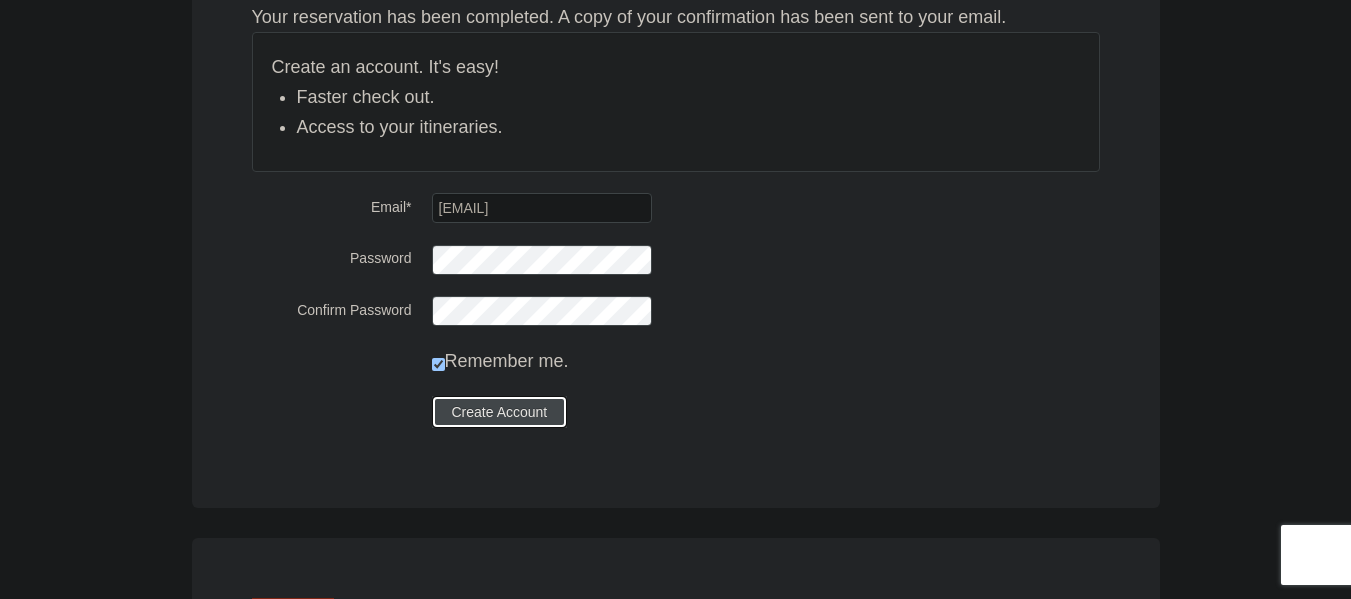 click on "Create Account" at bounding box center (500, 412) 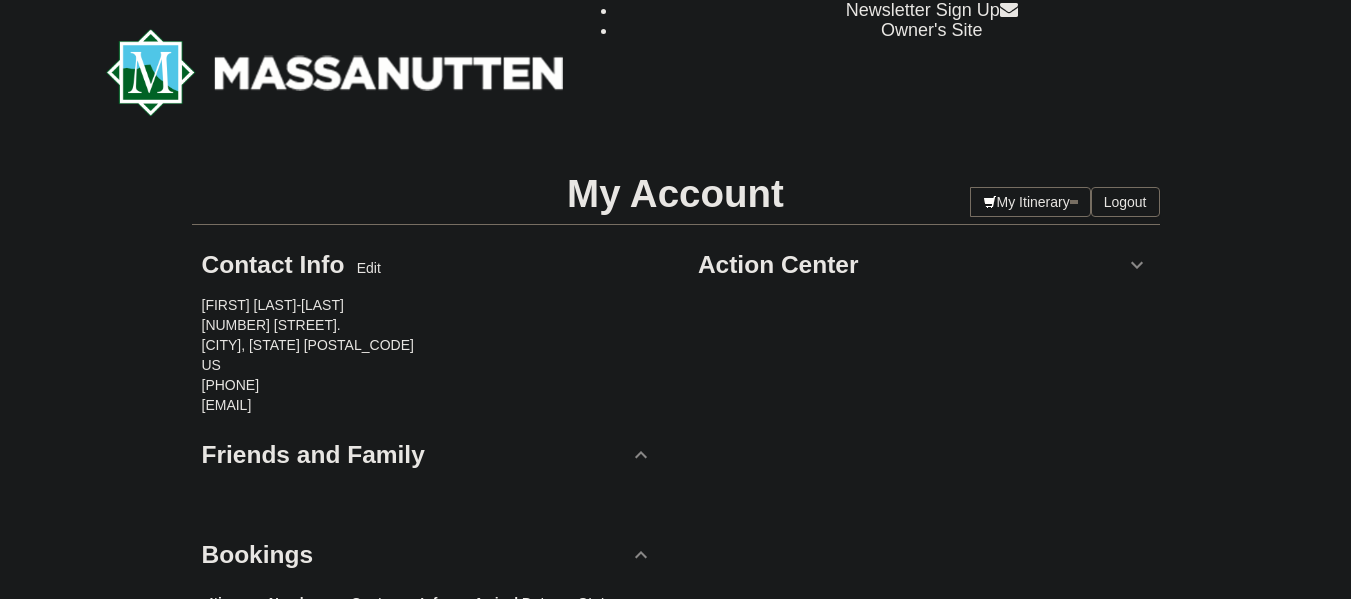 scroll, scrollTop: 0, scrollLeft: 0, axis: both 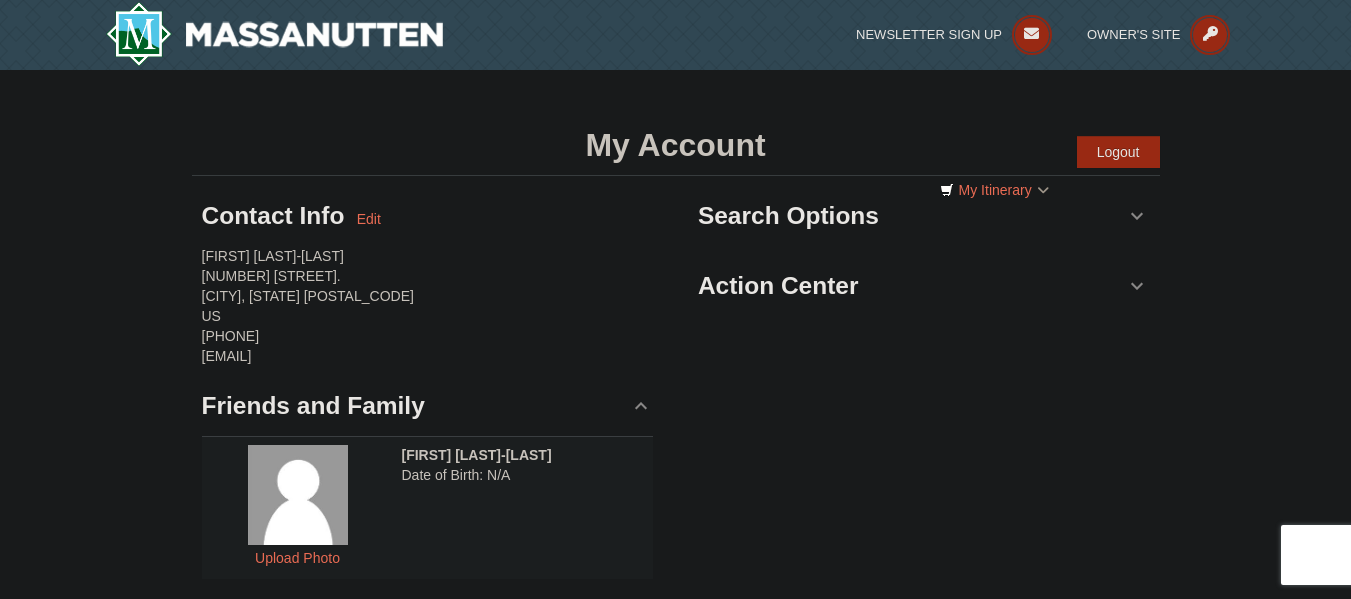 click on "×
My Account
Categories
Map
List
Filter
My Itinerary
Questions?  1-540-289-9441
Logout
Contact Info
Edit
Bryan Trujillo-Medina
477 Valley Mill Rd.
Winchester, VA  22602
US
(540) 664-6694
bryan.truillo@gmail.com
Friends and Family" at bounding box center [675, 473] 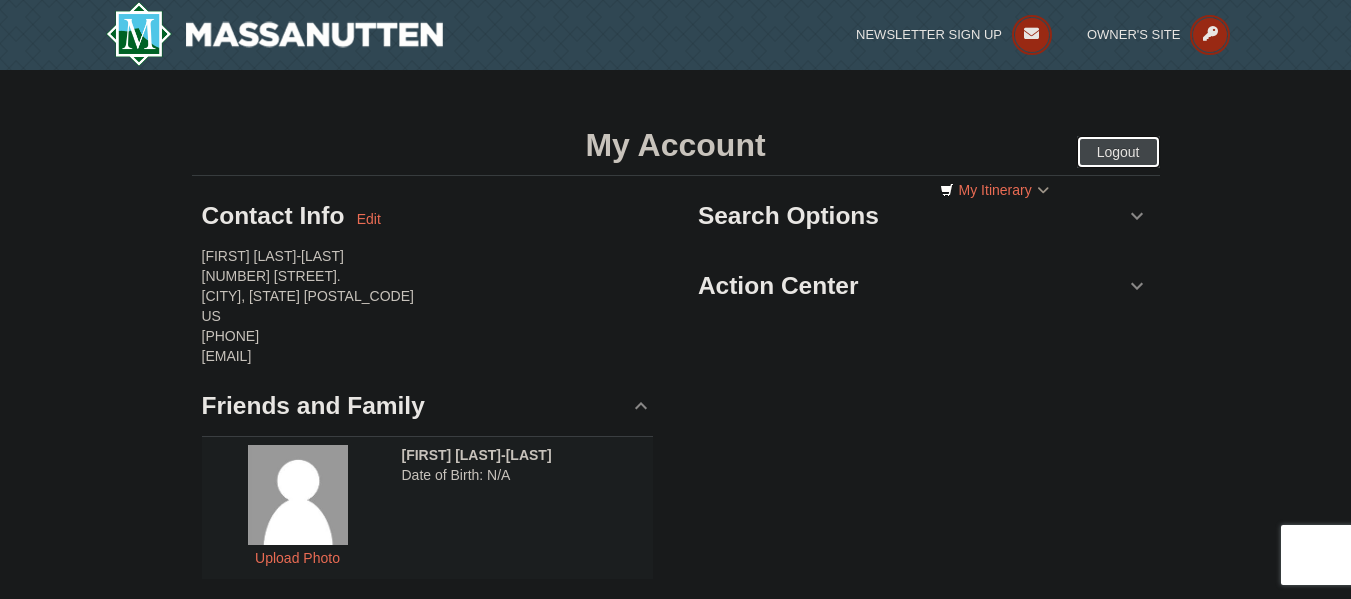 click on "Logout" at bounding box center (1118, 152) 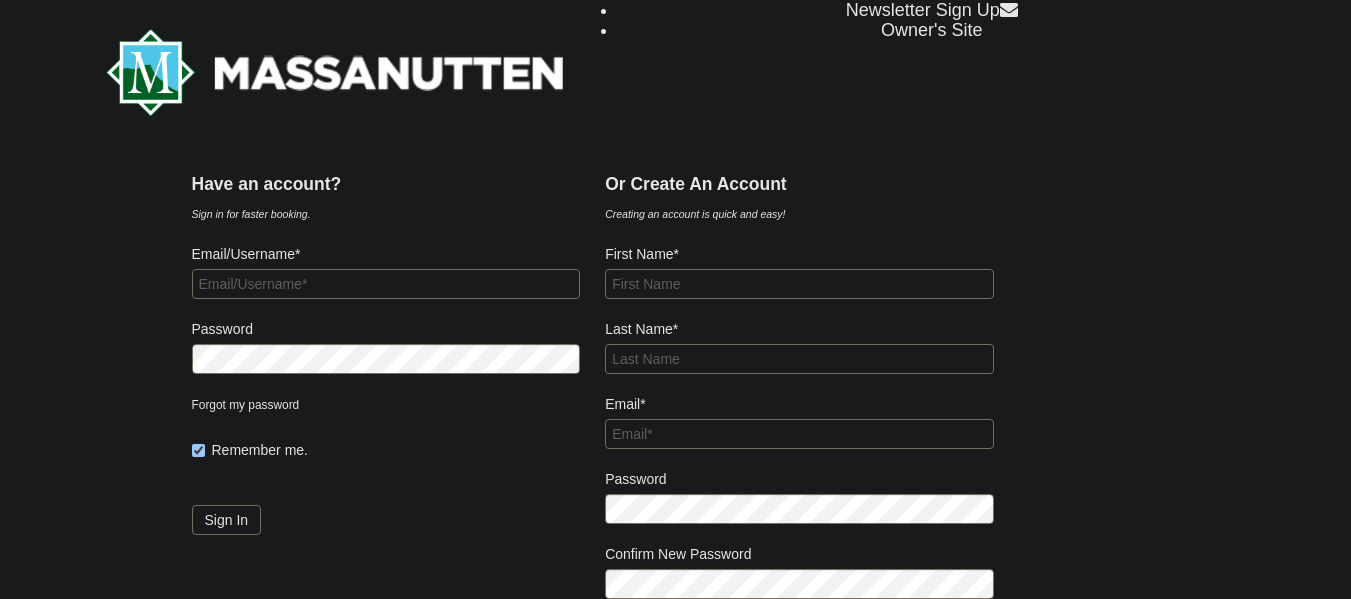 type on "[EMAIL]" 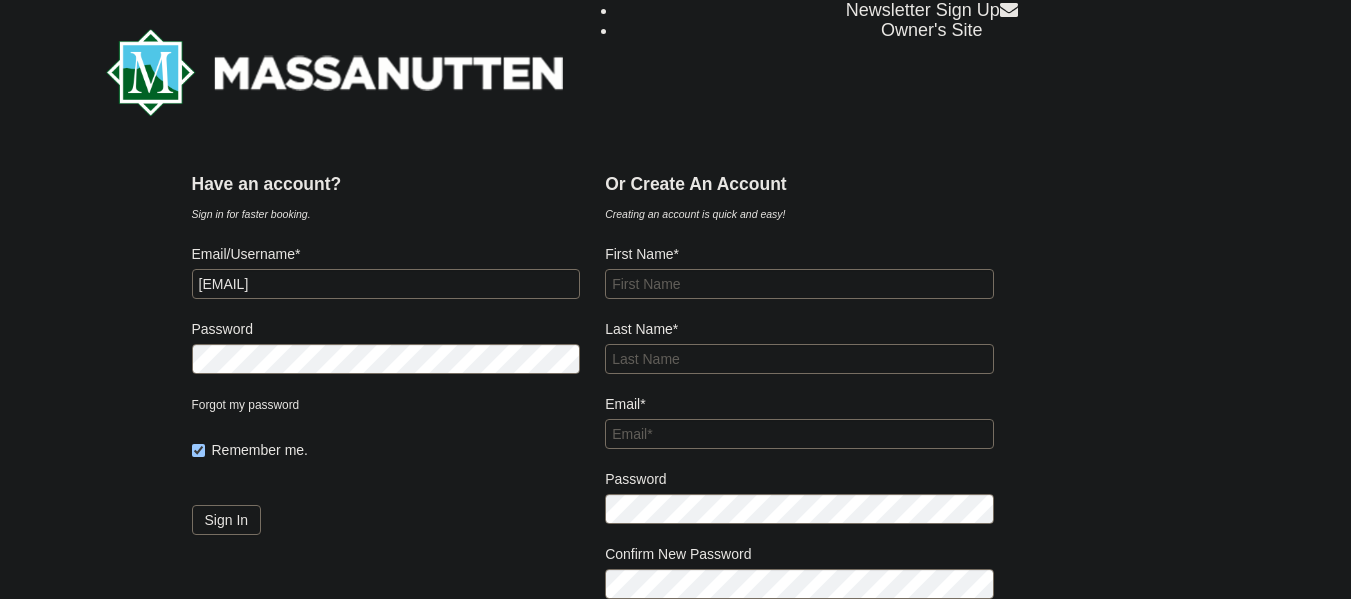 scroll, scrollTop: 0, scrollLeft: 0, axis: both 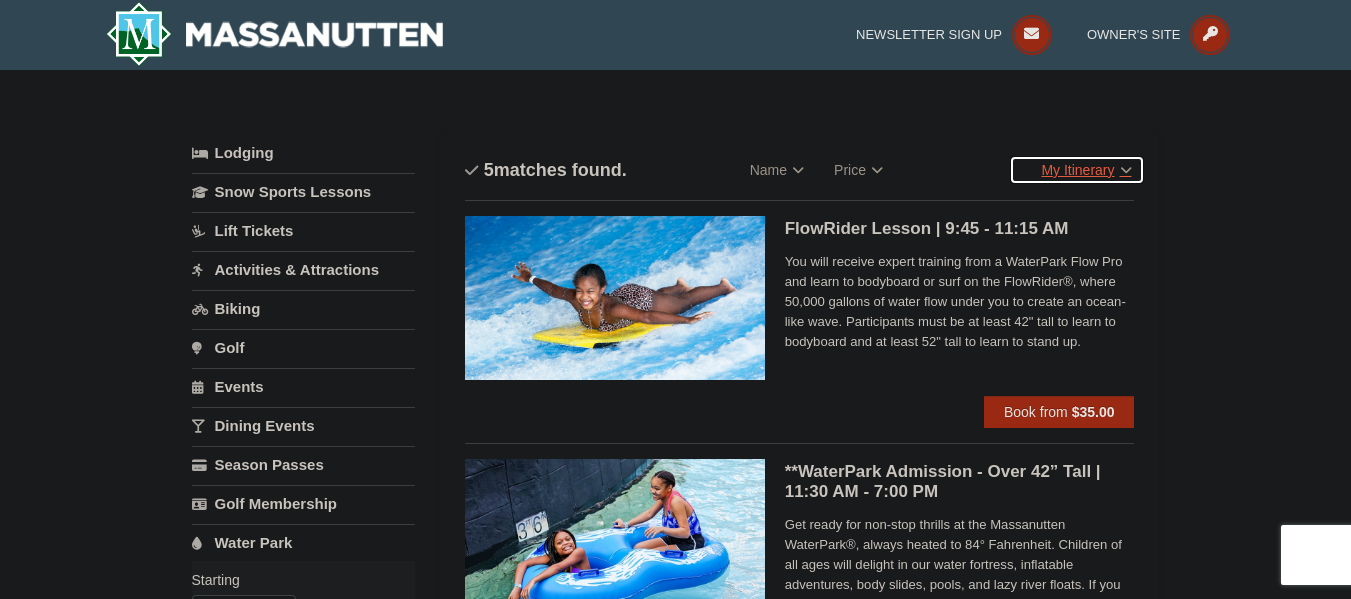 click on "My Itinerary" at bounding box center (1076, 170) 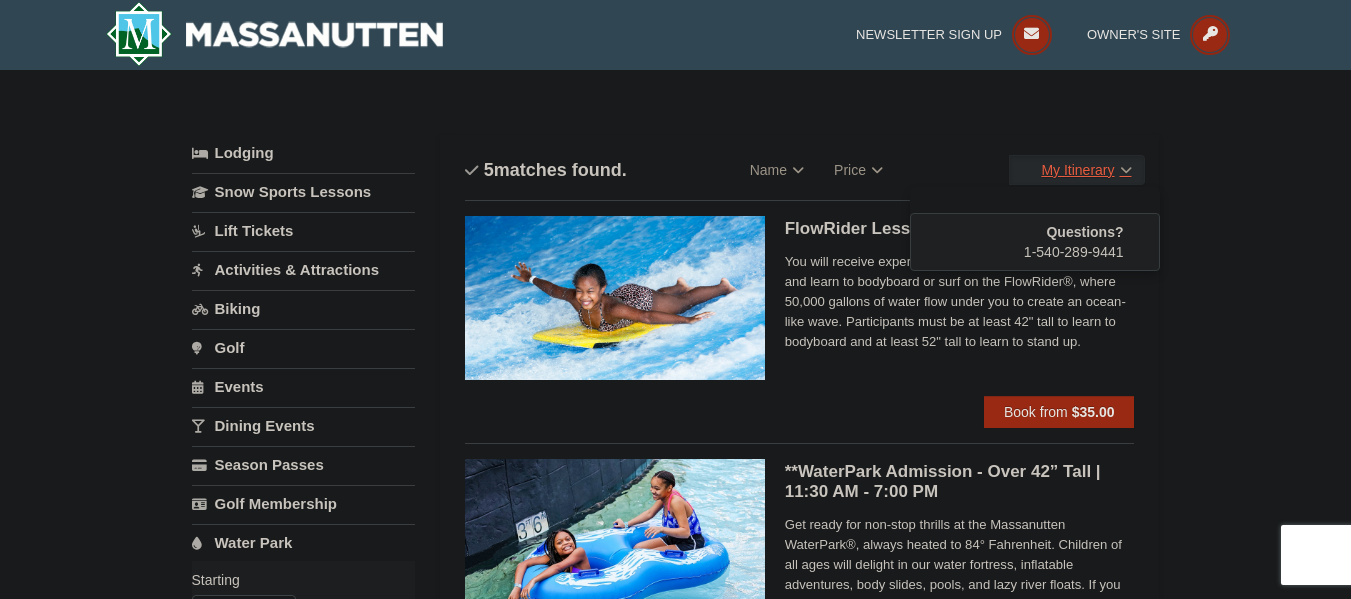 click on "My Itinerary" at bounding box center (1076, 170) 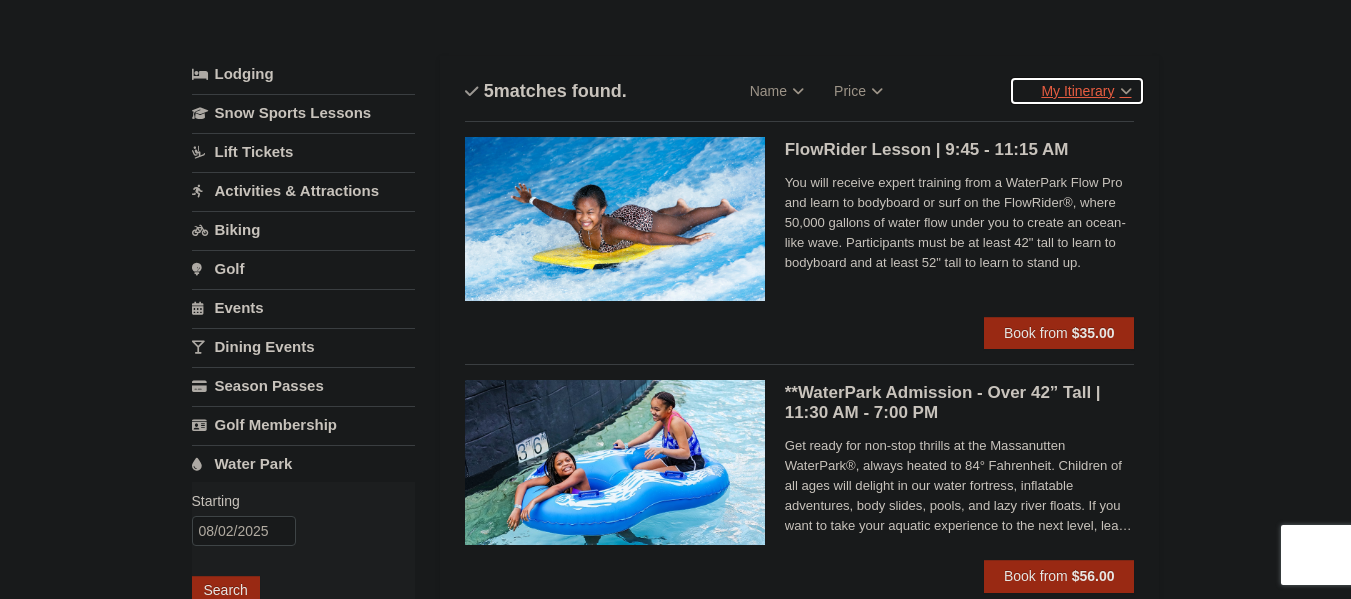 scroll, scrollTop: 0, scrollLeft: 0, axis: both 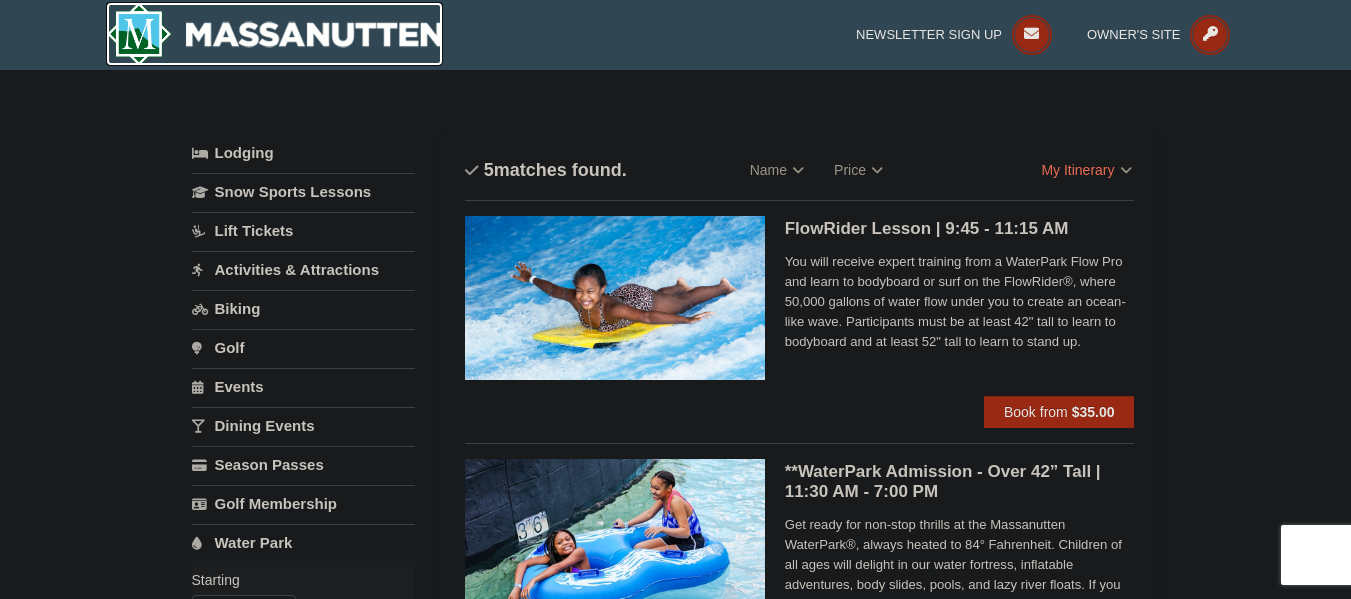 click at bounding box center [275, 34] 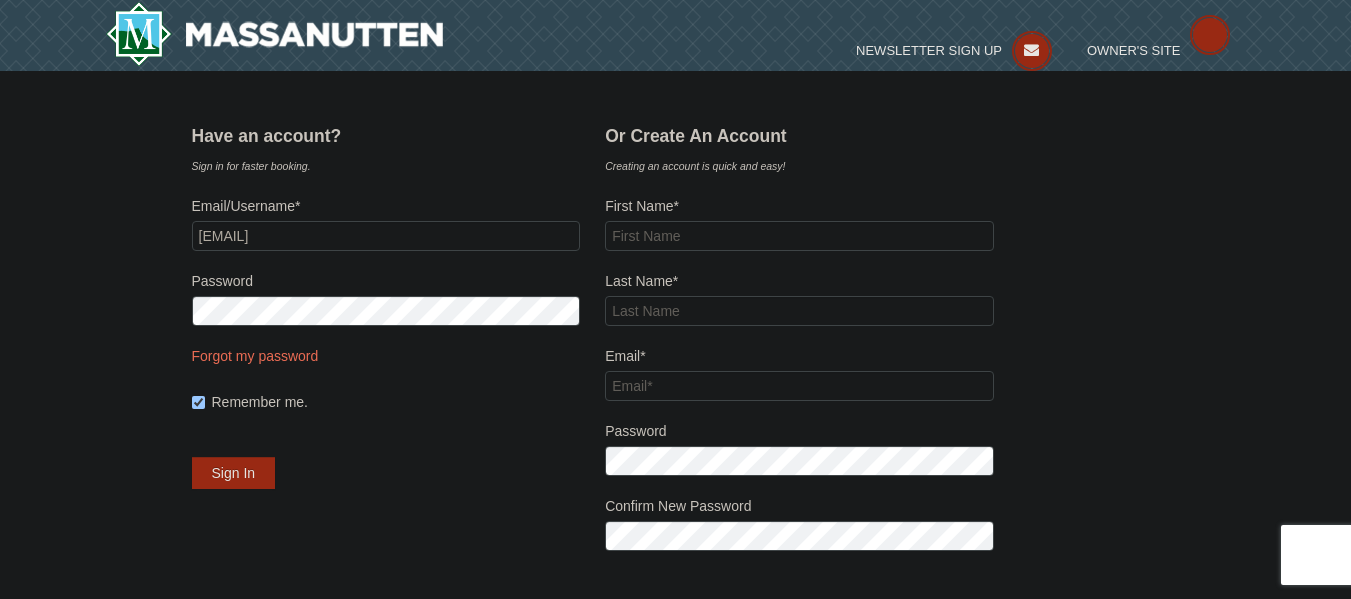 scroll, scrollTop: 0, scrollLeft: 0, axis: both 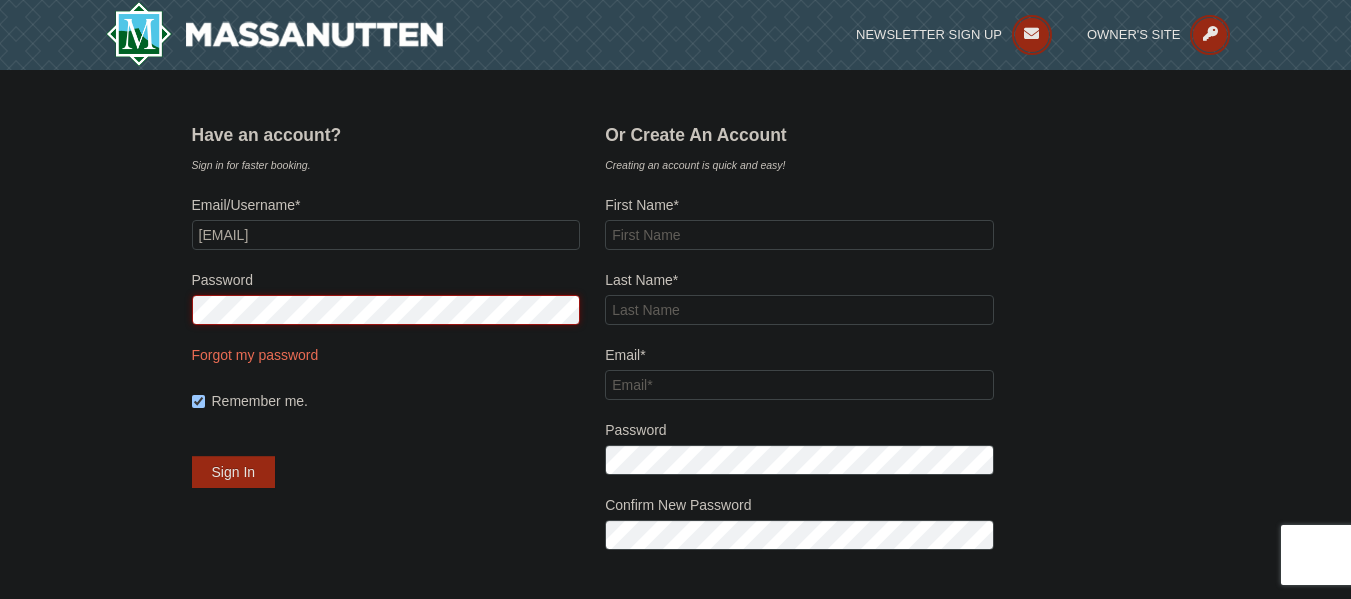 type on "[EMAIL]" 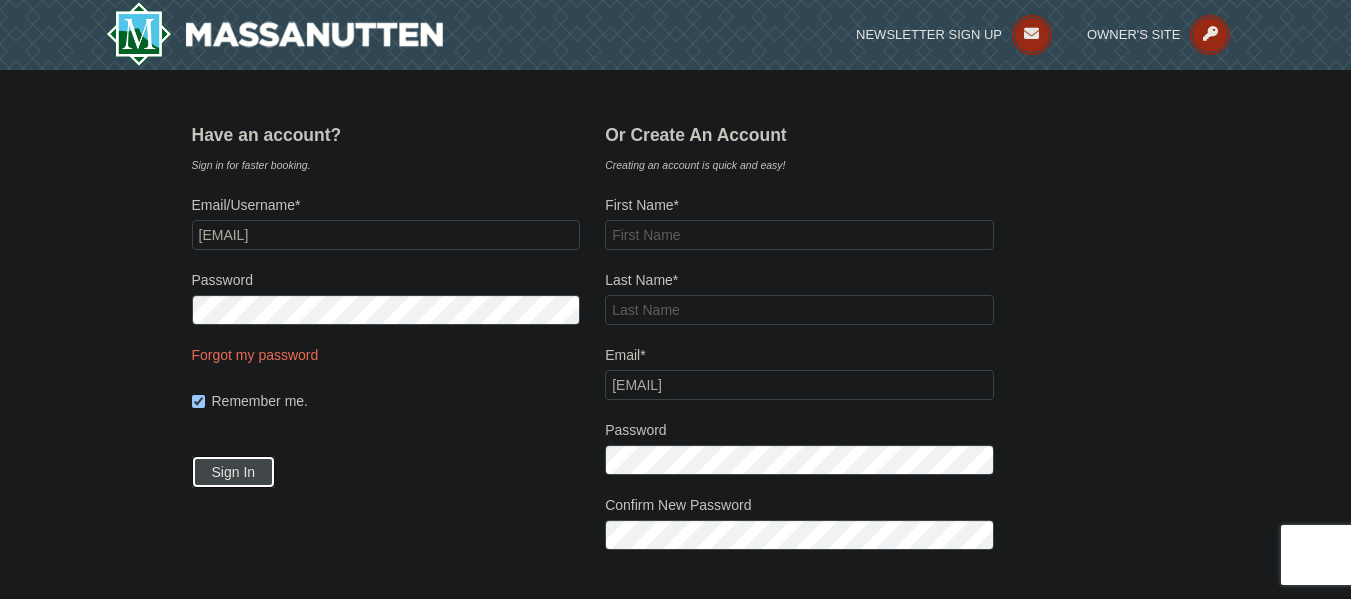 click on "Sign In" at bounding box center (234, 472) 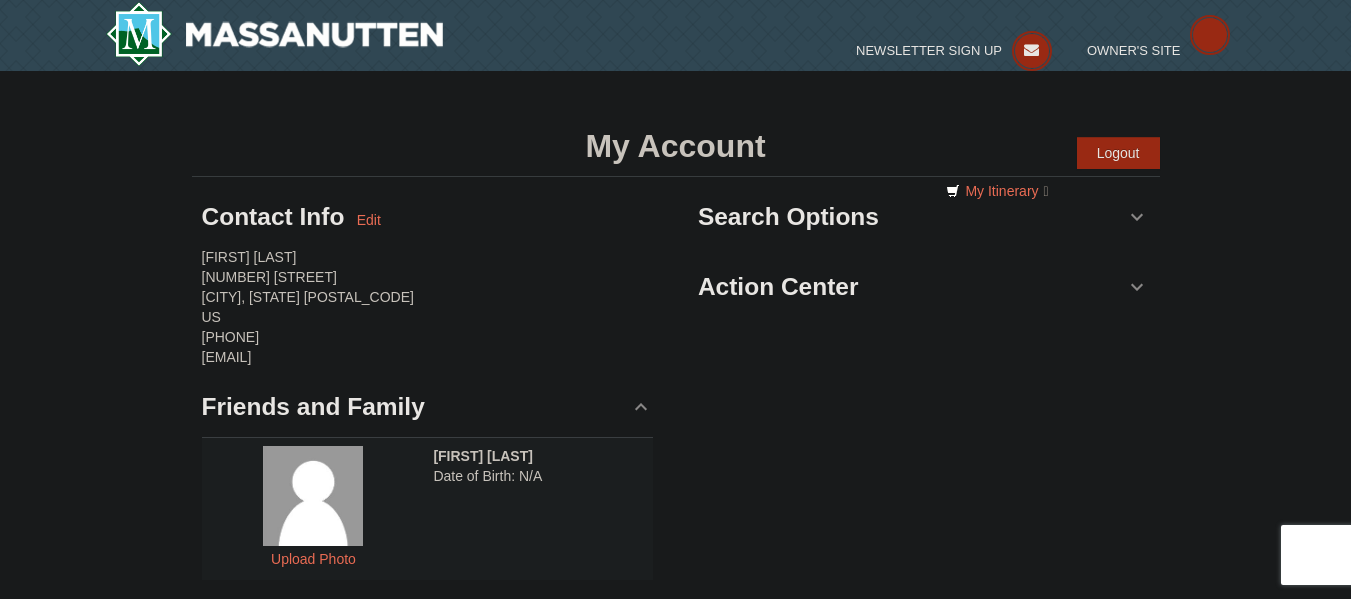 scroll, scrollTop: 0, scrollLeft: 0, axis: both 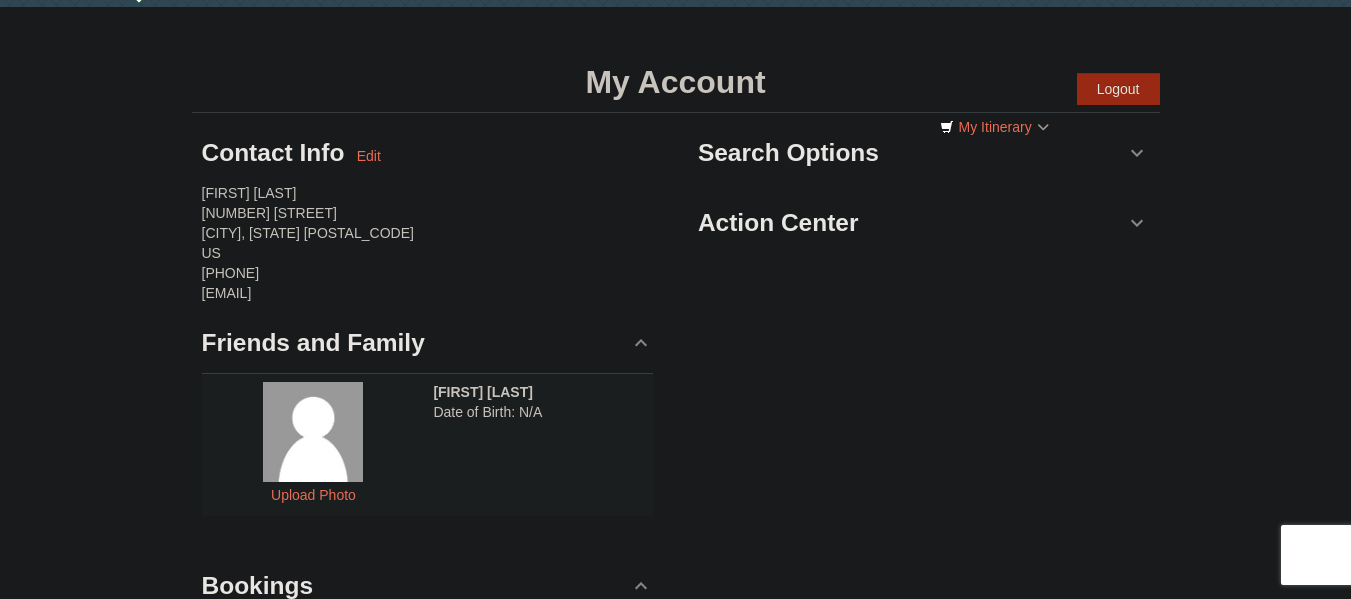 click on "Search Options" at bounding box center (924, 153) 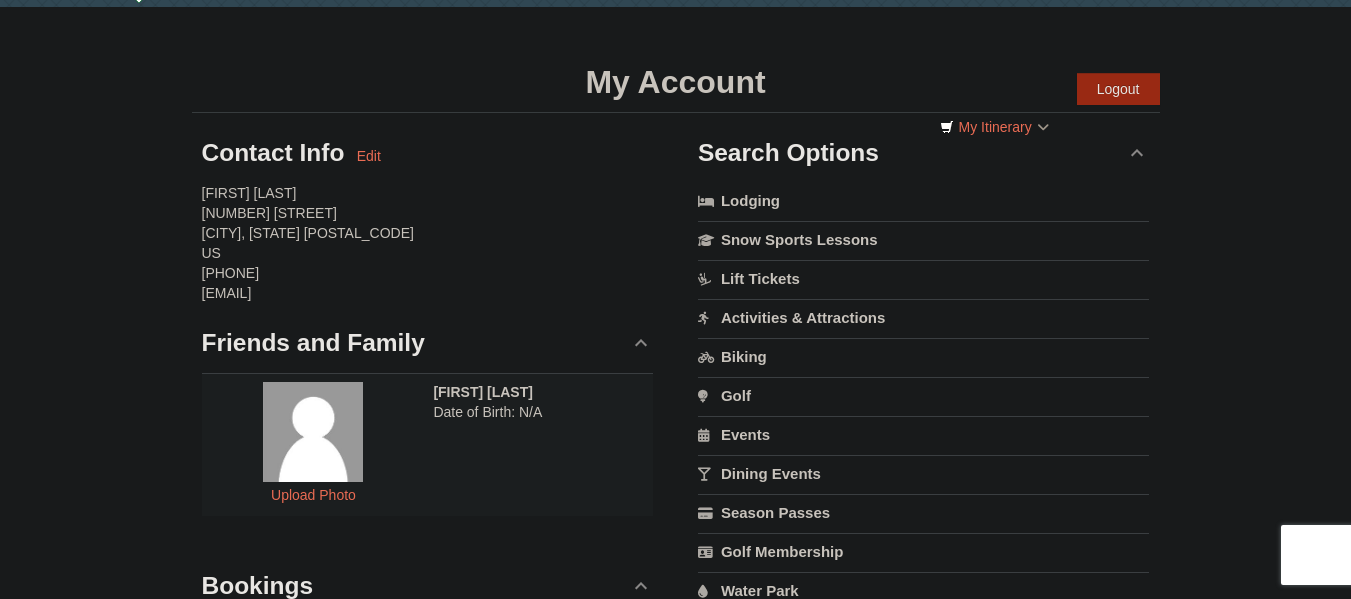 click on "Search Options" at bounding box center (924, 153) 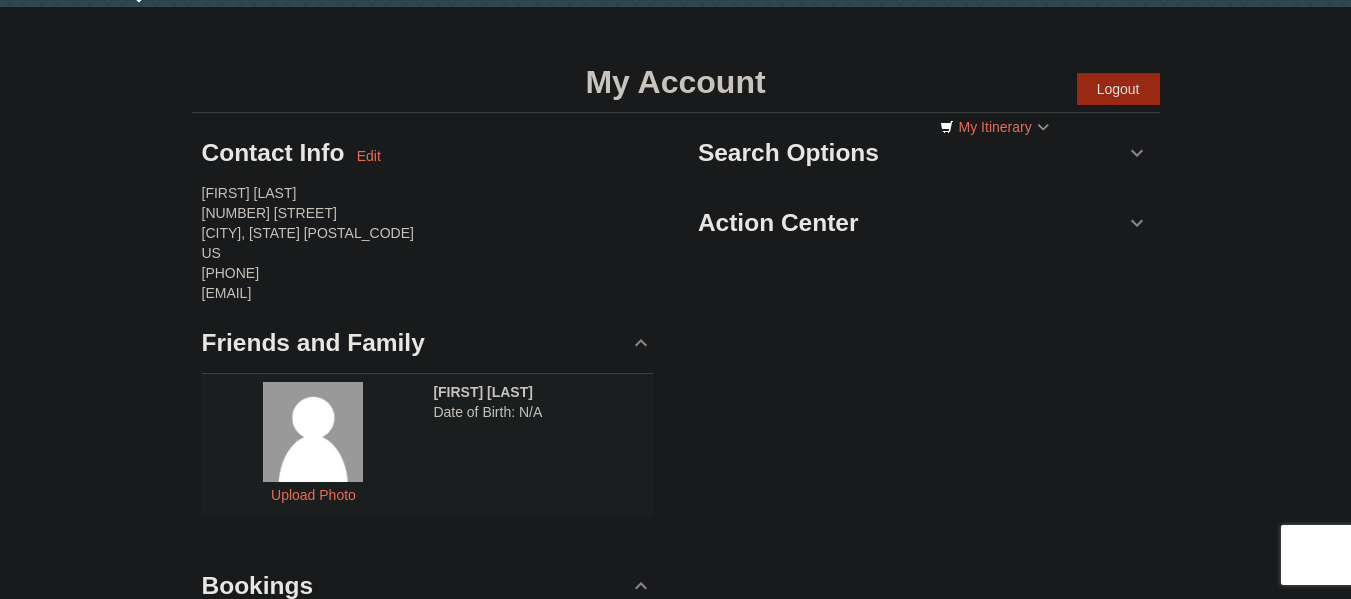 click on "Action Center" at bounding box center (924, 223) 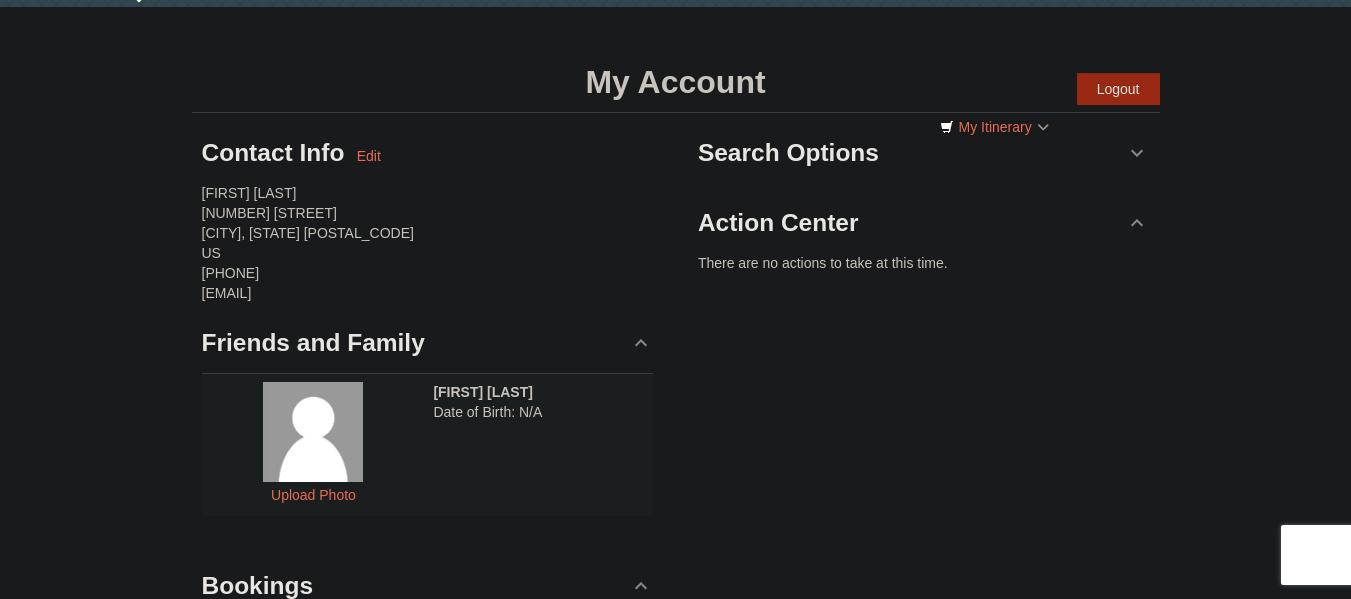 click on "Action Center" at bounding box center [924, 223] 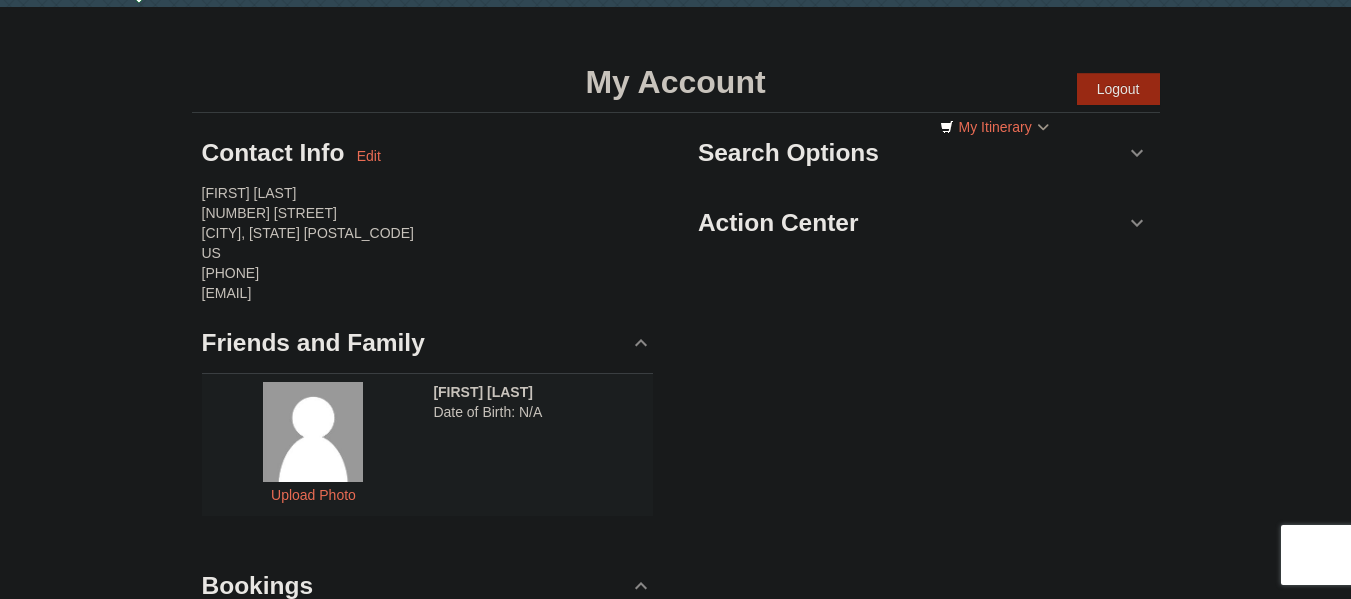 click on "Action Center" at bounding box center (924, 223) 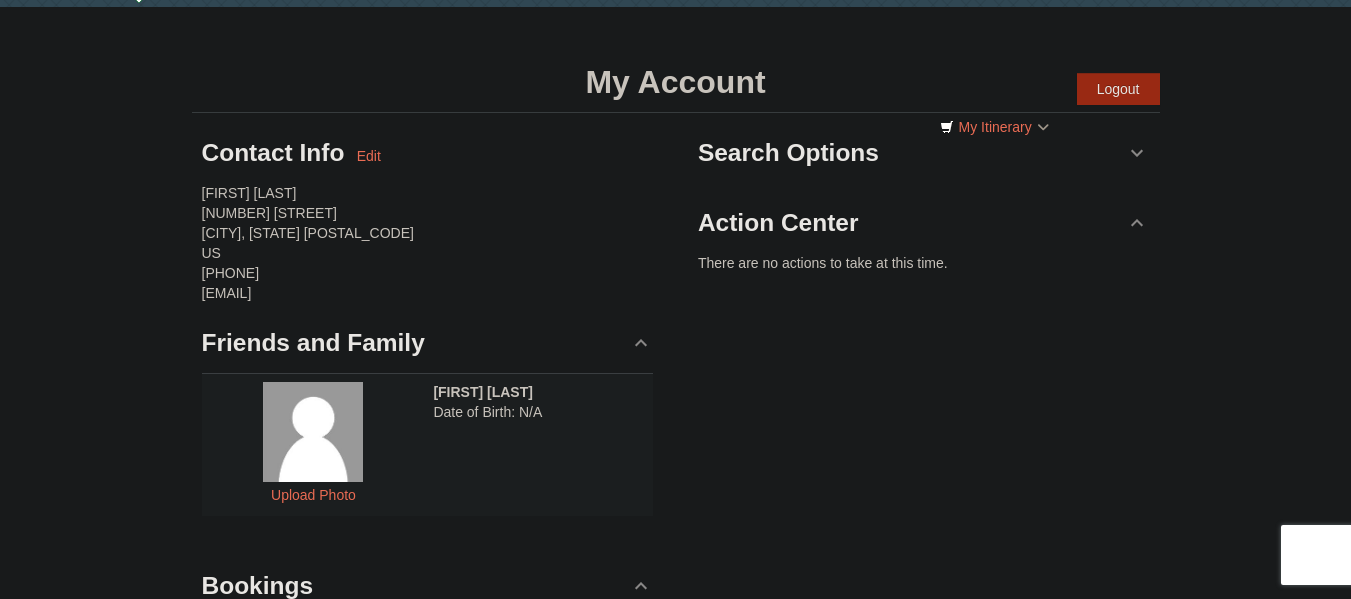 click on "Action Center" at bounding box center [924, 223] 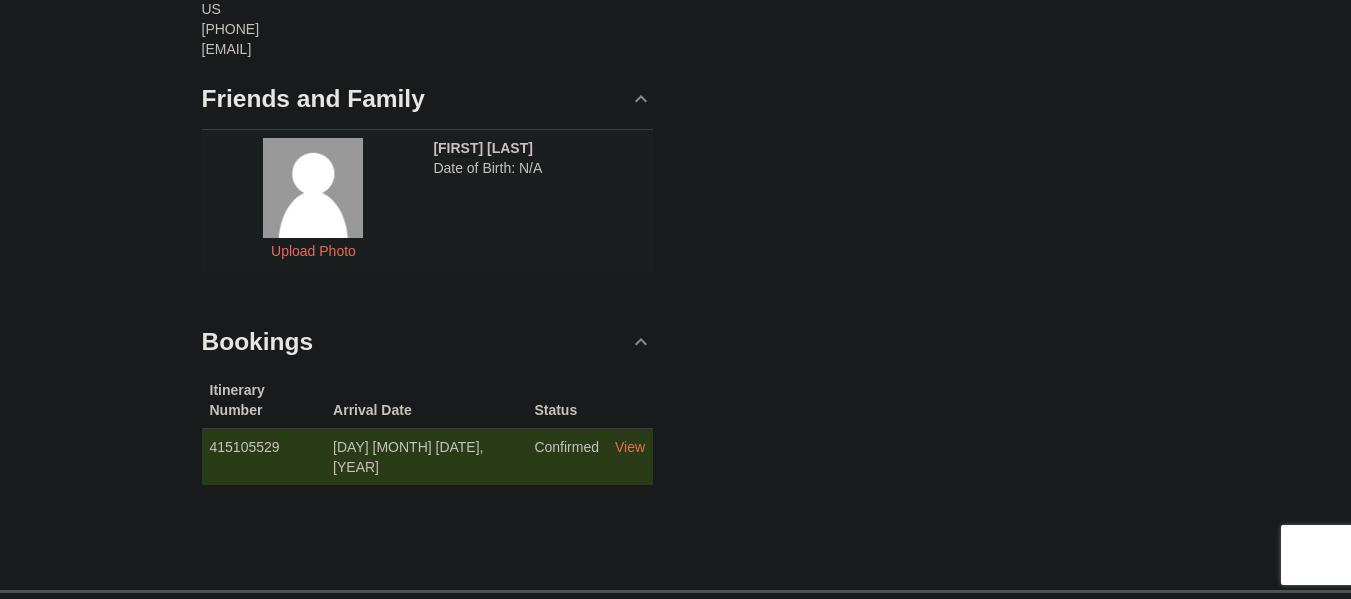 scroll, scrollTop: 370, scrollLeft: 0, axis: vertical 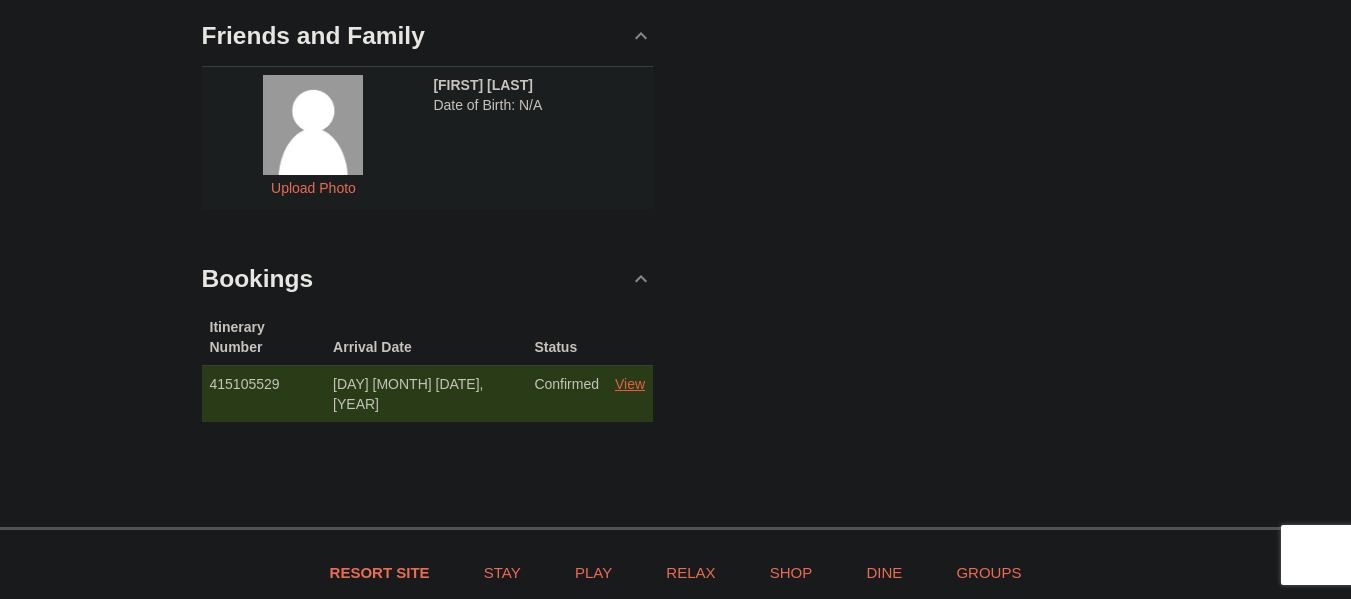 click on "View" at bounding box center [630, 384] 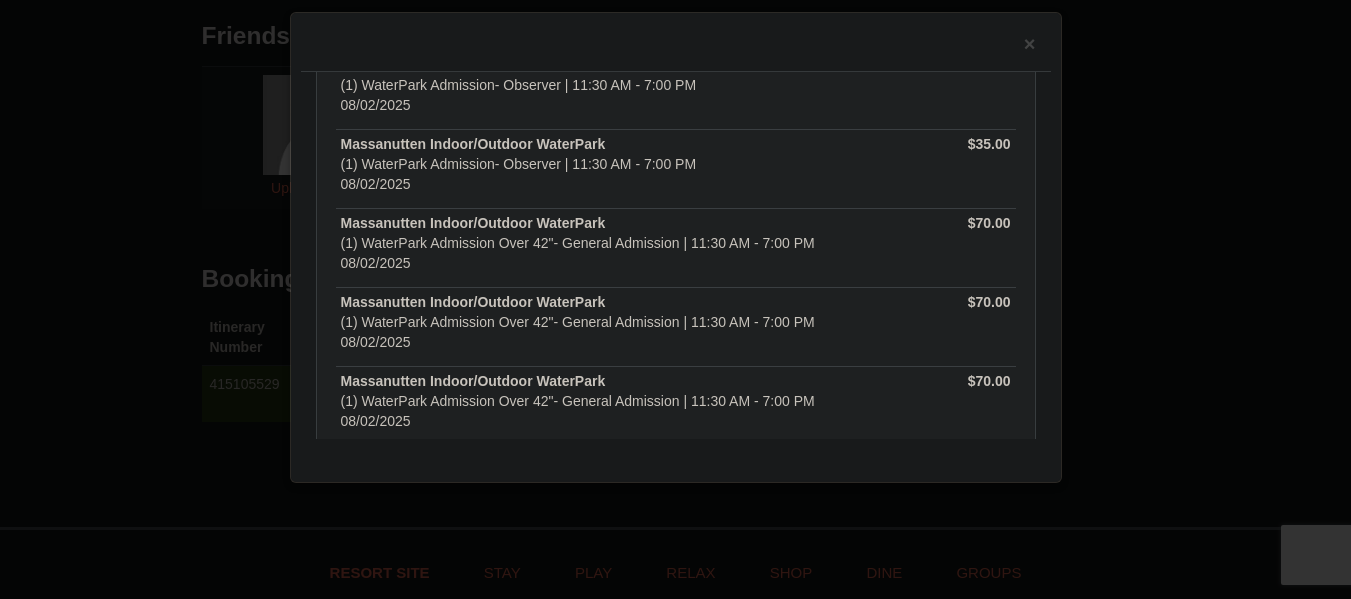 scroll, scrollTop: 0, scrollLeft: 0, axis: both 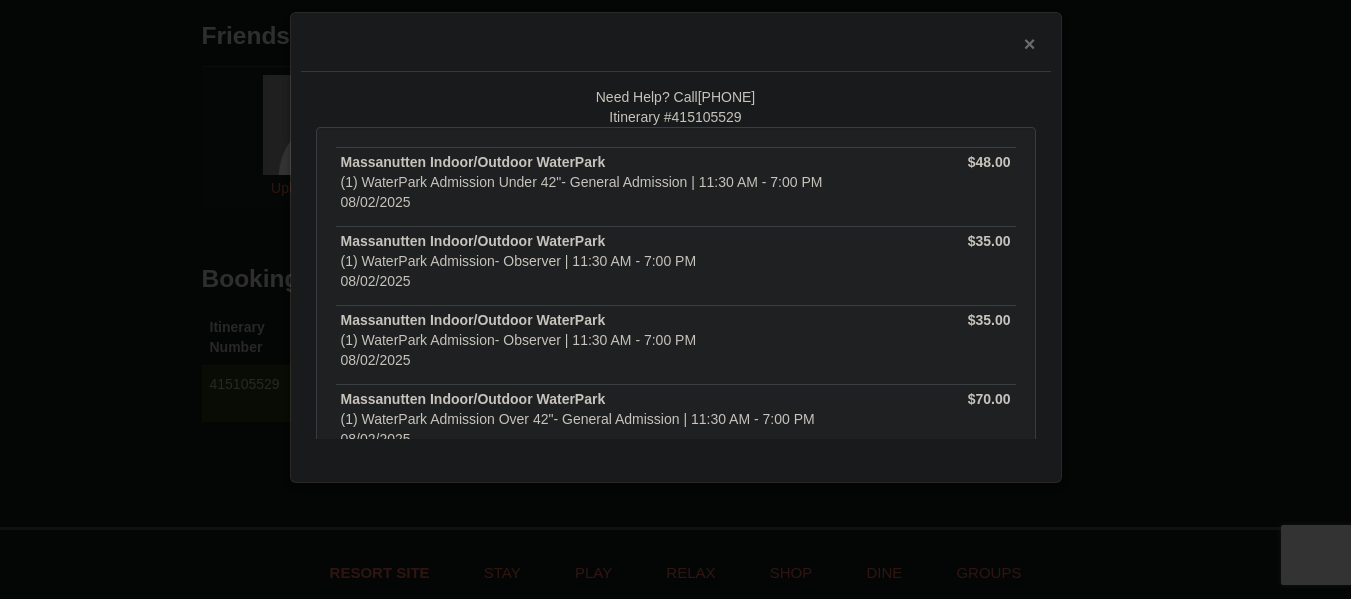 click on "×" at bounding box center [1030, 44] 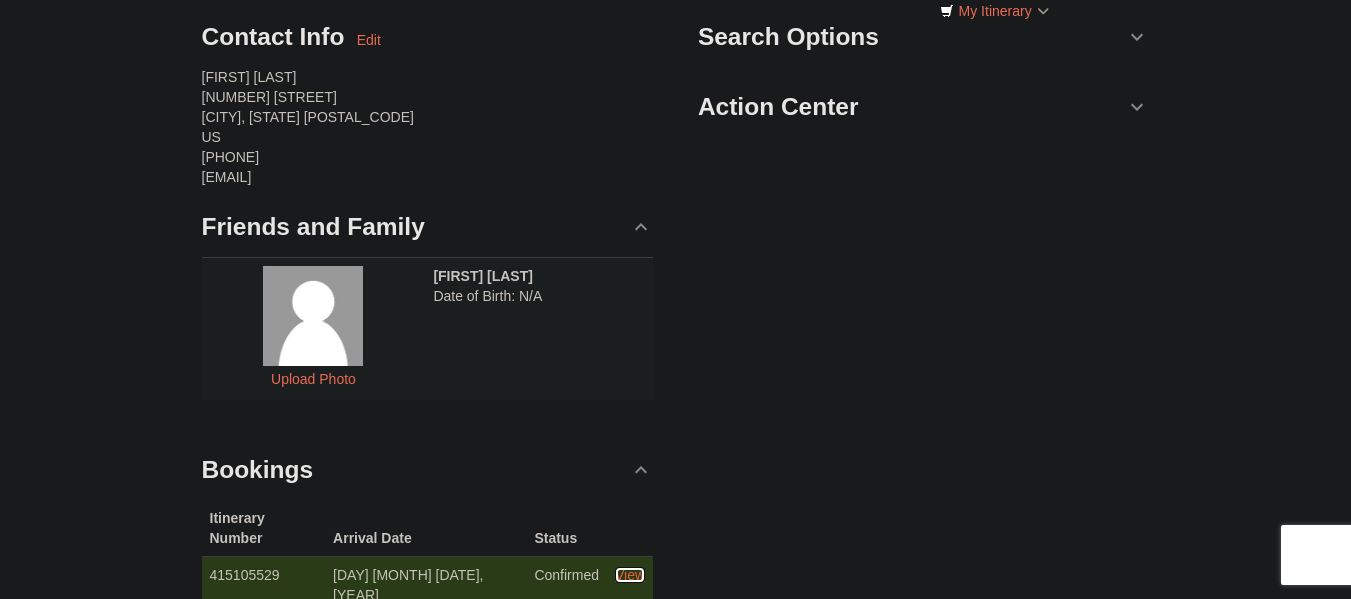 scroll, scrollTop: 178, scrollLeft: 0, axis: vertical 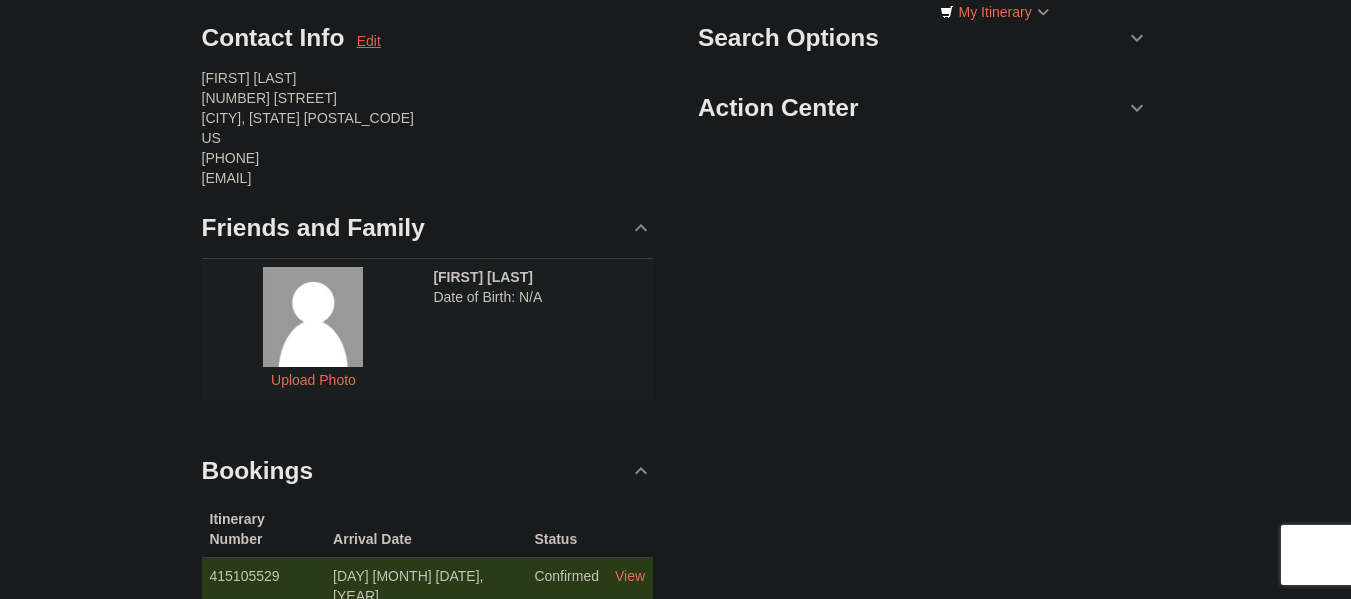 click on "Edit" at bounding box center [369, 41] 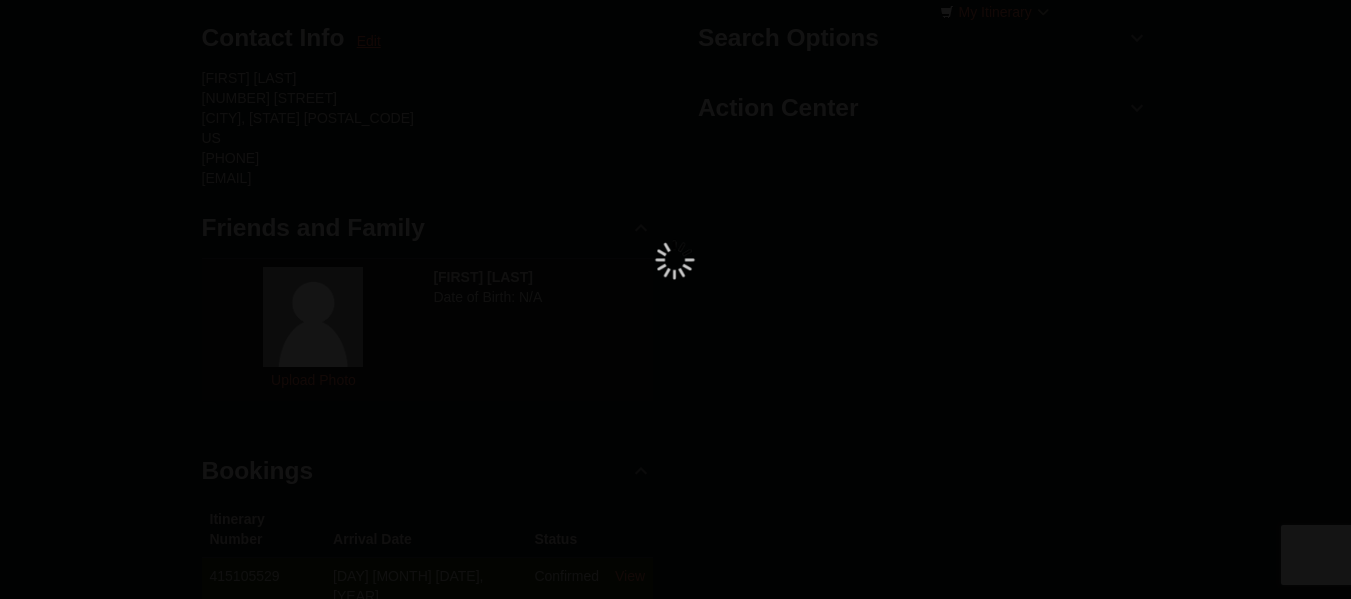 type on "Bryan" 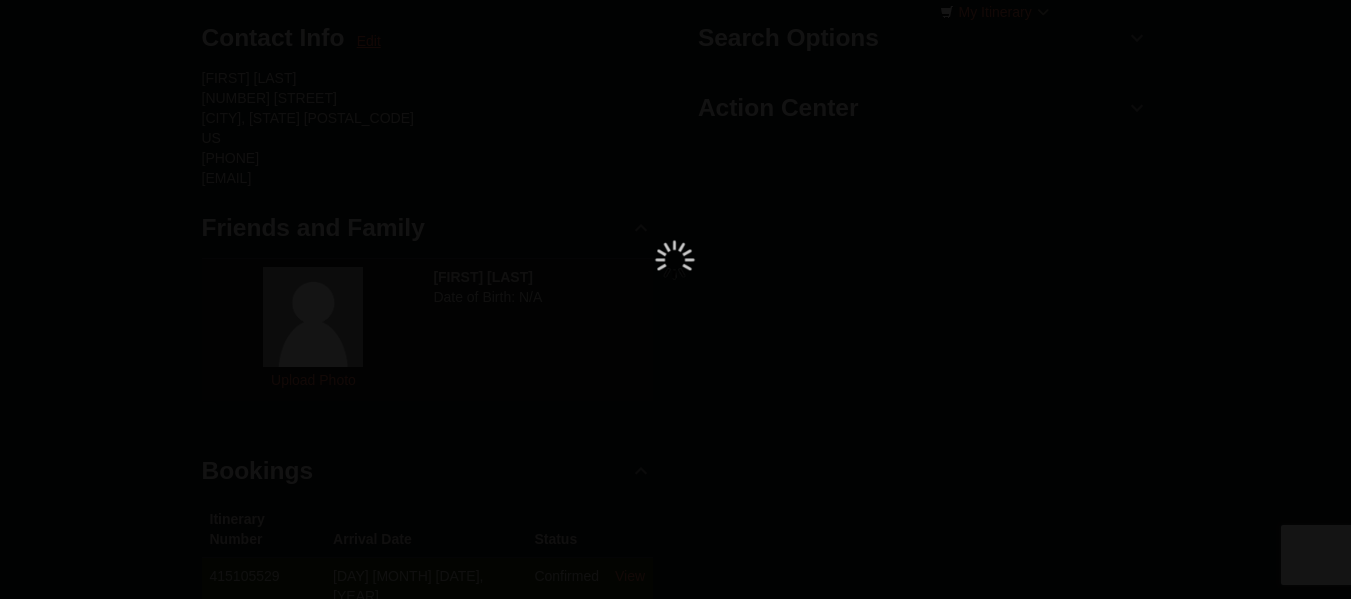 type on "Trujillo-Medina" 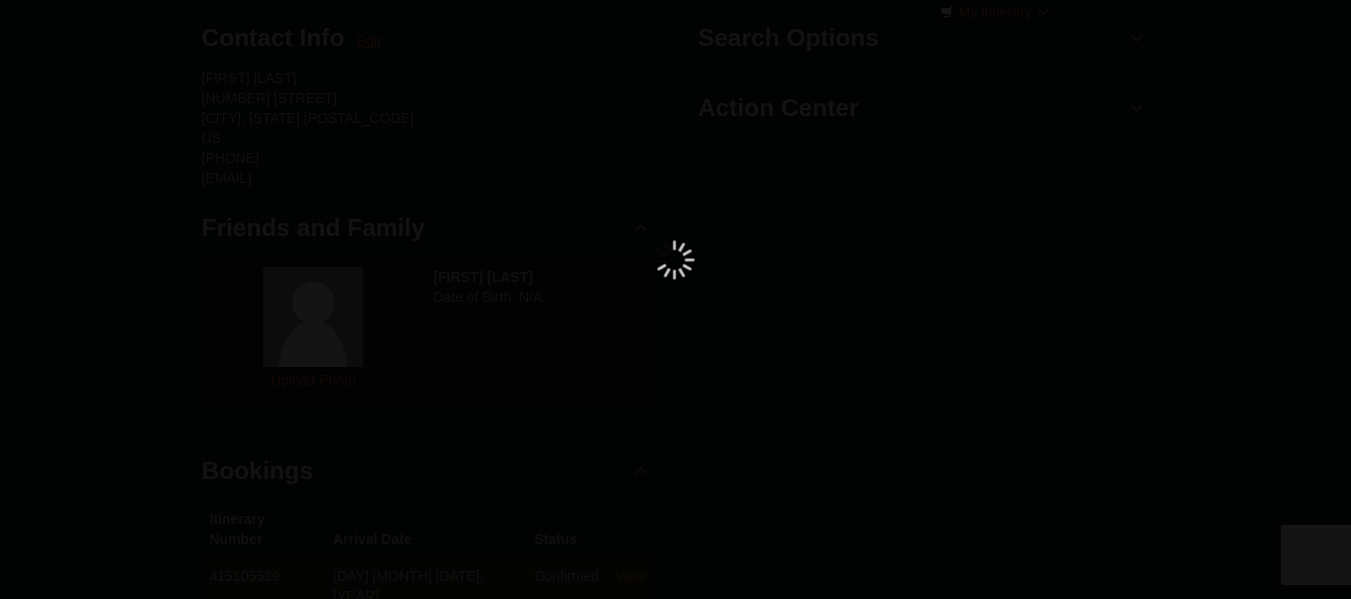 type on "[NUMBER] [STREET]." 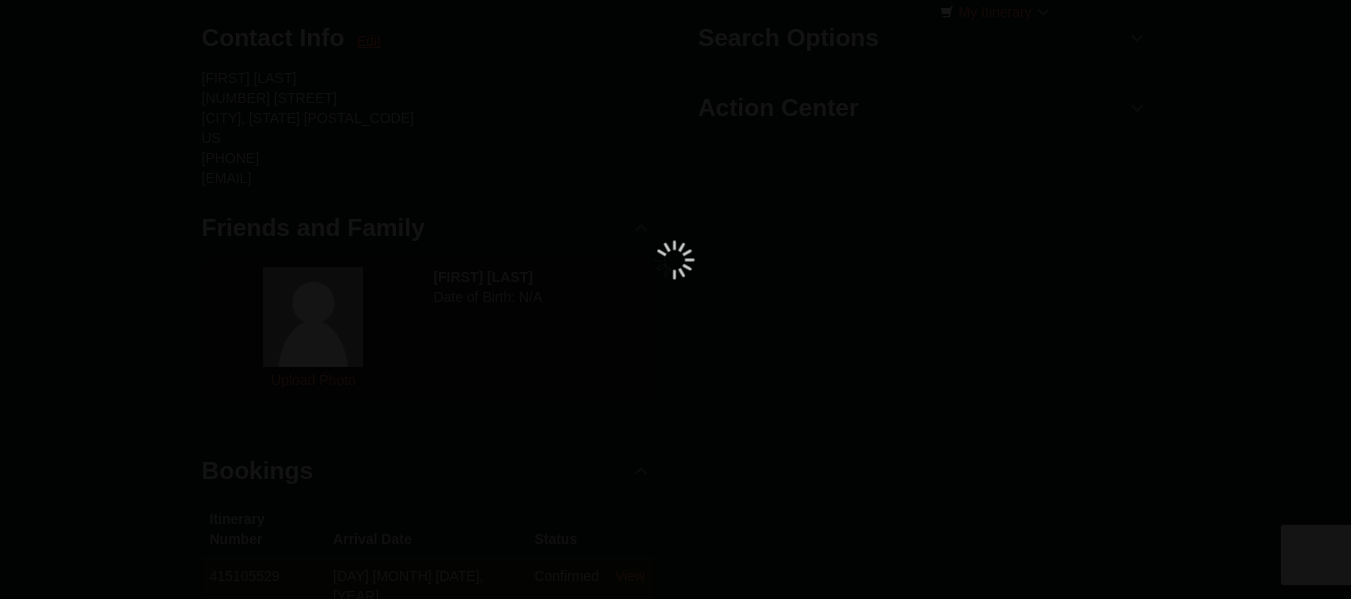 type on "Winchester" 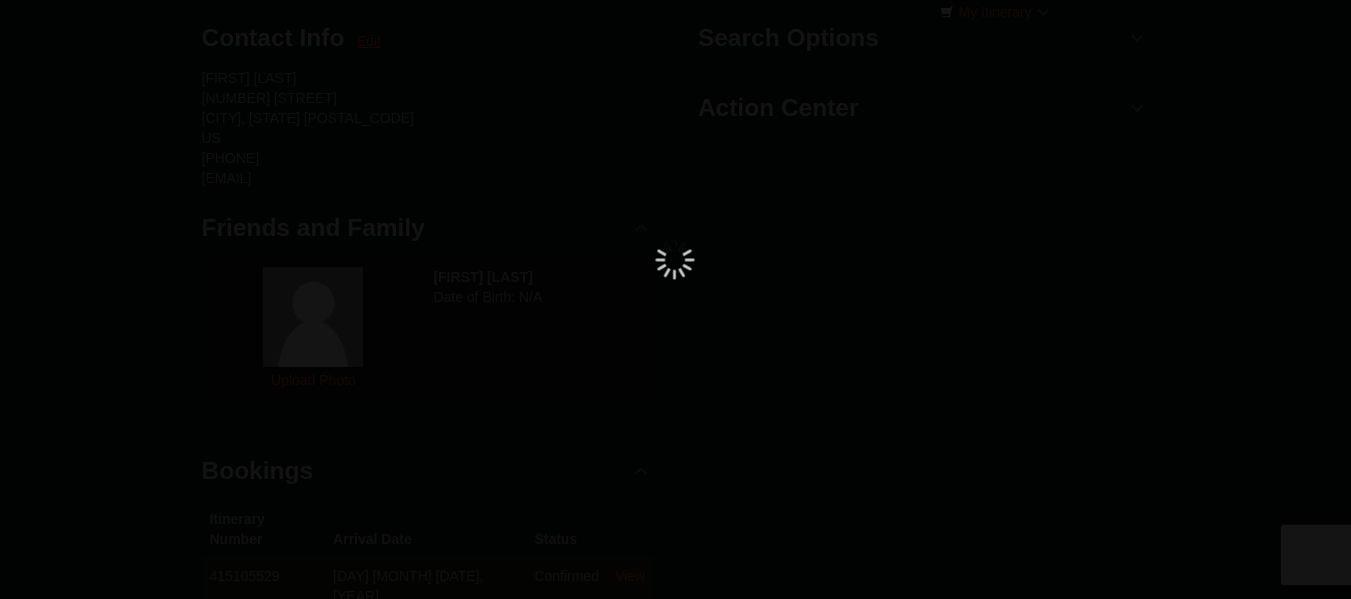 type on "22602" 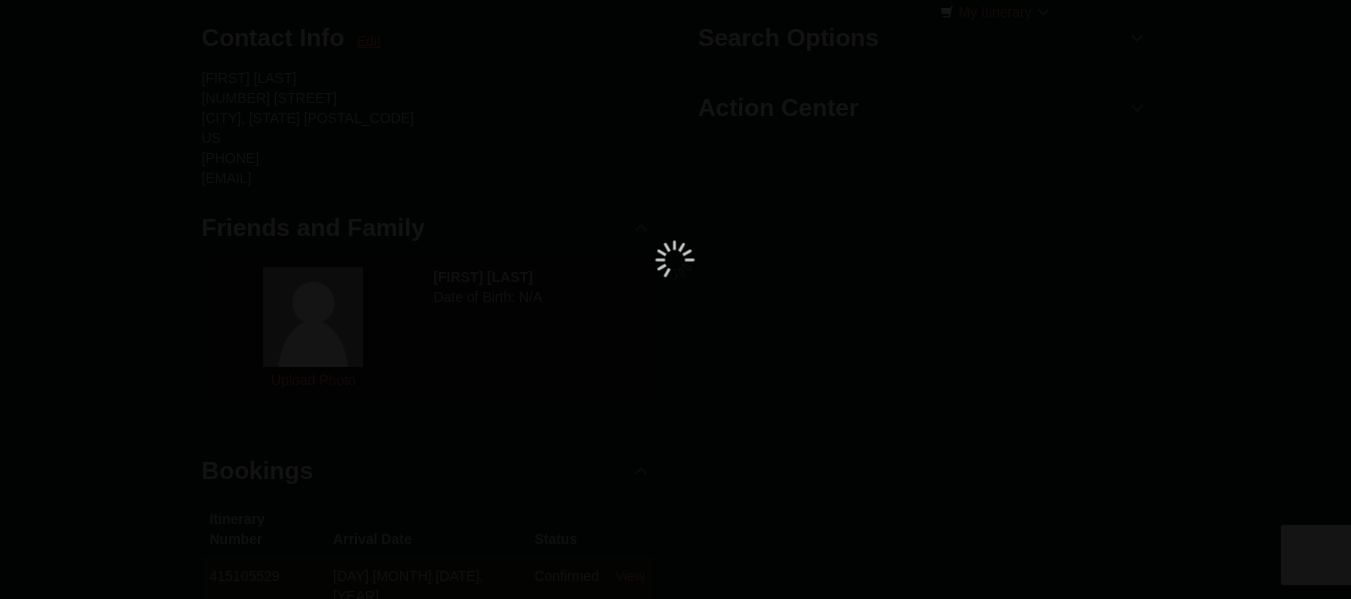 type on "540" 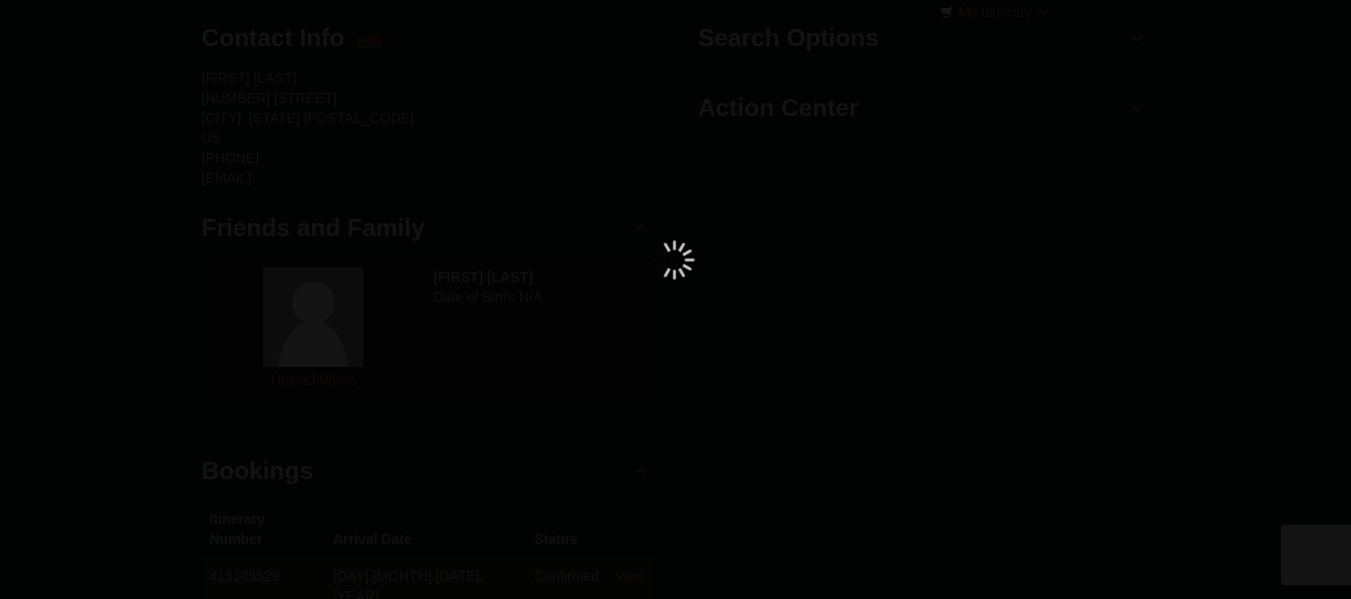 type on "664" 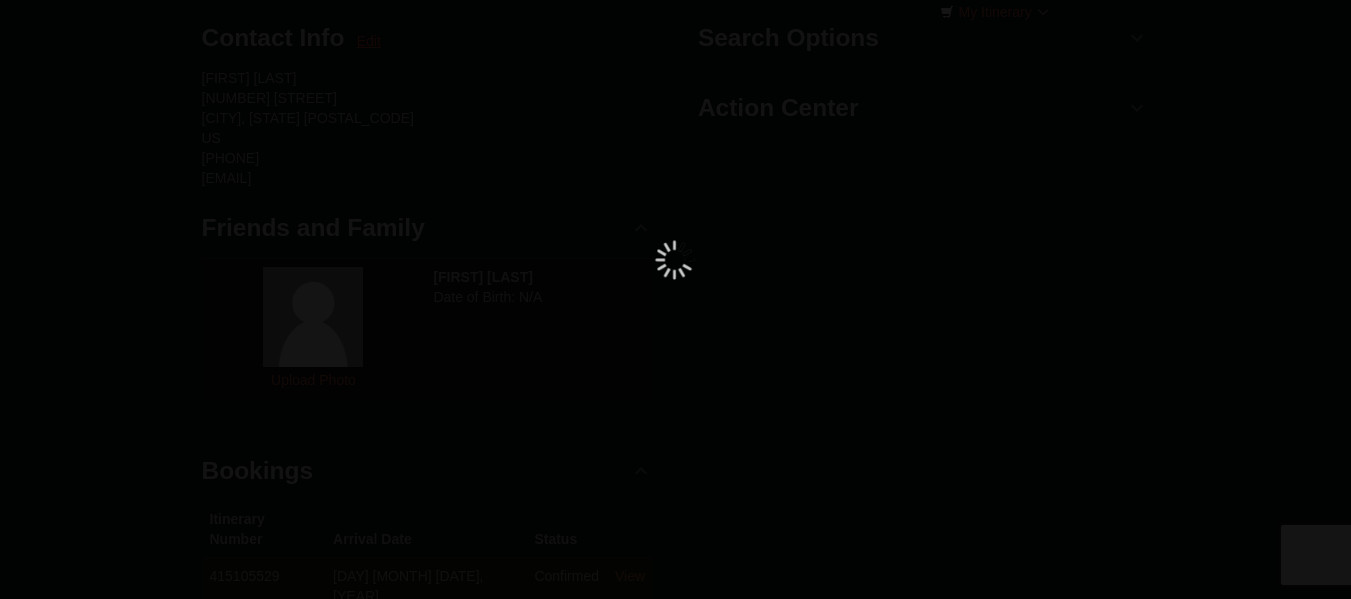 type on "6694" 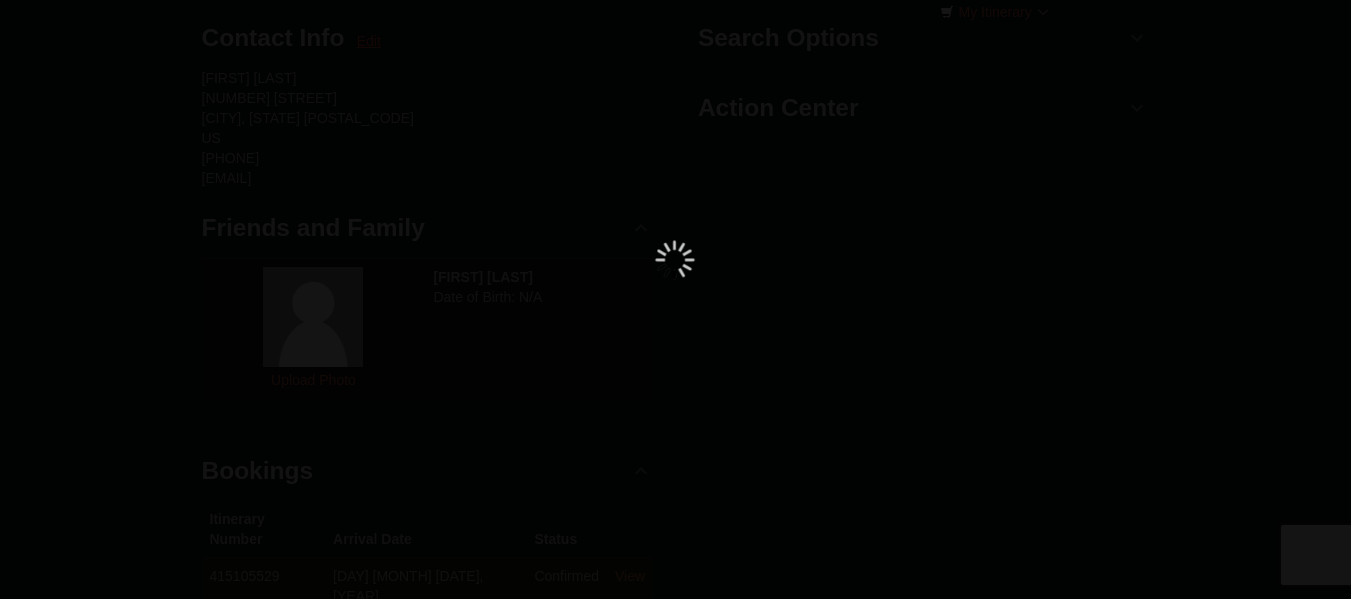 type on "[EMAIL]" 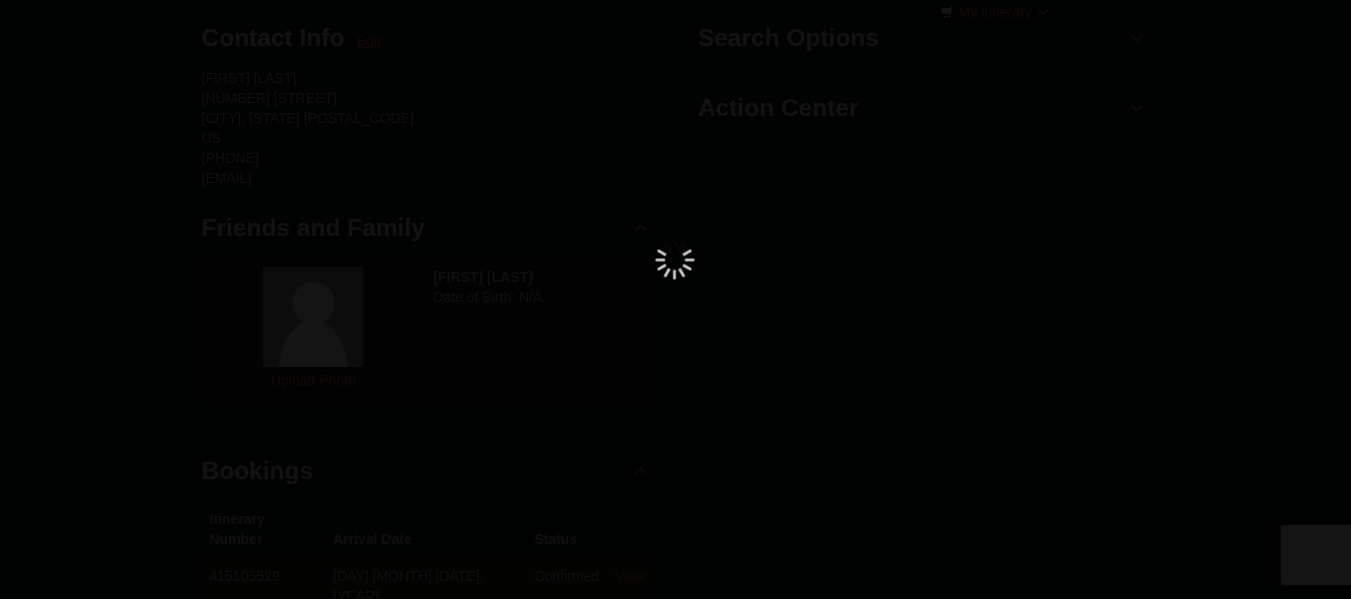 select on "VA" 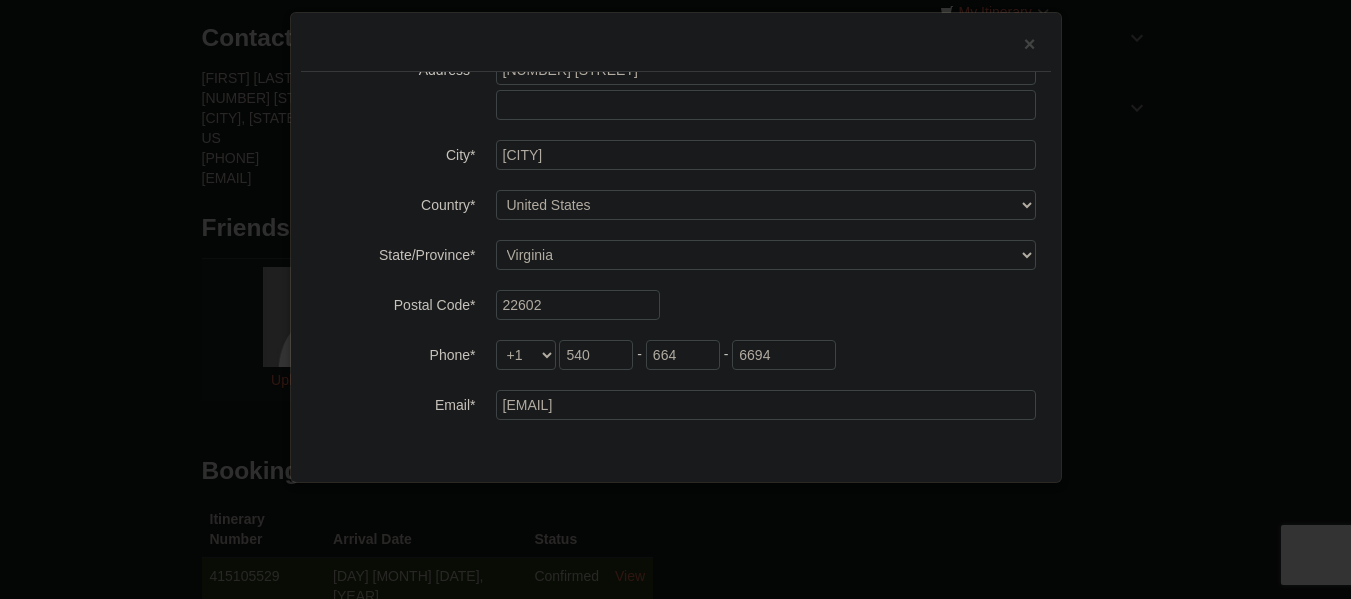 scroll, scrollTop: 189, scrollLeft: 0, axis: vertical 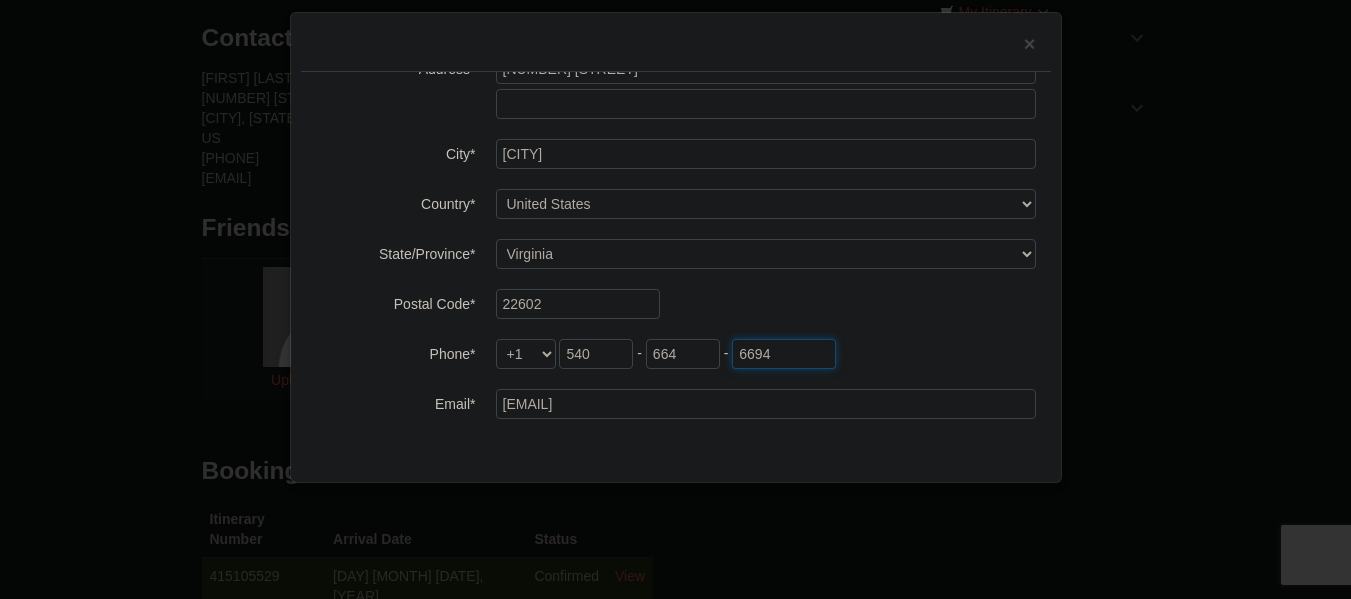click on "6694" at bounding box center [784, 354] 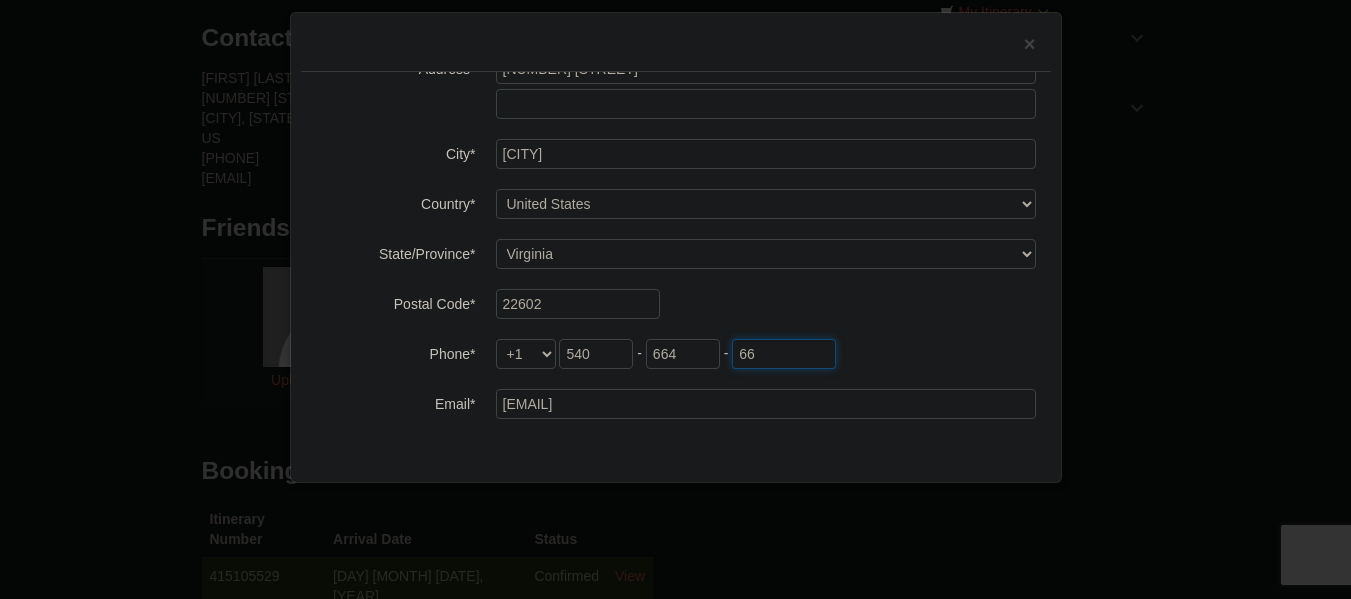type on "6" 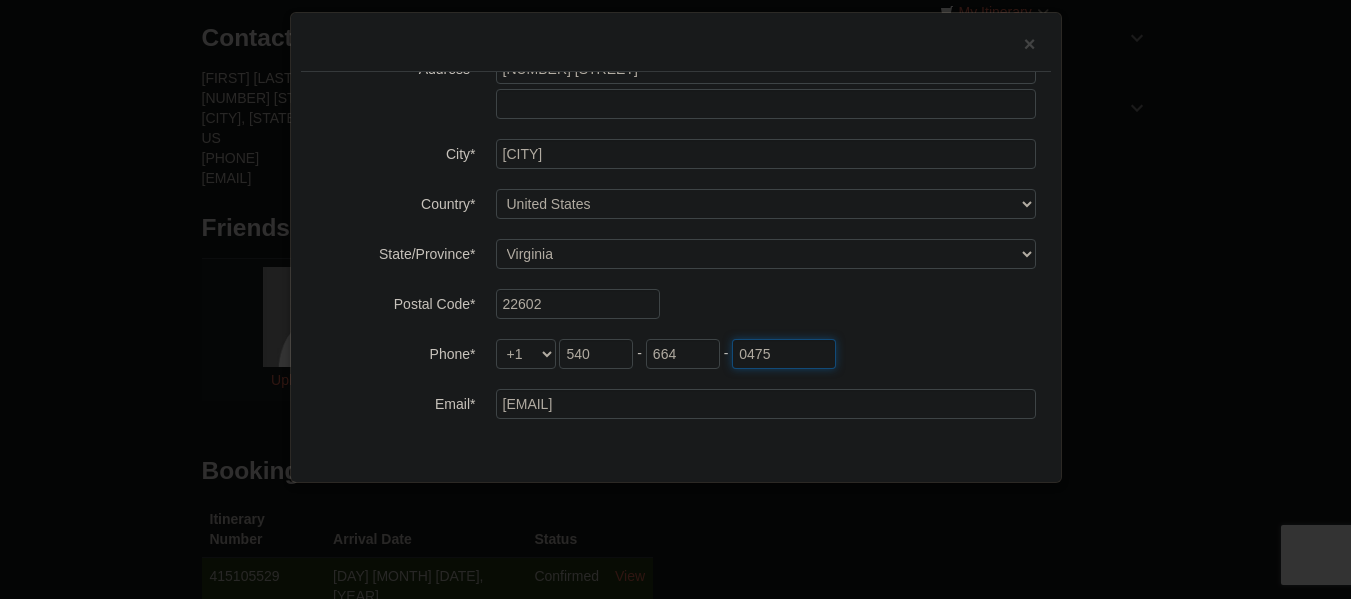type on "0475" 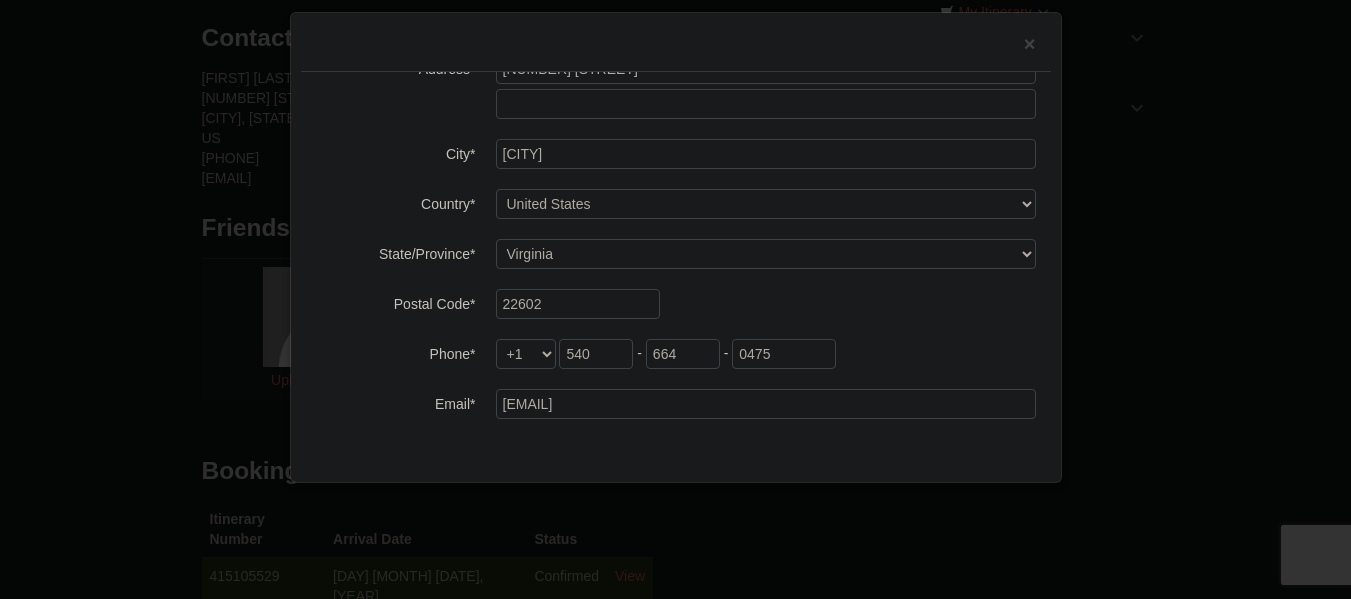 click on "Billing Info
Name*
Bryan
Trujillo-Medina
Address*
477 Valley Mill Rd.
City*
Winchester
Country*
----- Select ------ Afghanistan Åland Islands Albania Algeria American Samoa Andorra Angola Anguilla Antarctica Antigua and Barbuda Argentina Armenia Aruba Australia Austria Azerbaijan Bahamas Bahrain Bangladesh Barbados Belarus Belgium Belize Benin Bermuda Bhutan Bolivia Bosnia and Herzegovina Botswana Bouvet Island Brazil Brunei Darussalam Bulgaria +1" at bounding box center (676, 163) 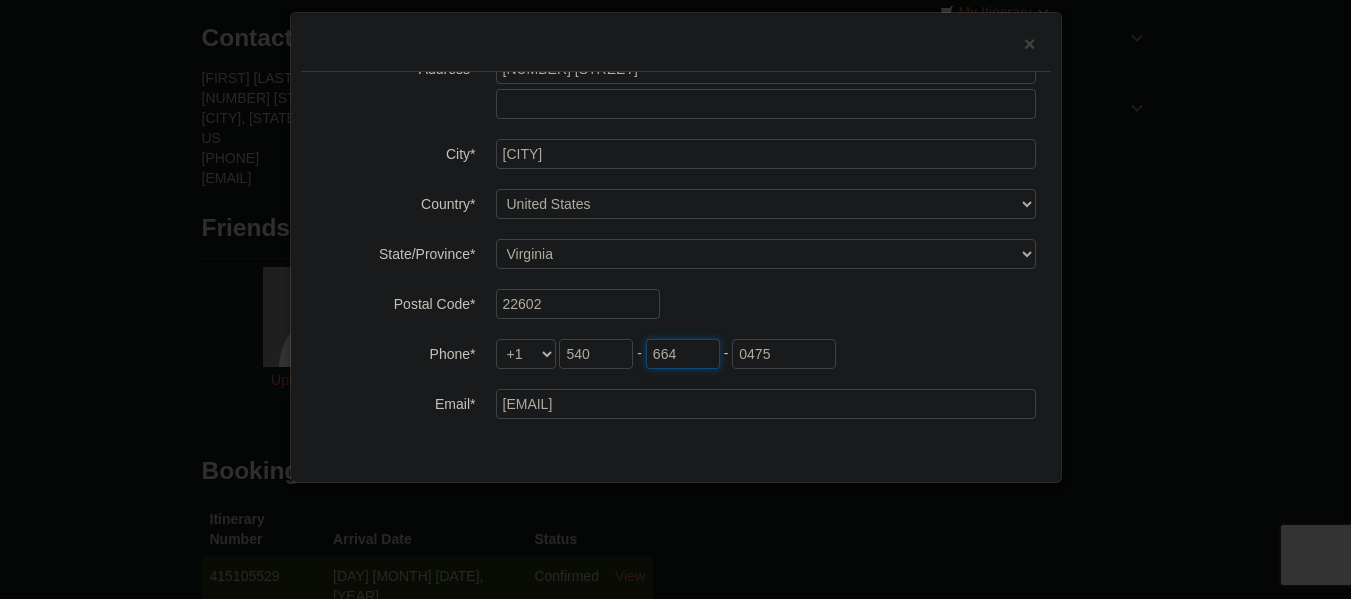 click on "664" at bounding box center (683, 354) 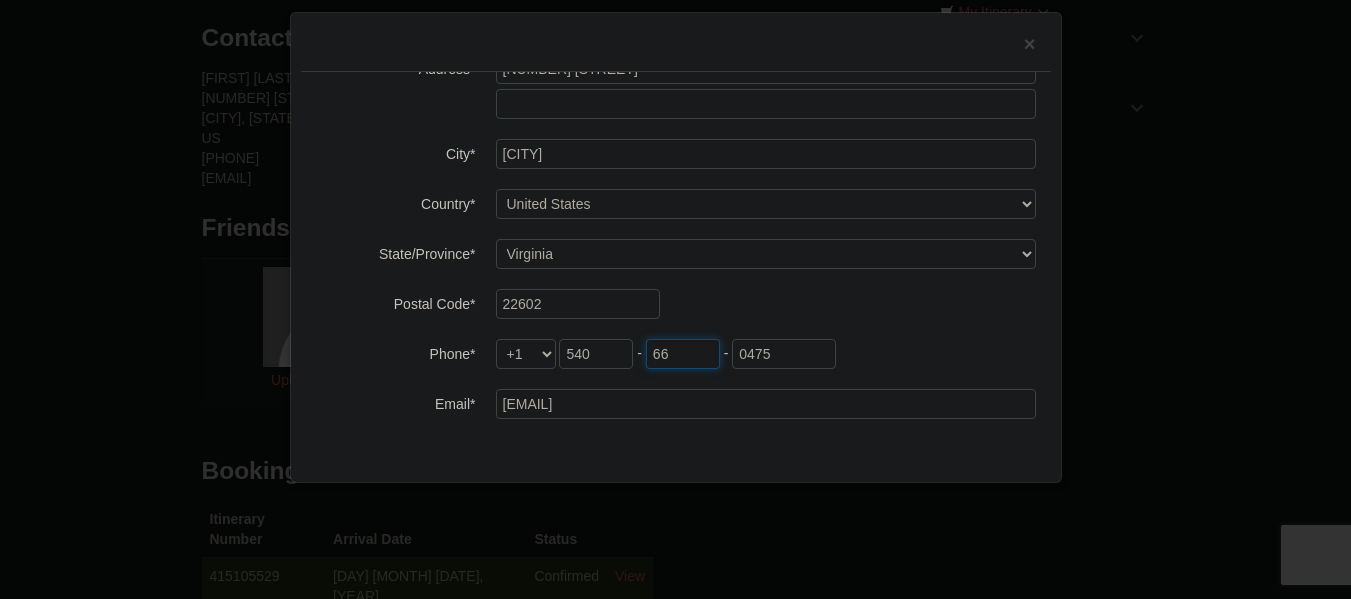 type on "6" 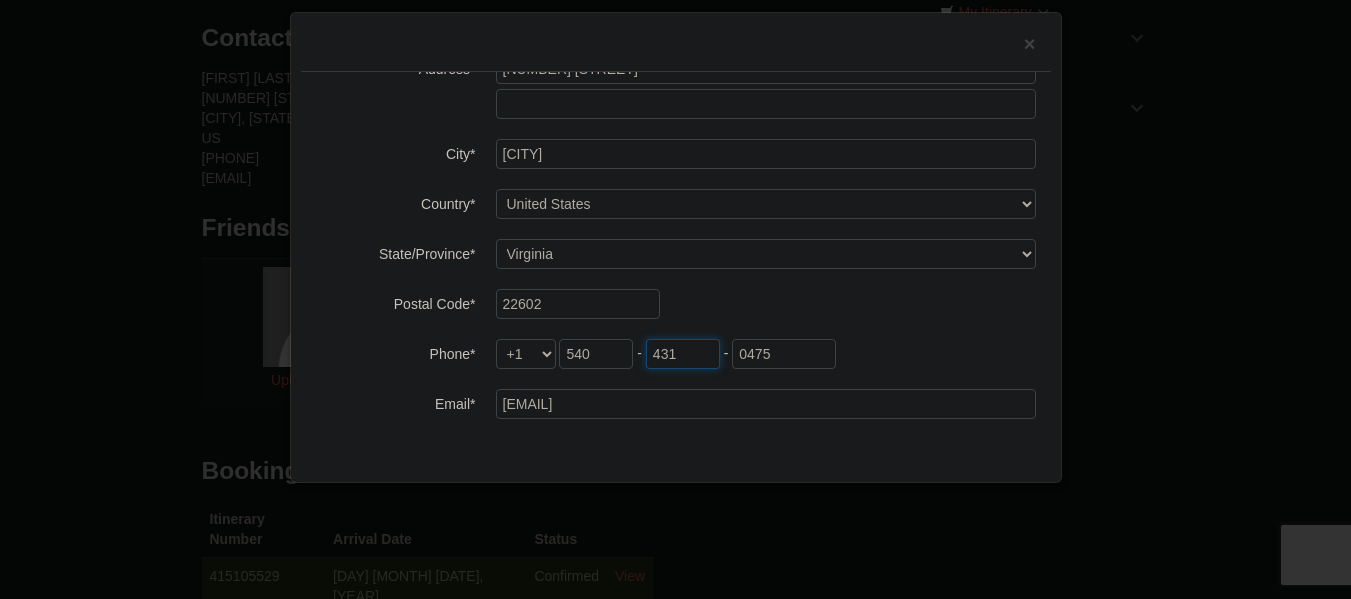 type on "431" 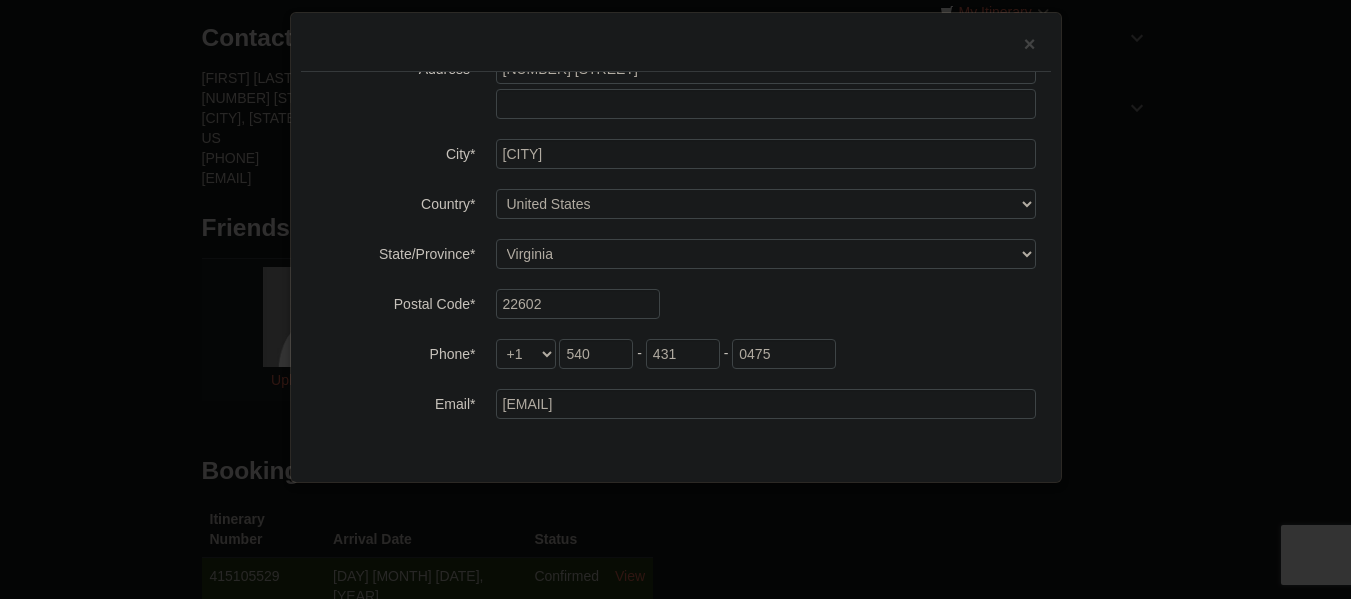 click on "+1 +20 +212 +213 +216 +218 +220 +221 +222 +223 +224 +225 +226 +227 +228 +229 +230 +231 +232 +233 +234 +235 +236 +237 +238 +239 +240 +241 +242 +243 +244 +245 +246 +248 +249 +250 +251 +252 +253 +254 +255 +256 +257 +258 +260 +261 +262 +263 +264 +265 +266 +267 +268 +269 +27 +290 +291 +297 +298 +299 +30 +31 +32 +33 +34 +345 +350 +351 +352 +353 +354 +355 +356 +357 +358 +359 +36 +370 +371 +372 +373 +374 +375 +376 +377 +378 +380 +381 +385 +386 +387 +389 +39 +40 +41 +420 +421 +423 +43 +44 +45 +46 +47 +473 +48 +49 +500 +501 +502 +503 +504 +505 +506 +507 +508 +509 +51 +52 +53 +54 +55 +56 +57 +58 +590 +591 +592 +593 +594 +595 +596 +597 +598 +599 +60 +61 +618 +62 +63 +64 +65 +66 +670 +671 +672 +673 +674 +675 +676 +677 +678 +679 +680 +681 +682 +683 +684 +686 +687 +688 +689 +690 +691 +692 +7 +809 +81 +82 +84 +850 +852 +853 +855 +856 +86 +868 +876 +880 +886 +90 +91 +92 +93 +94 +95 +960 +961 +962 +963 +964 +965 +966 +967 +968 +970 +971 +972 +973 +974 +975 +976 +977 +98 +993 +994 +995 +996 +998 540 -" at bounding box center (766, 354) 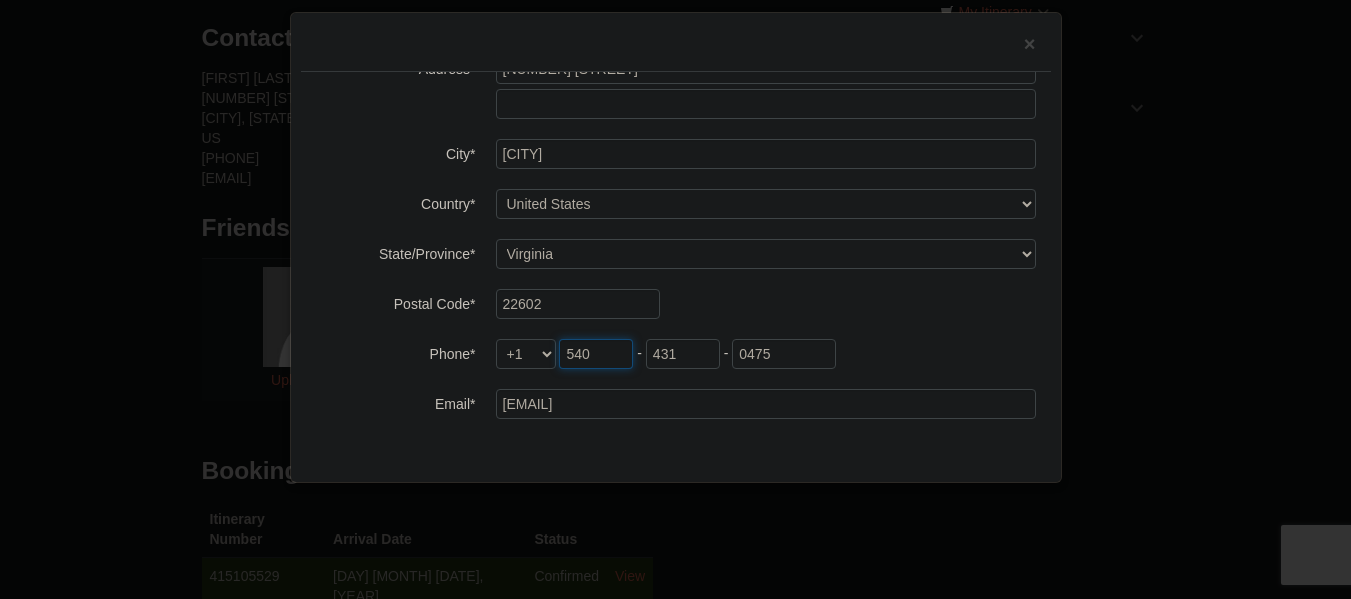 click on "540" at bounding box center (596, 354) 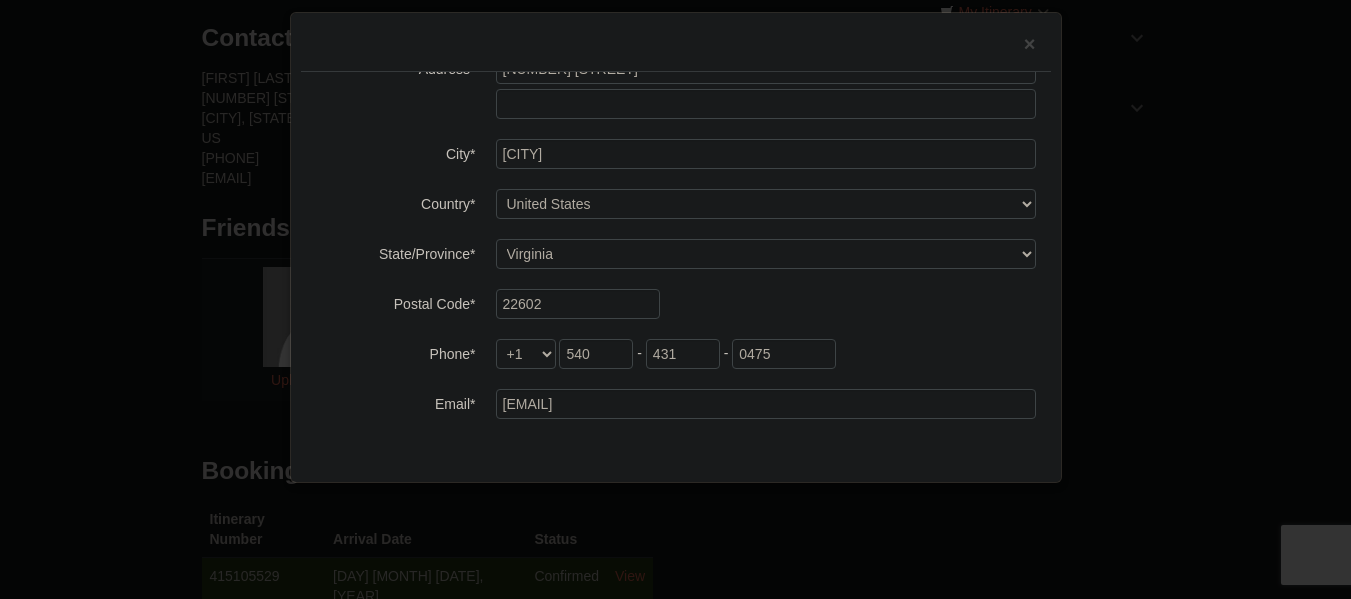 click on "Billing Info
Name*
Bryan
Trujillo-Medina
Address*
477 Valley Mill Rd.
City*
Winchester
Country*
----- Select ------ Afghanistan Åland Islands Albania Algeria American Samoa Andorra Angola Anguilla Antarctica Antigua and Barbuda Argentina Armenia Aruba Australia Austria Azerbaijan Bahamas Bahrain Bangladesh Barbados Belarus Belgium Belize Benin Bermuda Bhutan Bolivia Bosnia and Herzegovina Botswana Bouvet Island Brazil Brunei Darussalam Bulgaria +1" at bounding box center (676, 163) 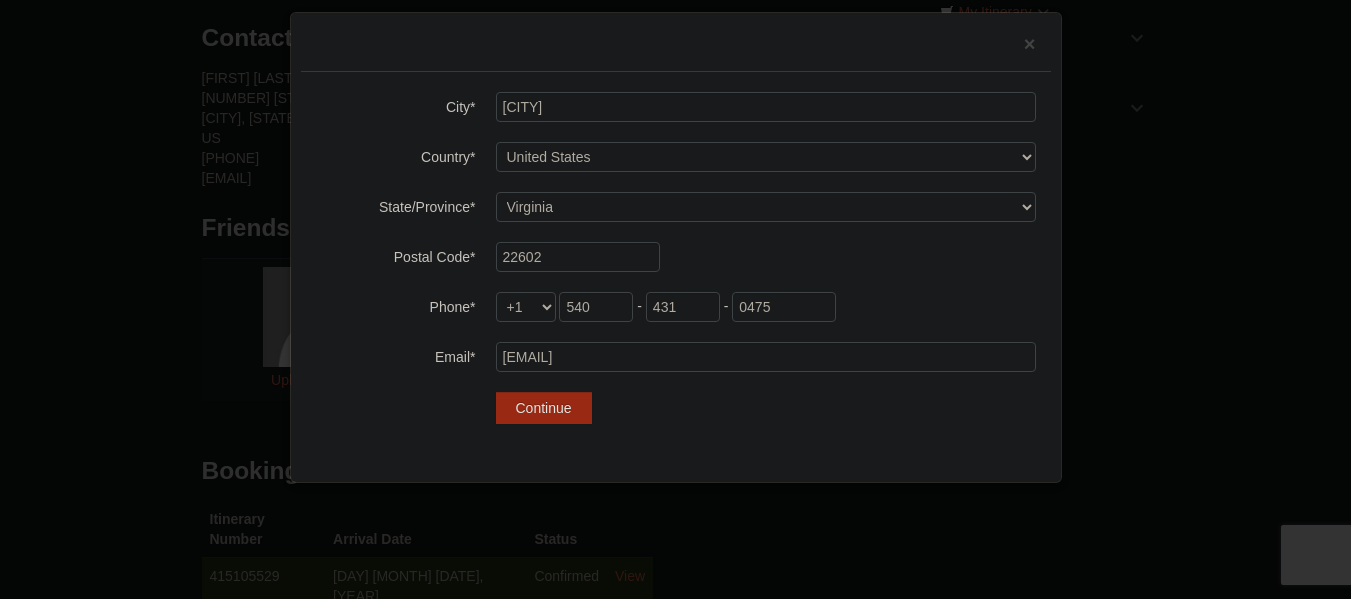 scroll, scrollTop: 241, scrollLeft: 0, axis: vertical 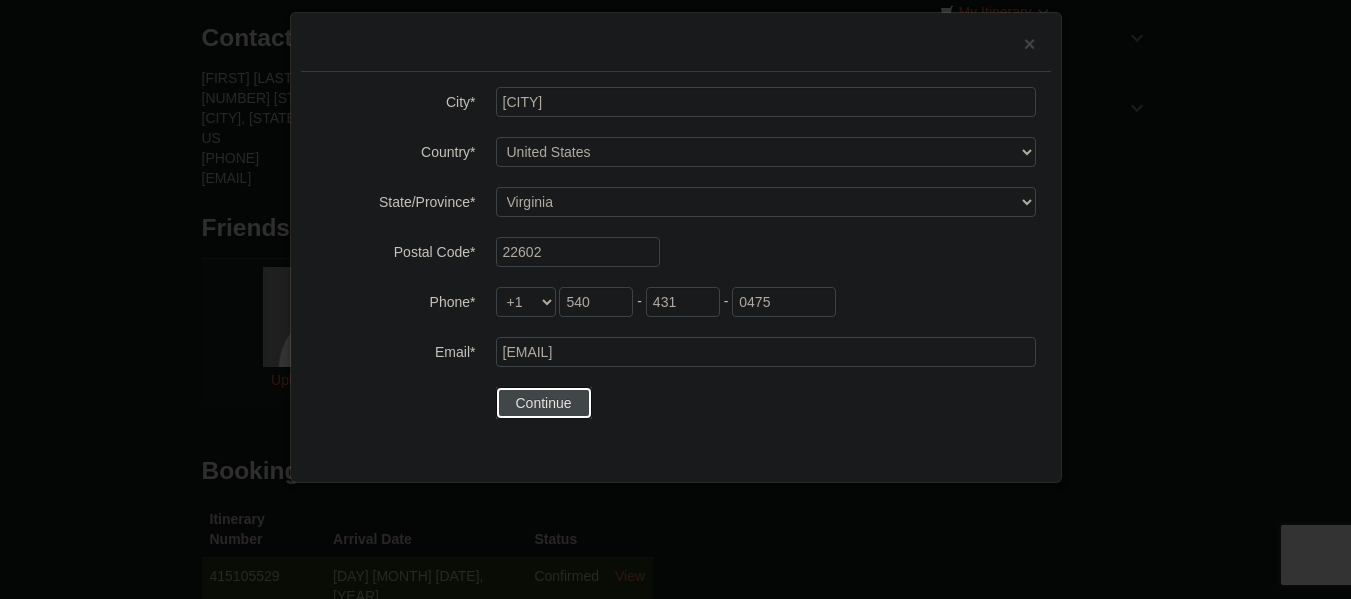 click on "Continue" at bounding box center (544, 403) 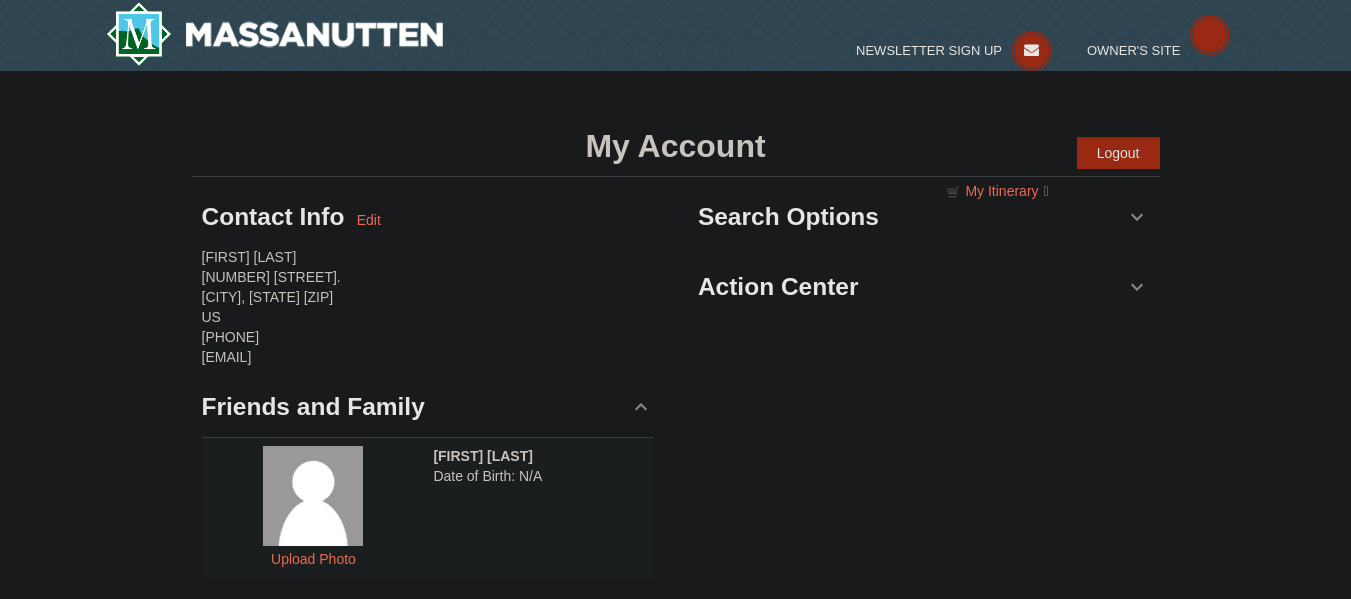 scroll, scrollTop: 0, scrollLeft: 0, axis: both 